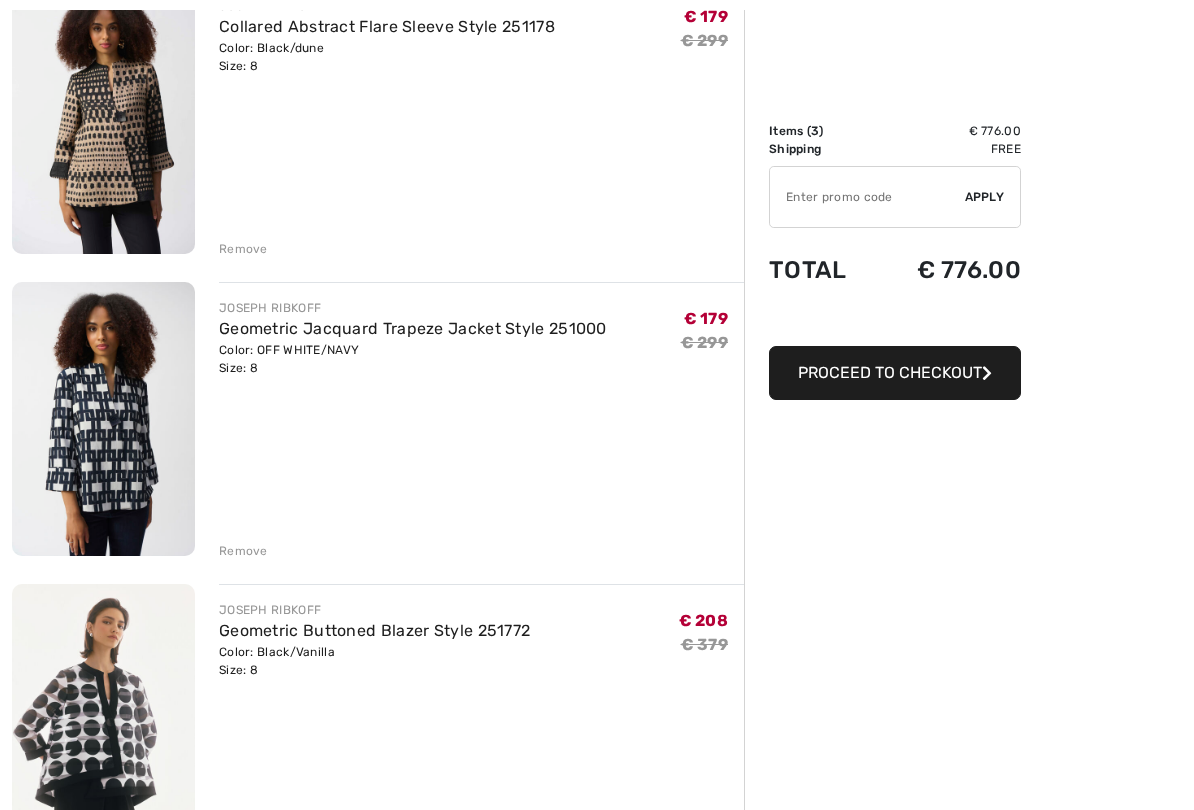 scroll, scrollTop: 283, scrollLeft: 0, axis: vertical 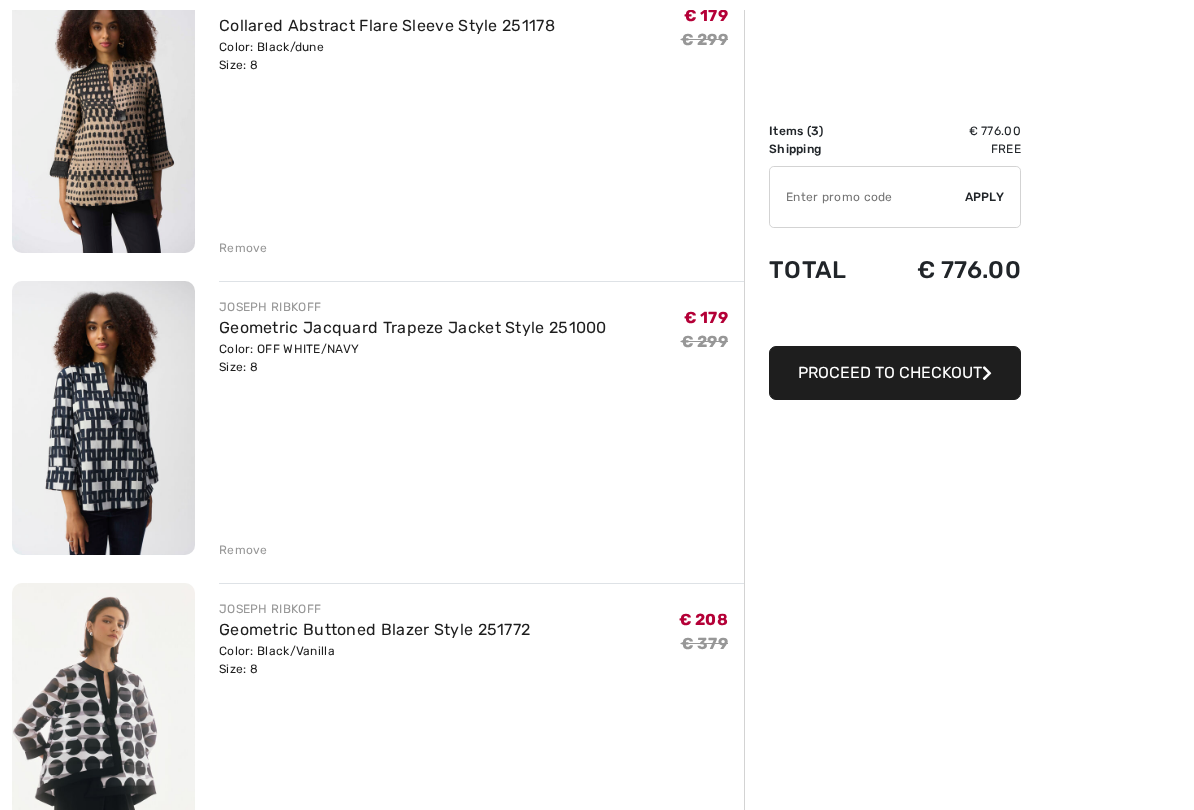 click on "Remove" at bounding box center (243, 248) 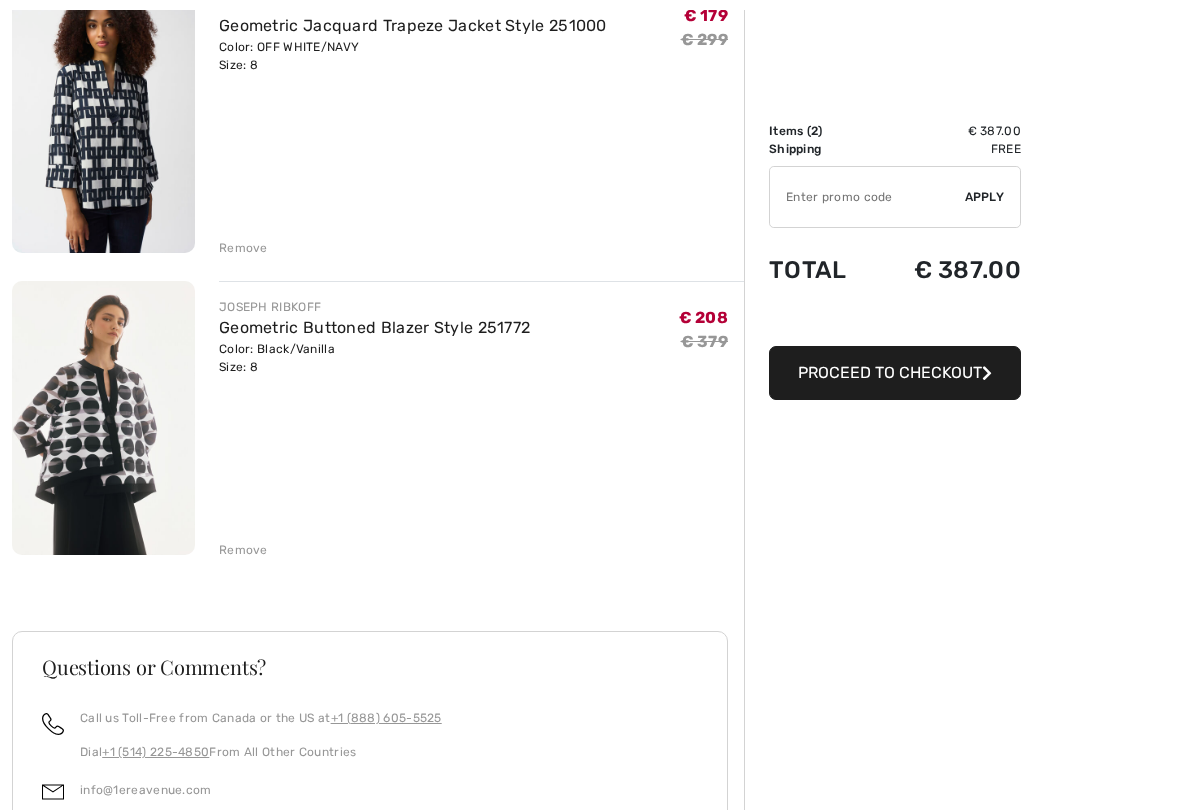 click on "Remove" at bounding box center (243, 248) 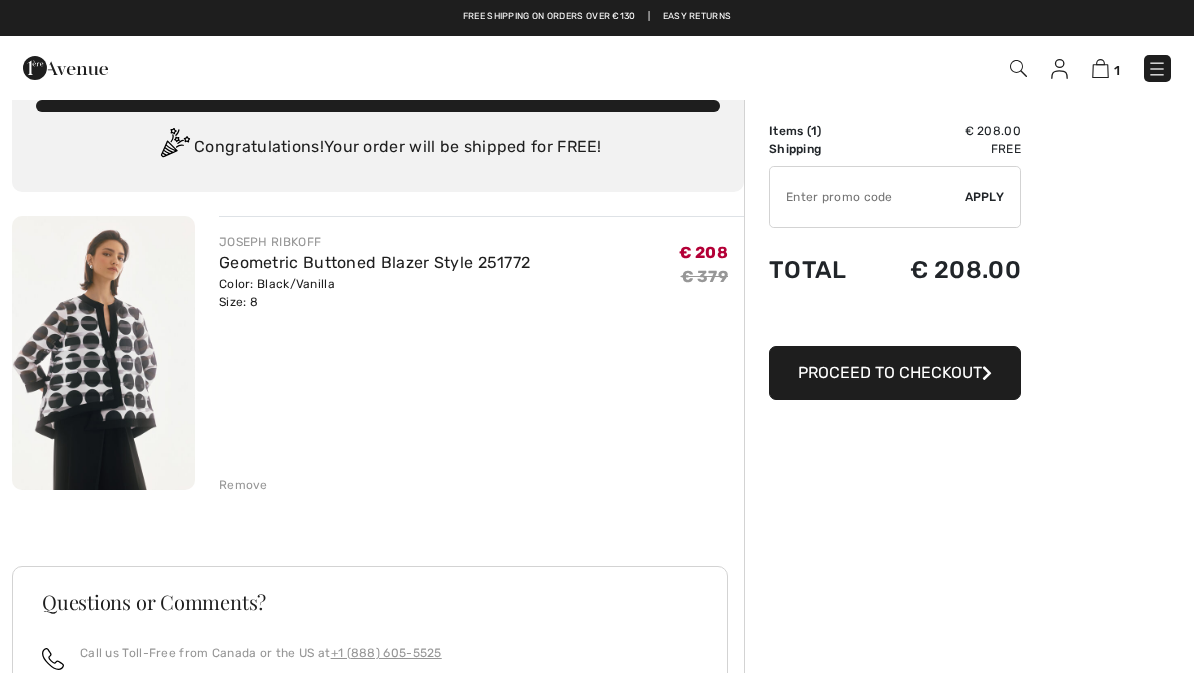 scroll, scrollTop: 0, scrollLeft: 0, axis: both 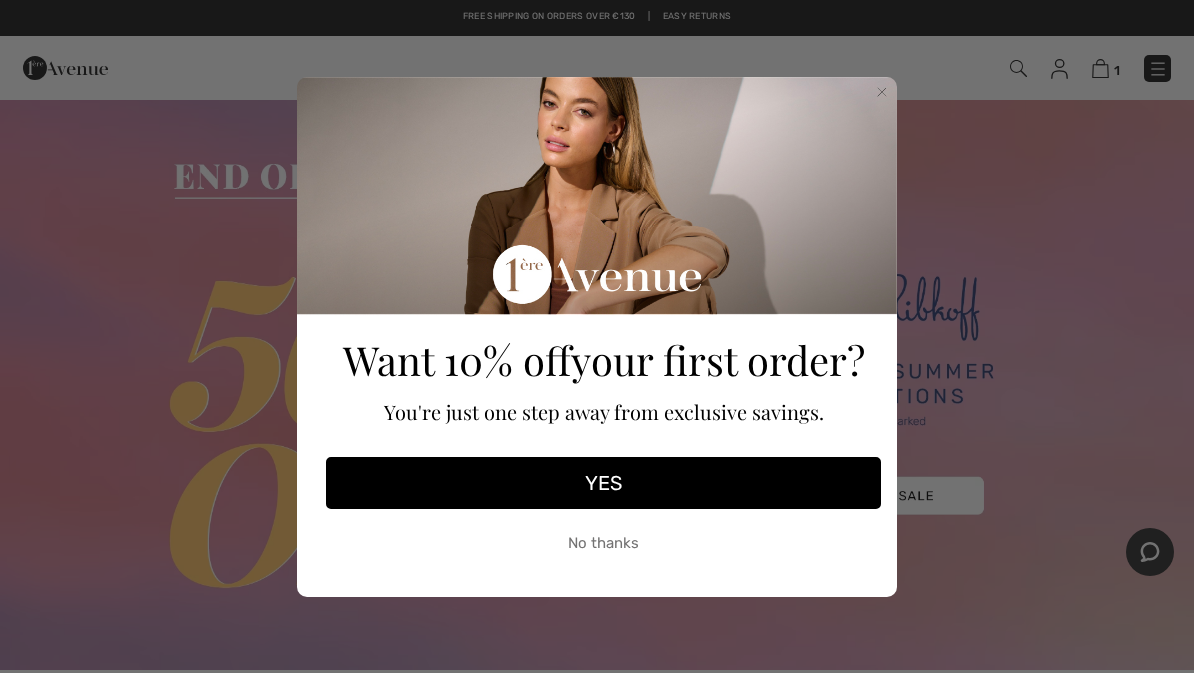 click on "No thanks" at bounding box center (603, 544) 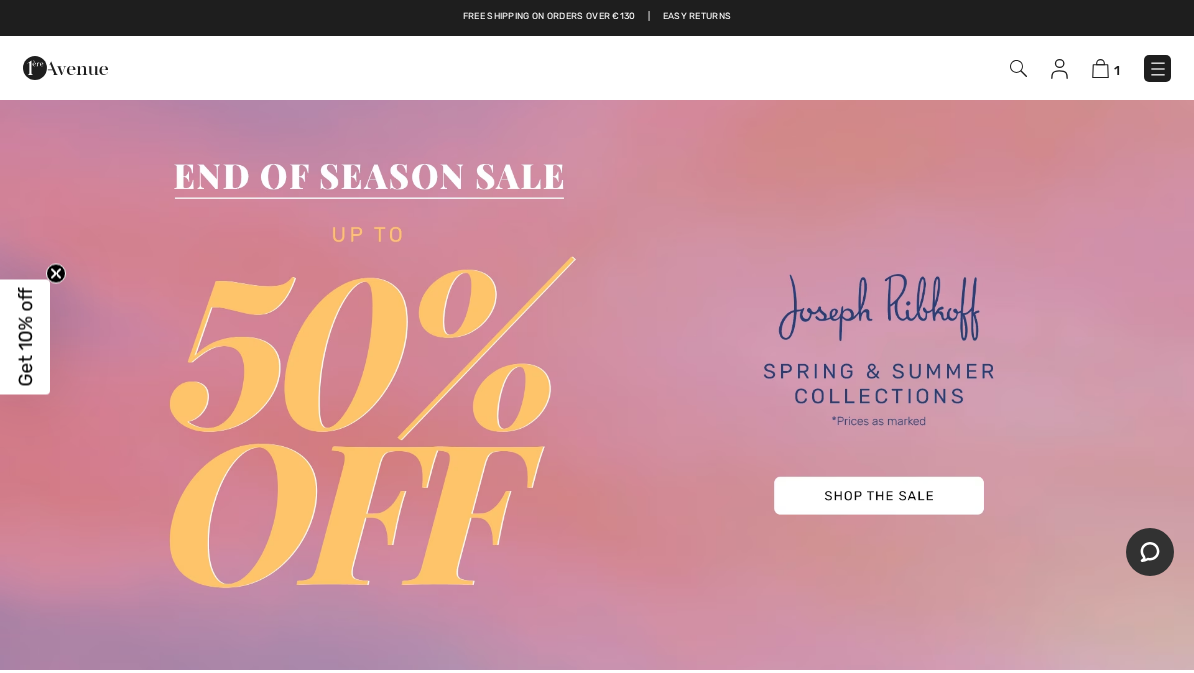 click at bounding box center (597, 384) 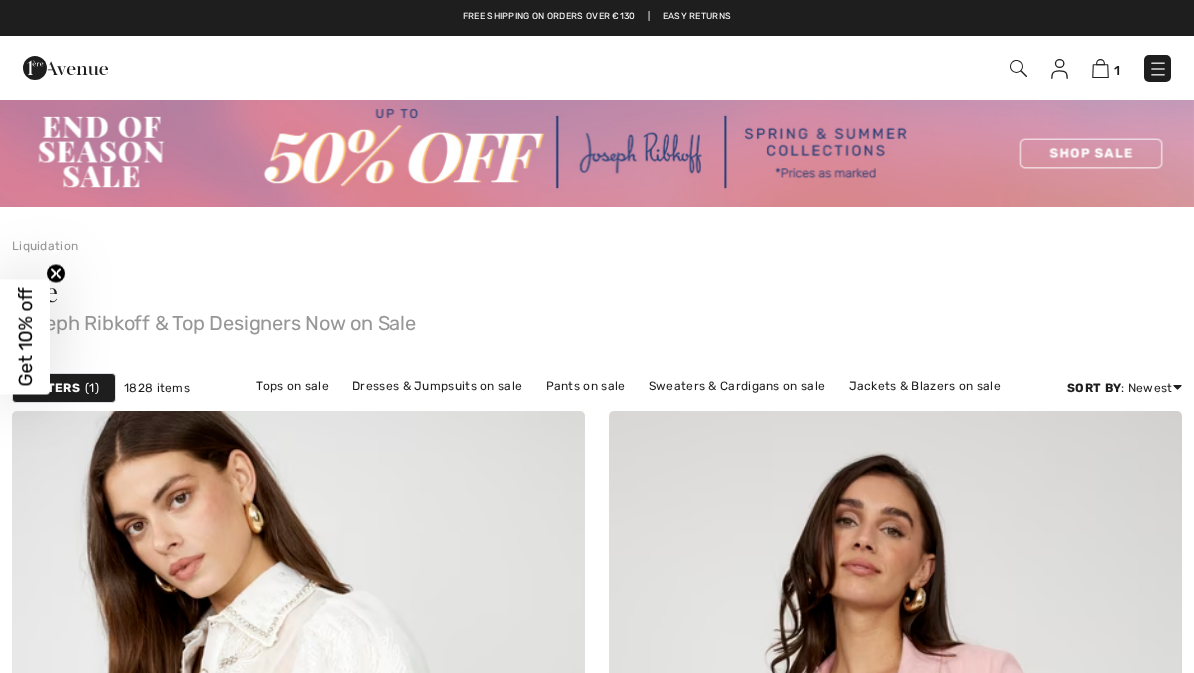 scroll, scrollTop: 0, scrollLeft: 0, axis: both 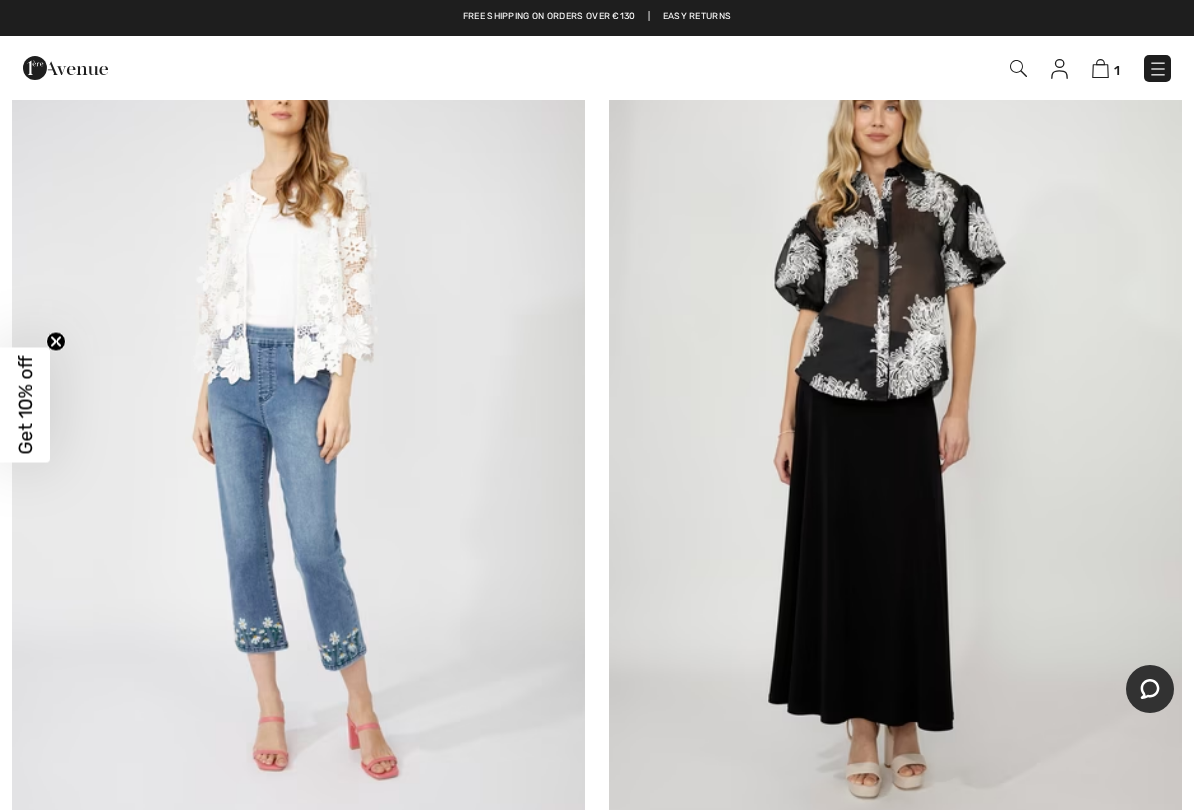 click at bounding box center [895, 419] 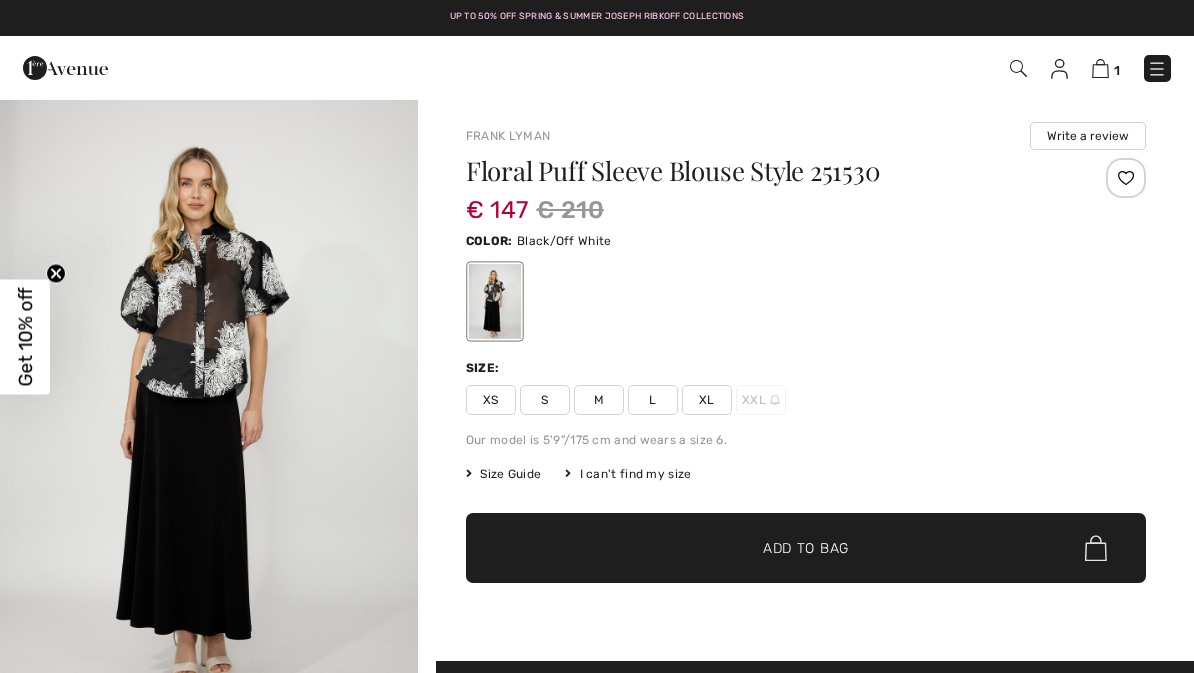 scroll, scrollTop: 0, scrollLeft: 0, axis: both 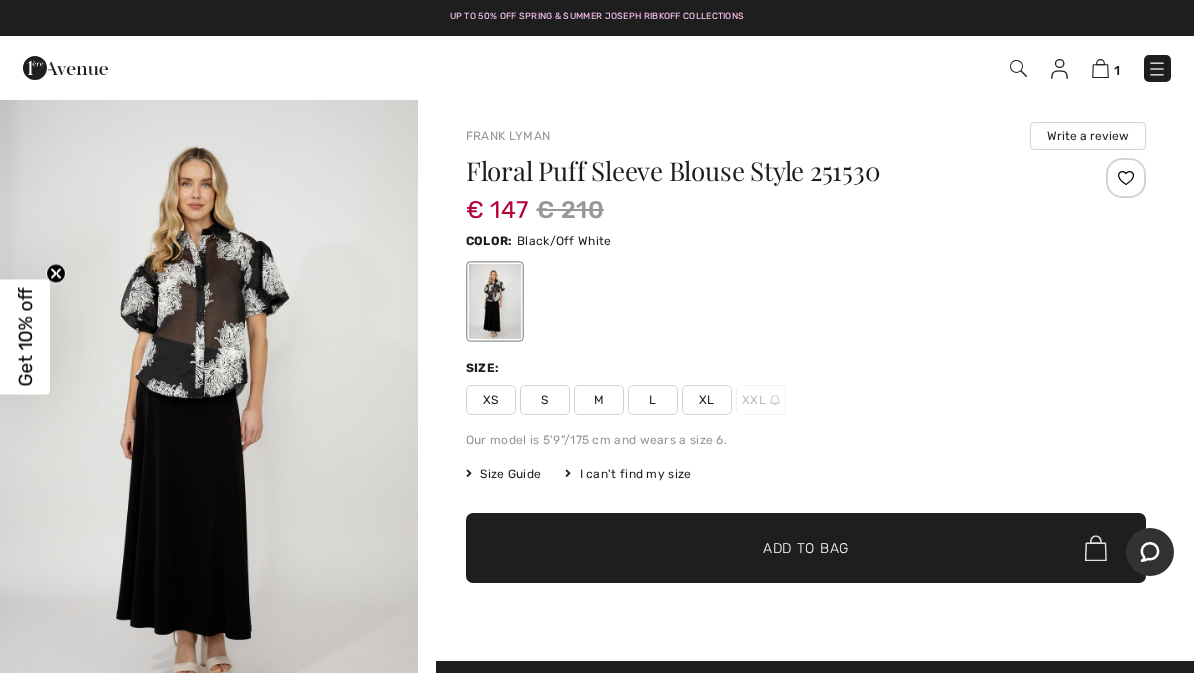 checkbox on "true" 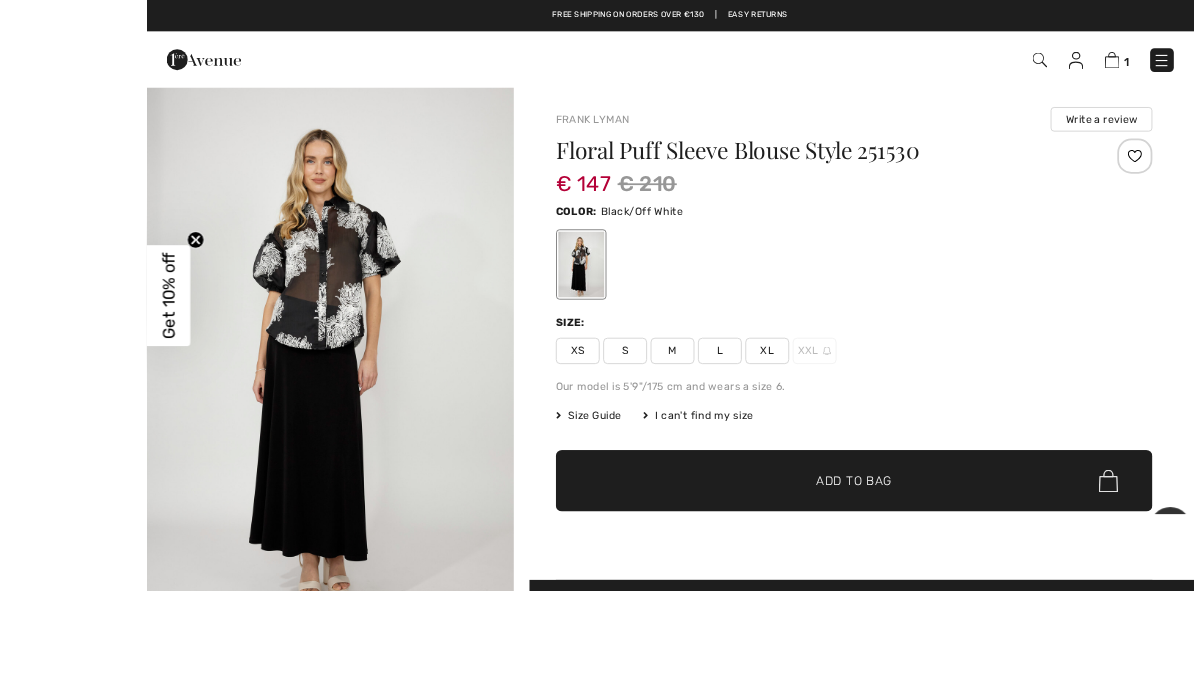 scroll, scrollTop: 90, scrollLeft: 0, axis: vertical 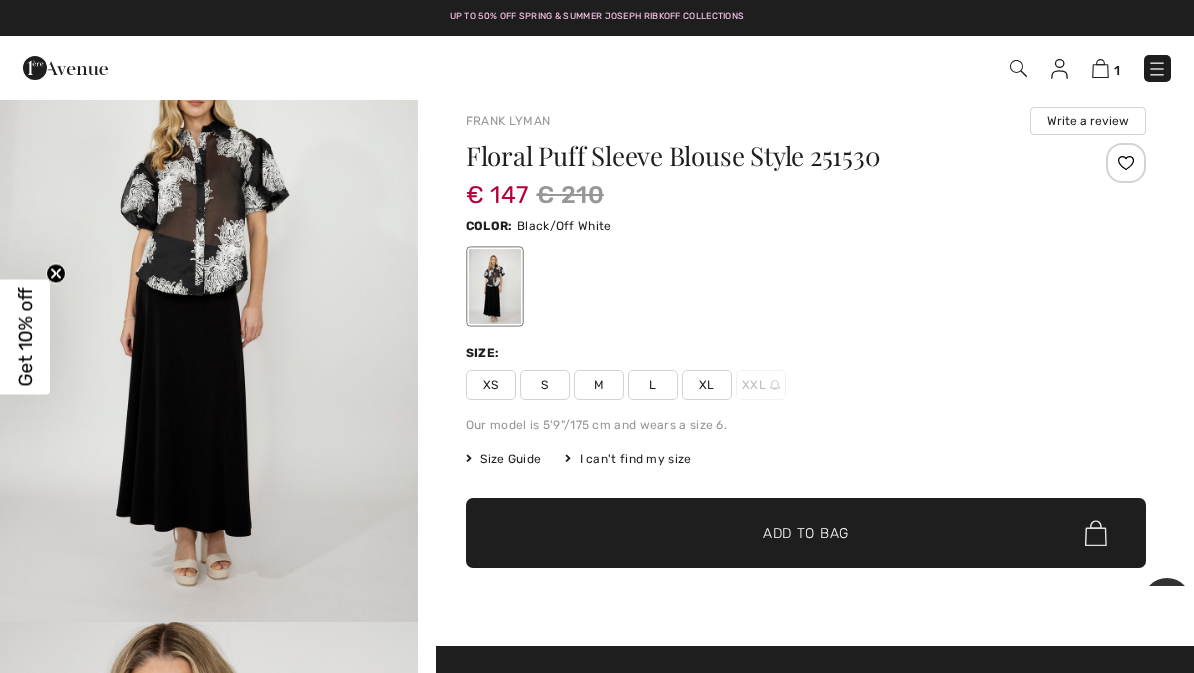 click on "M" at bounding box center (599, 385) 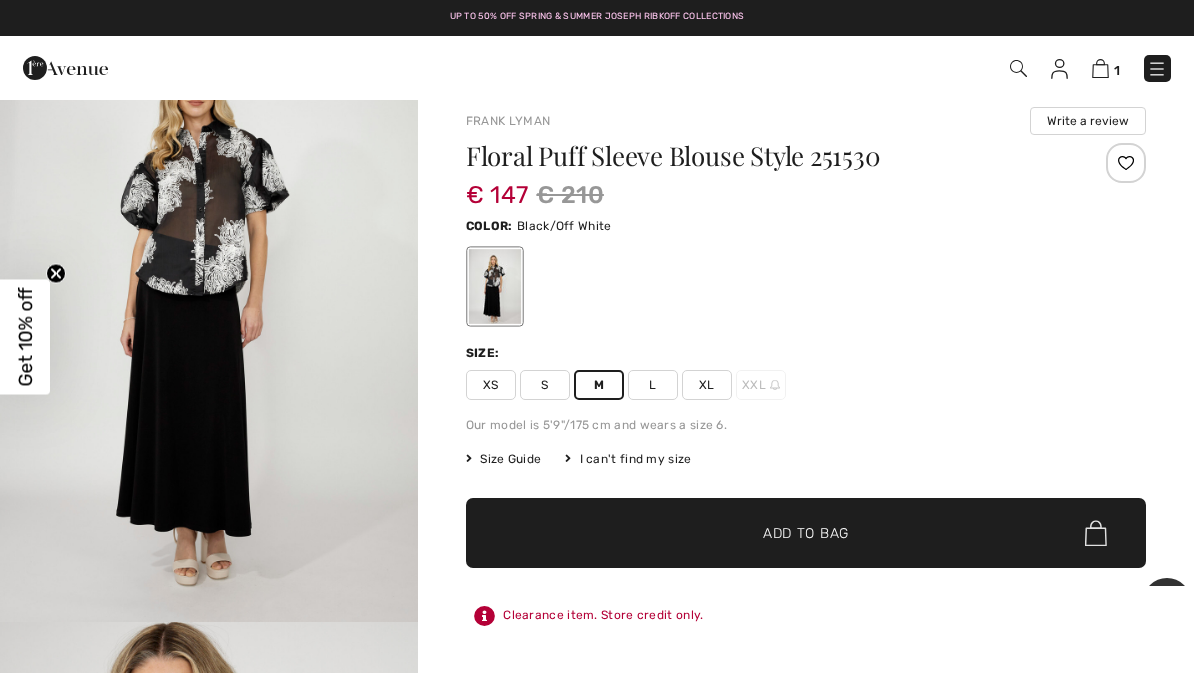 click on "Add to Bag" at bounding box center (806, 533) 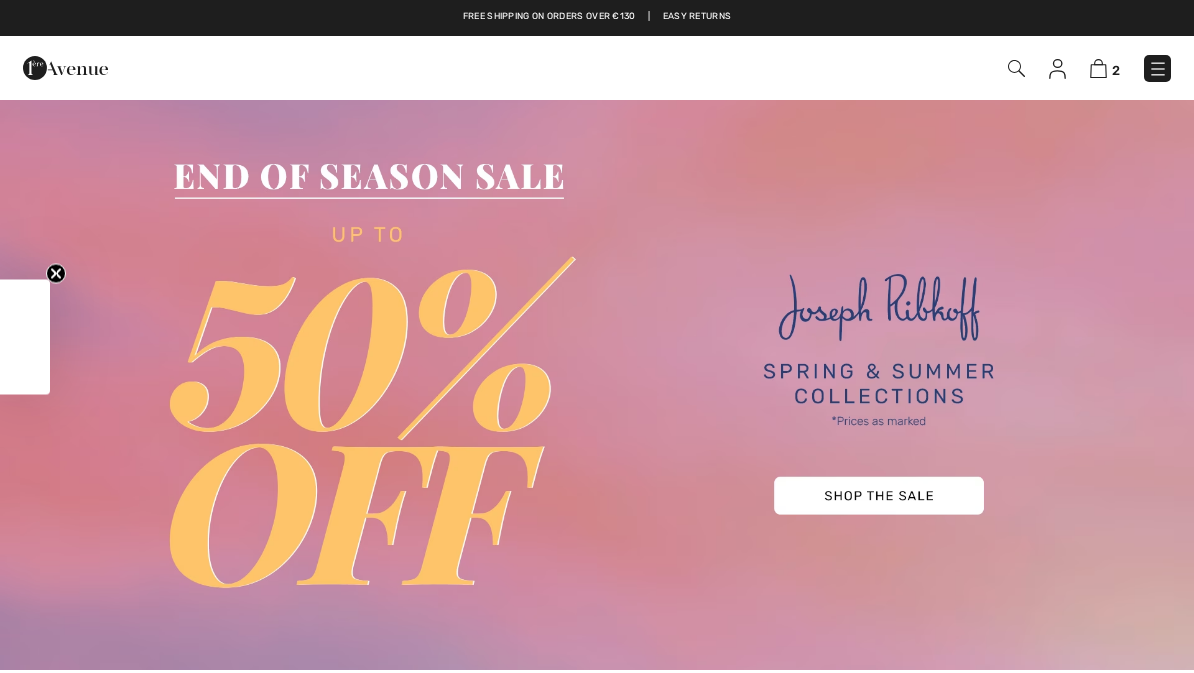 scroll, scrollTop: 0, scrollLeft: 0, axis: both 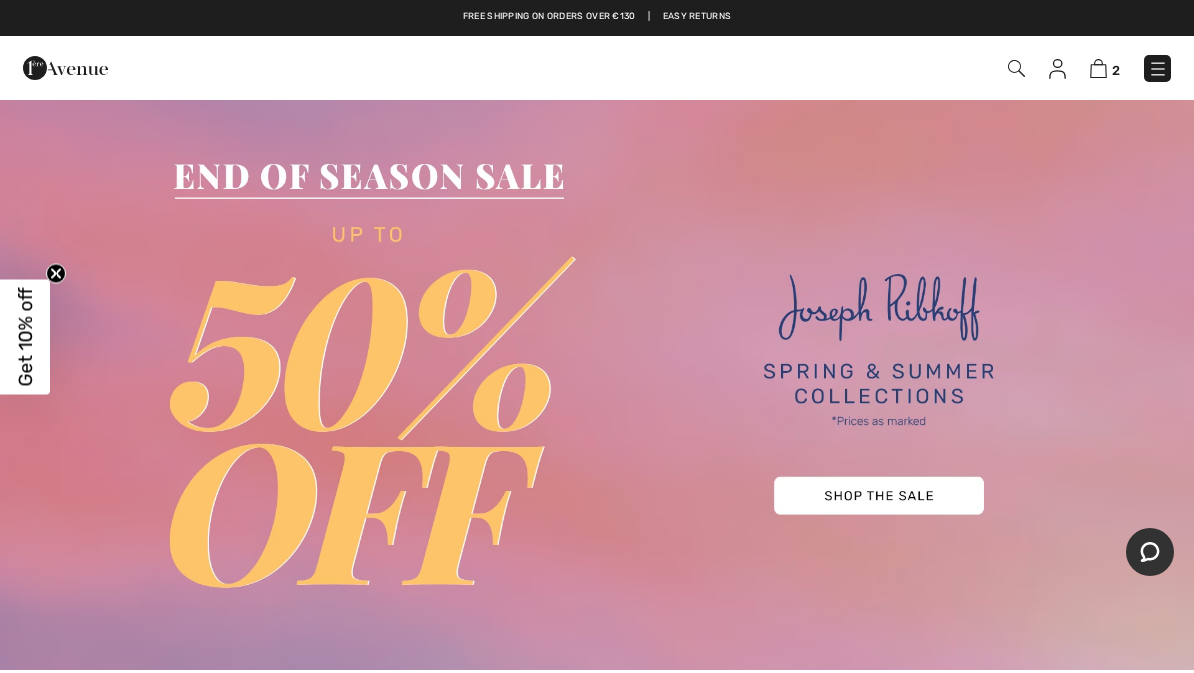 click at bounding box center (597, 384) 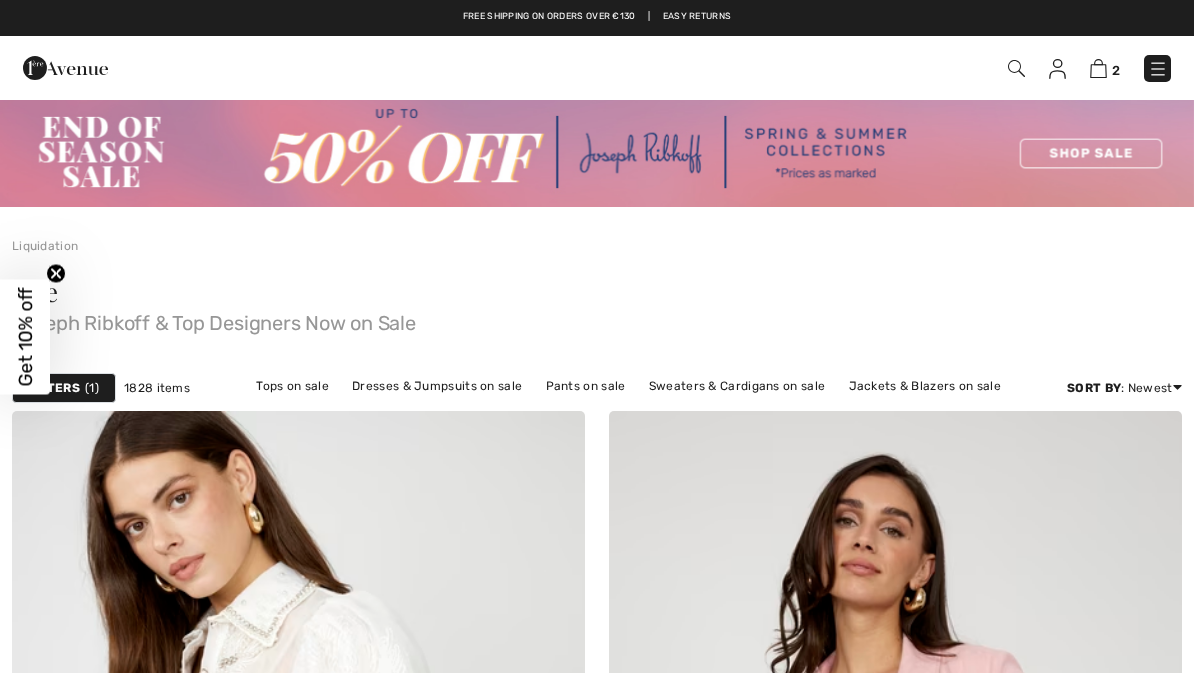 scroll, scrollTop: 0, scrollLeft: 0, axis: both 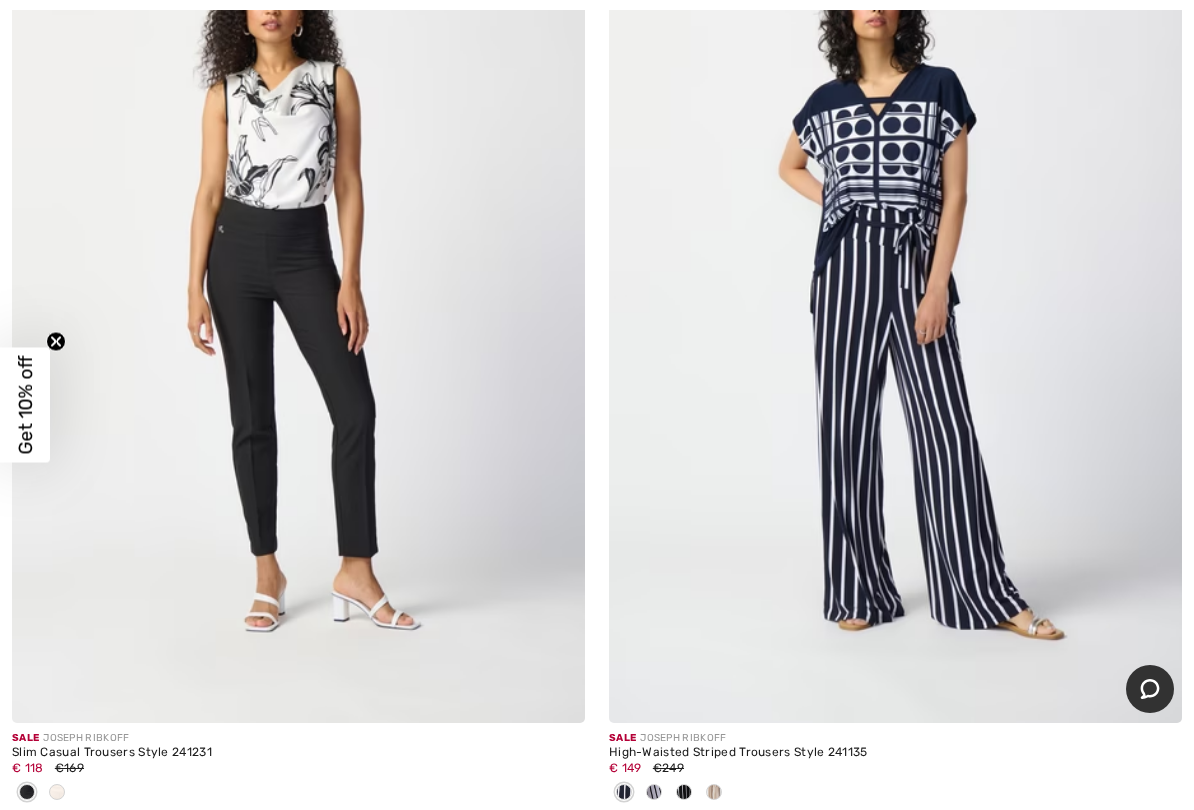 click at bounding box center (895, 293) 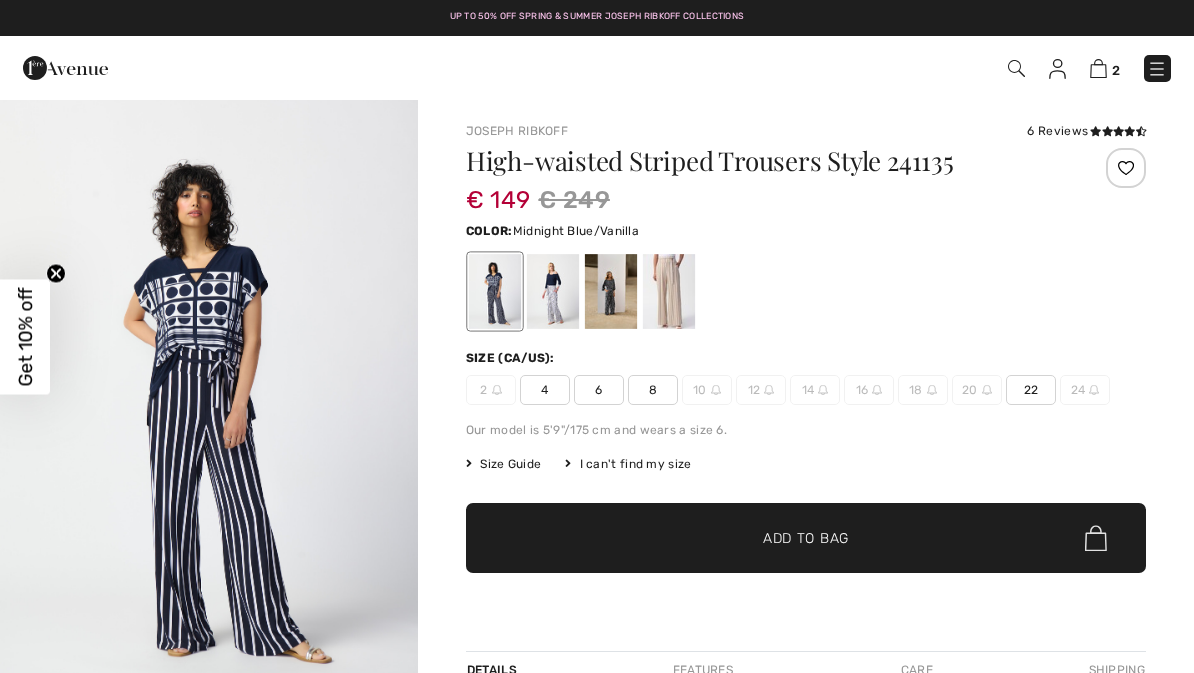 scroll, scrollTop: 0, scrollLeft: 0, axis: both 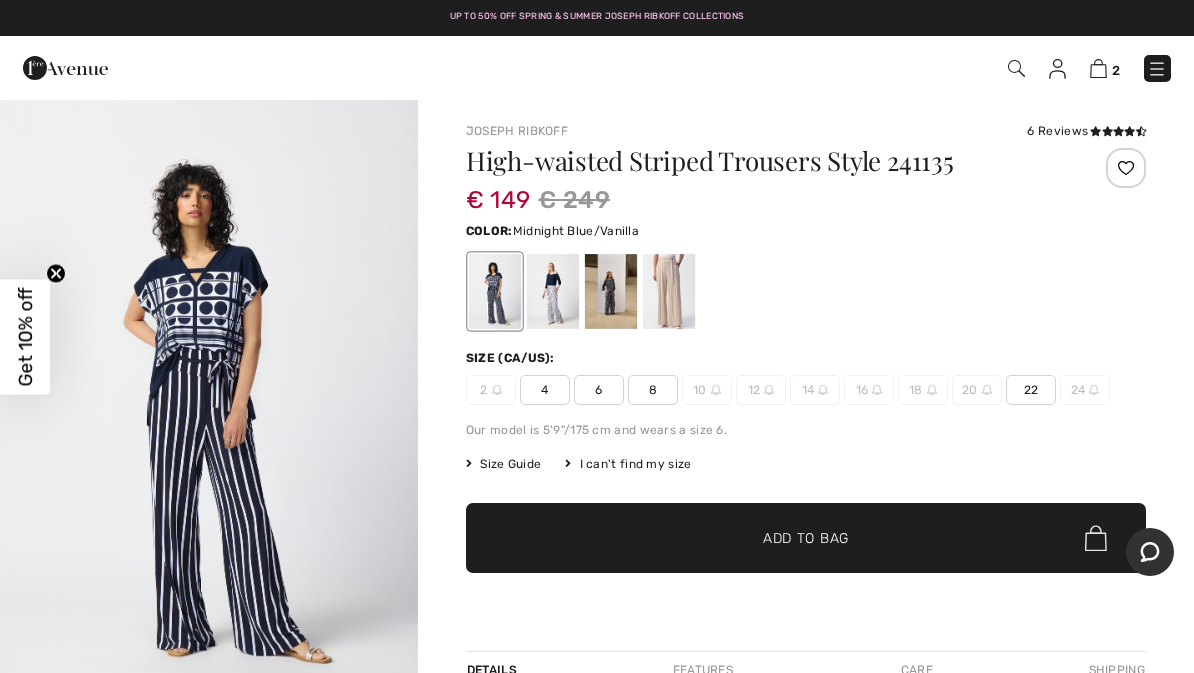 click on "6" at bounding box center (599, 390) 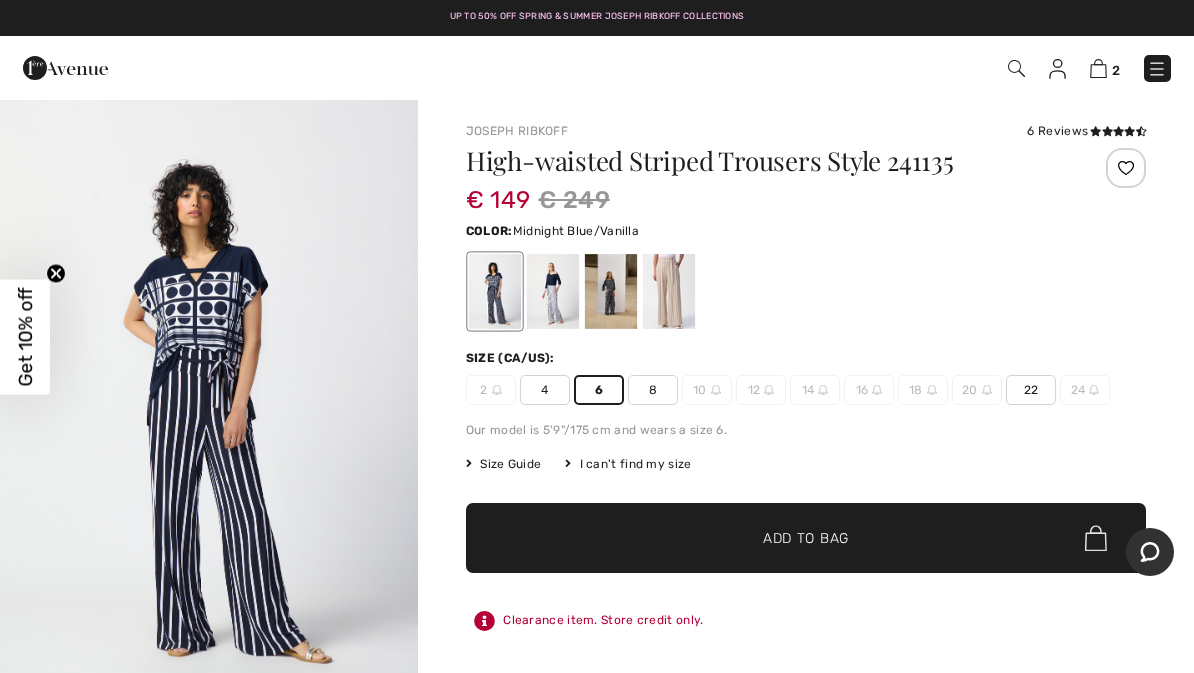 click on "Add to Bag" at bounding box center [806, 538] 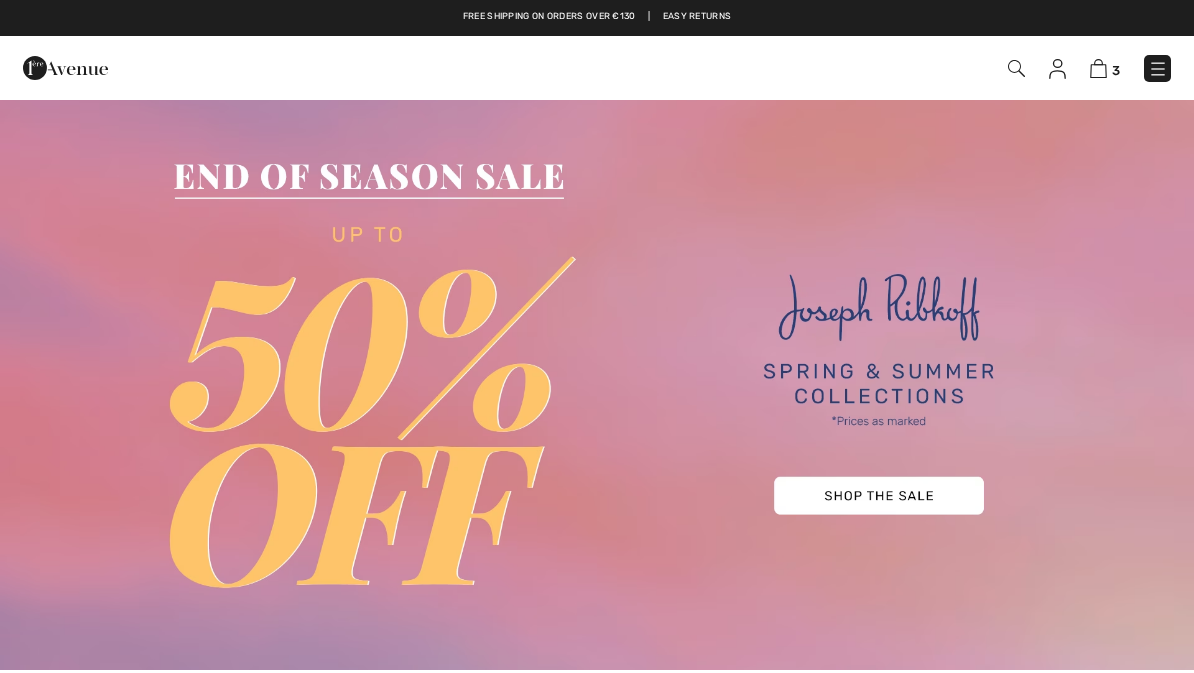 scroll, scrollTop: 0, scrollLeft: 0, axis: both 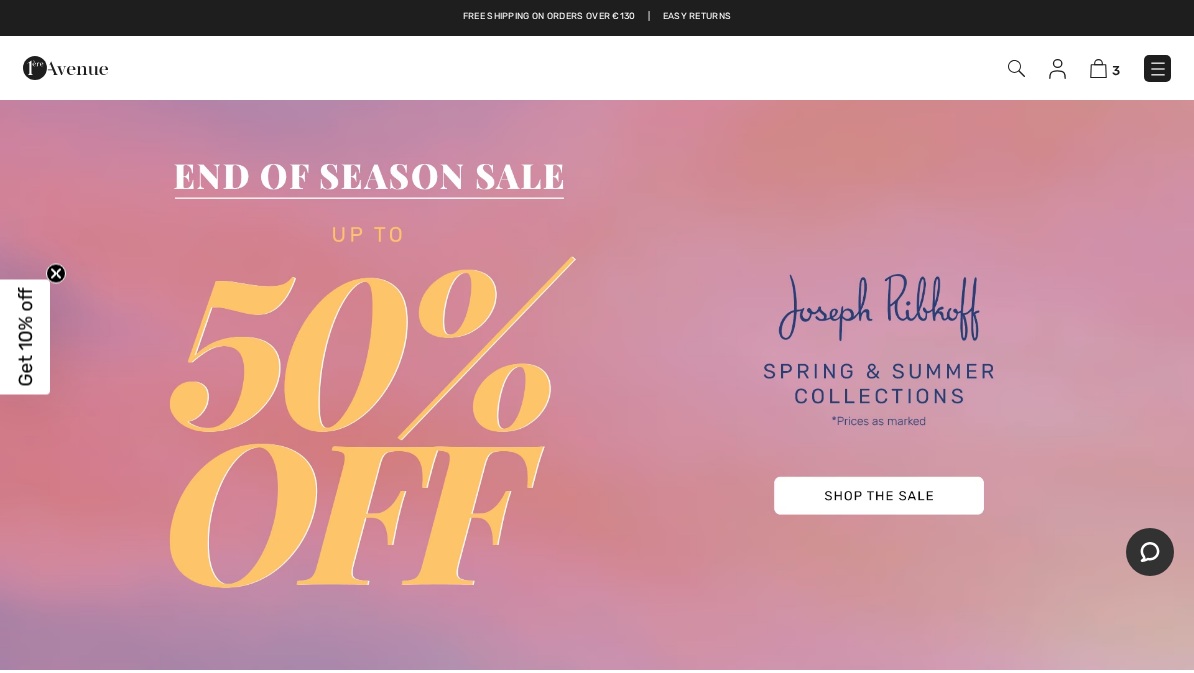 click at bounding box center [597, 384] 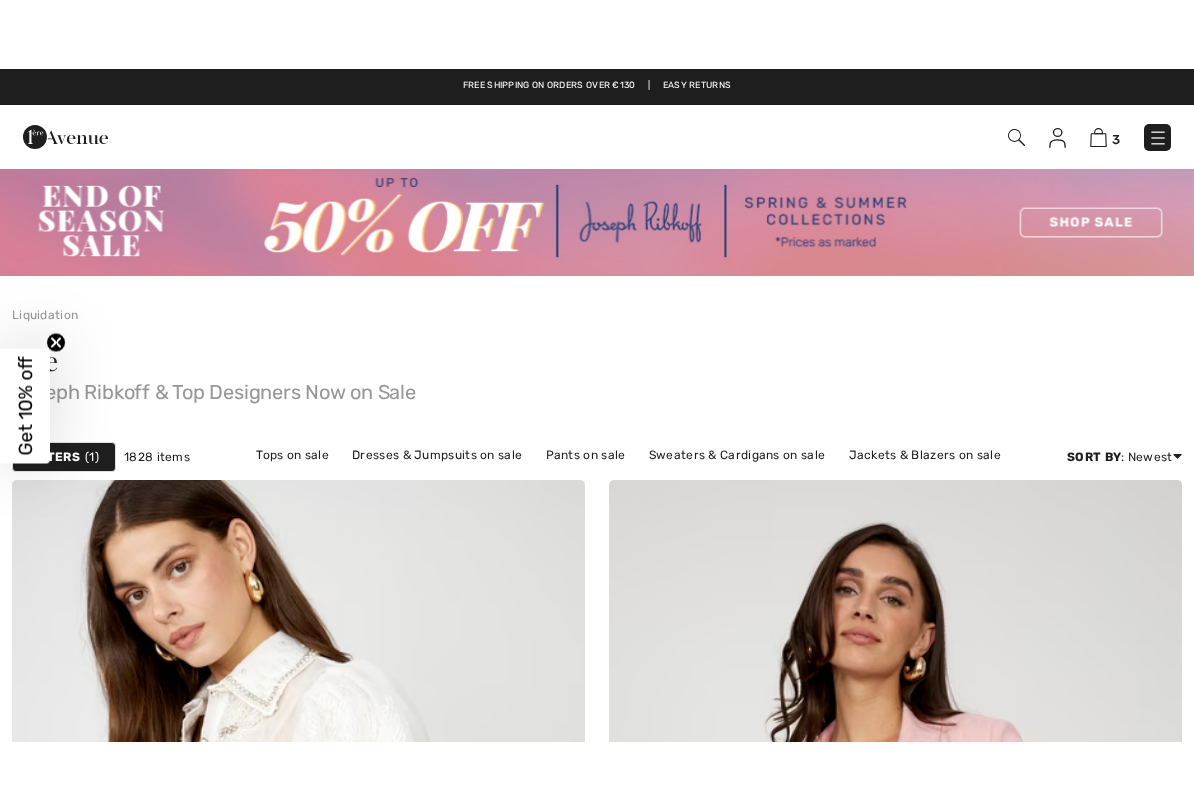 scroll, scrollTop: 460, scrollLeft: 0, axis: vertical 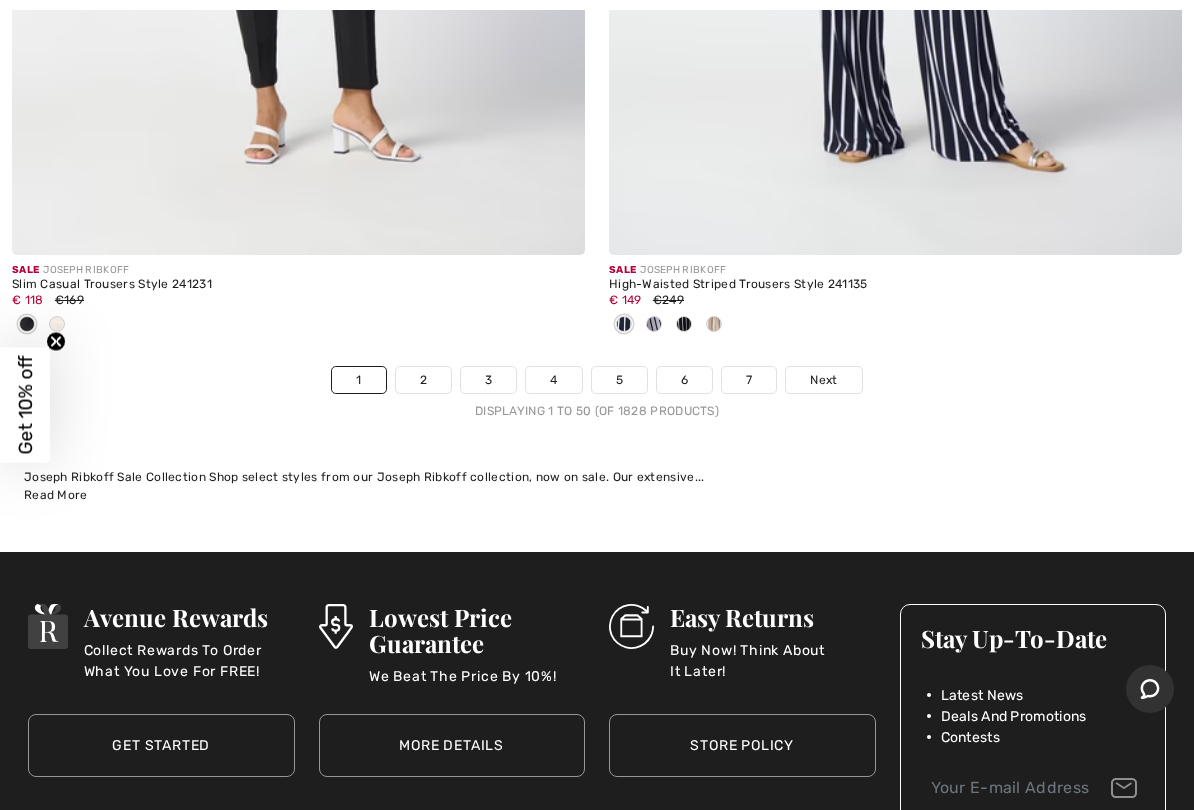 click on "Next" at bounding box center [823, 380] 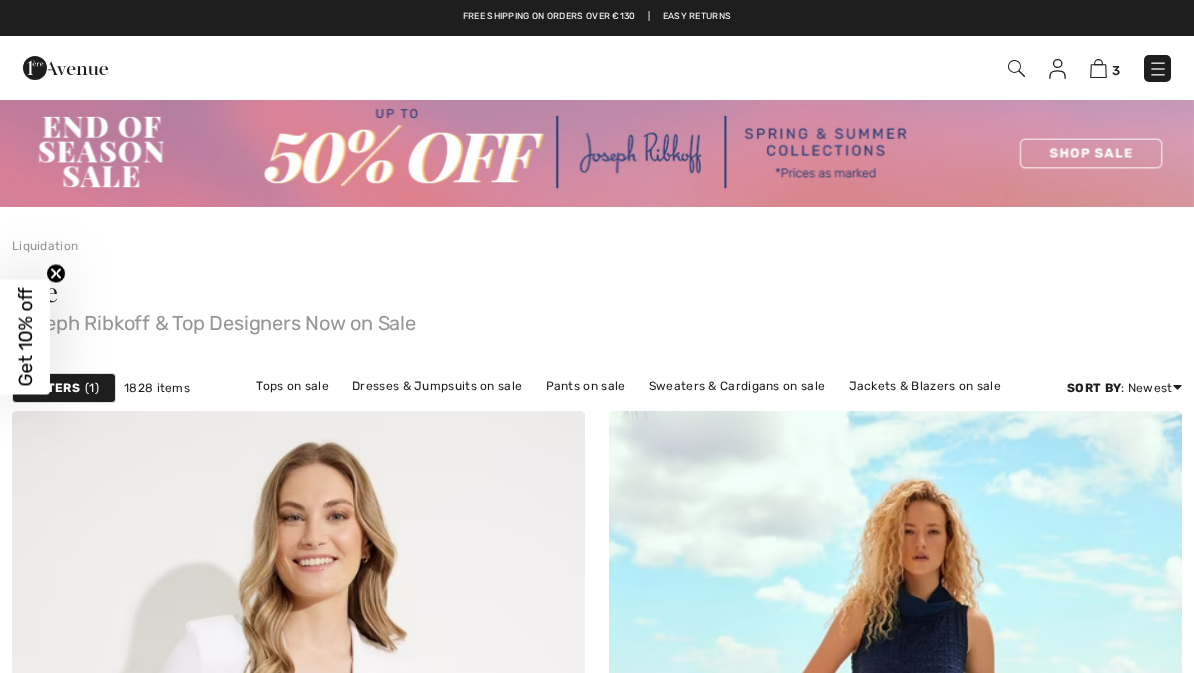 scroll, scrollTop: 0, scrollLeft: 0, axis: both 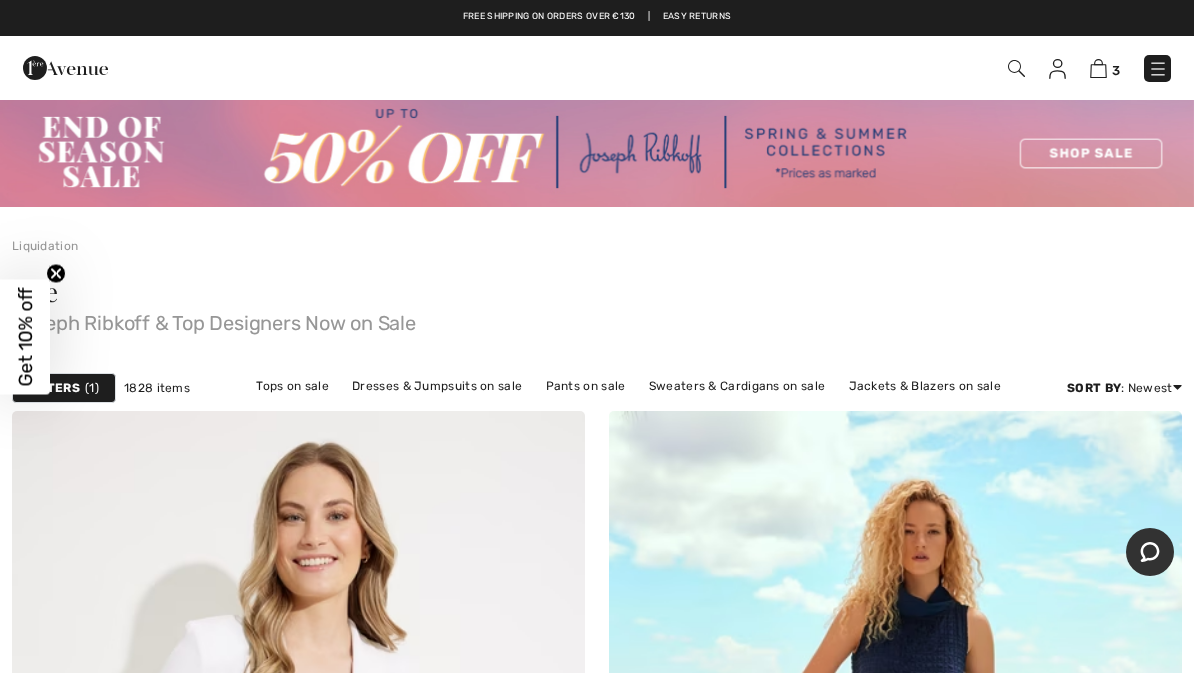 click on "Tops on sale" at bounding box center (292, 386) 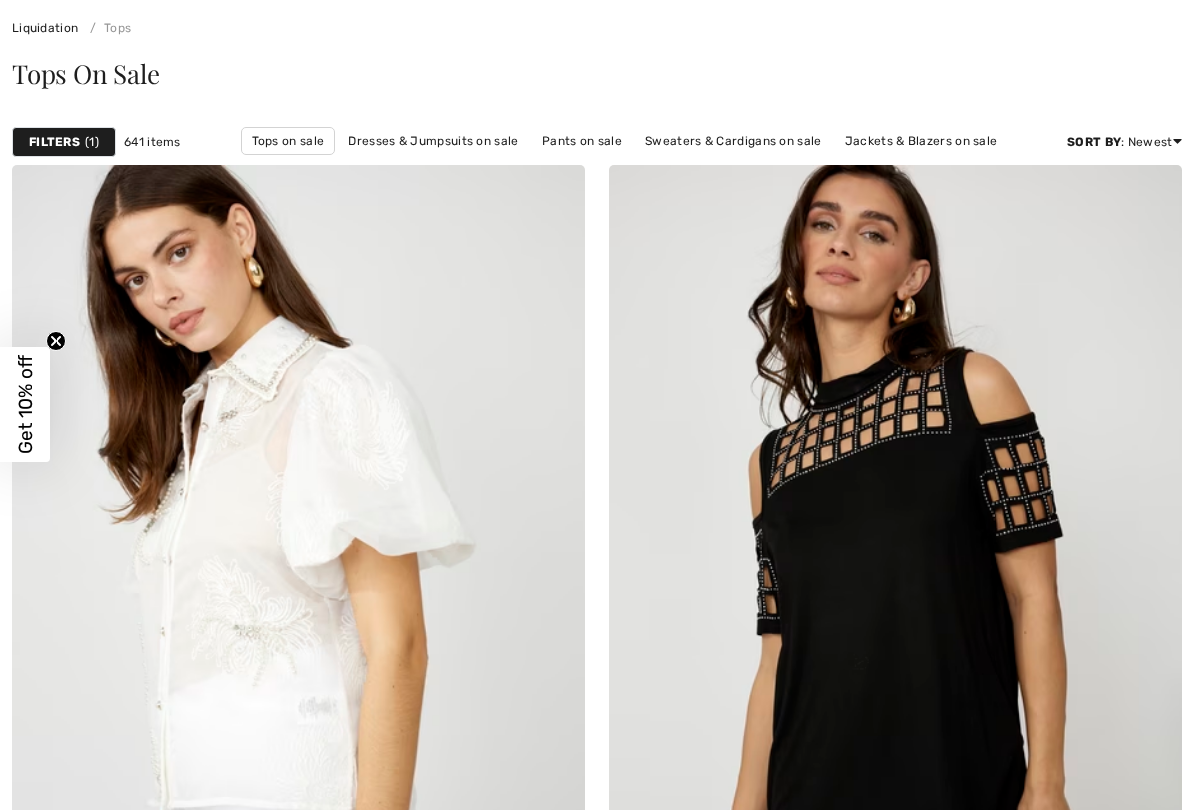 scroll, scrollTop: 0, scrollLeft: 0, axis: both 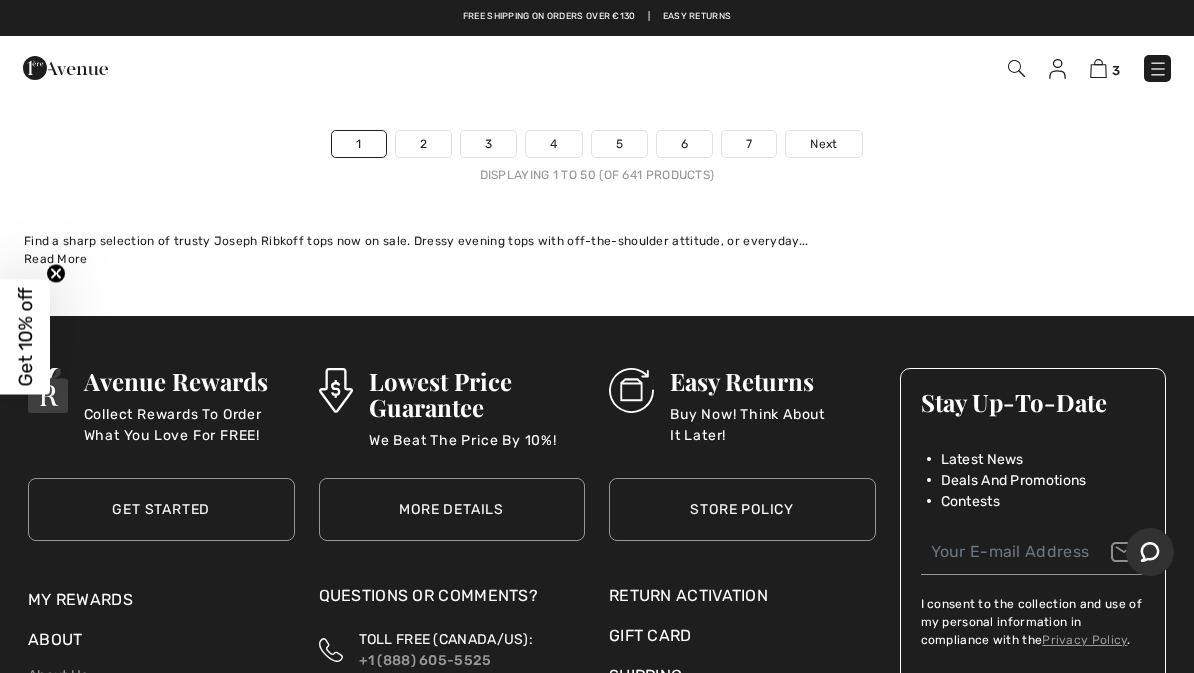 click on "Next" at bounding box center (823, 144) 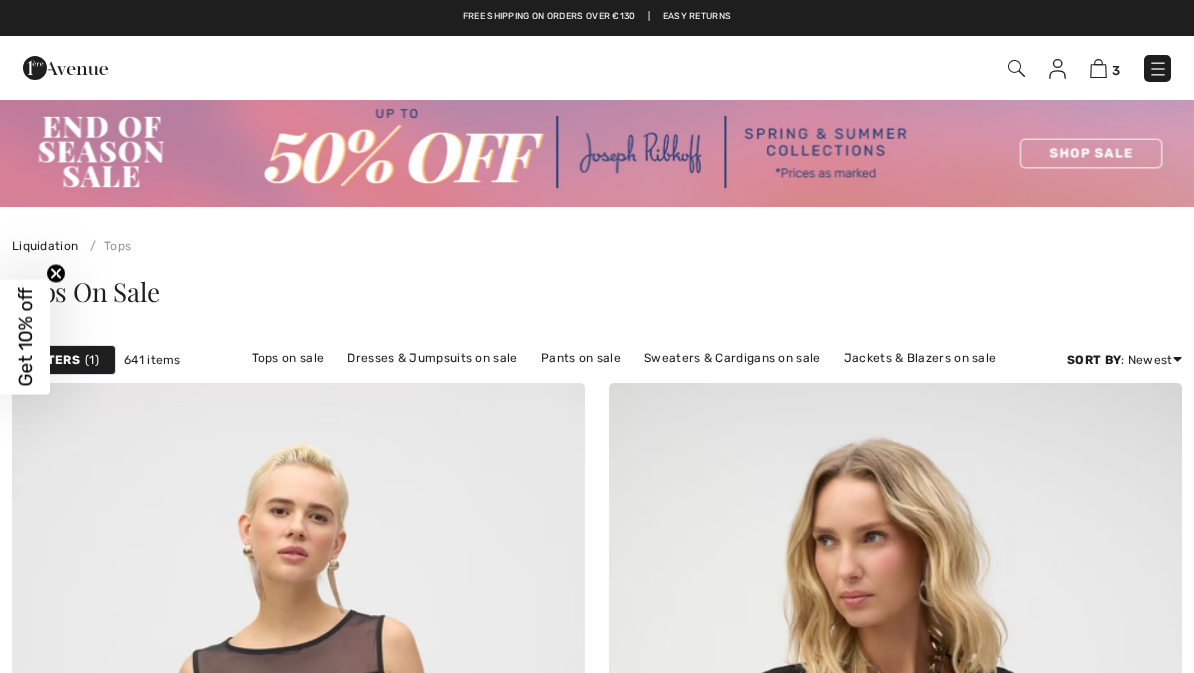 scroll, scrollTop: 0, scrollLeft: 0, axis: both 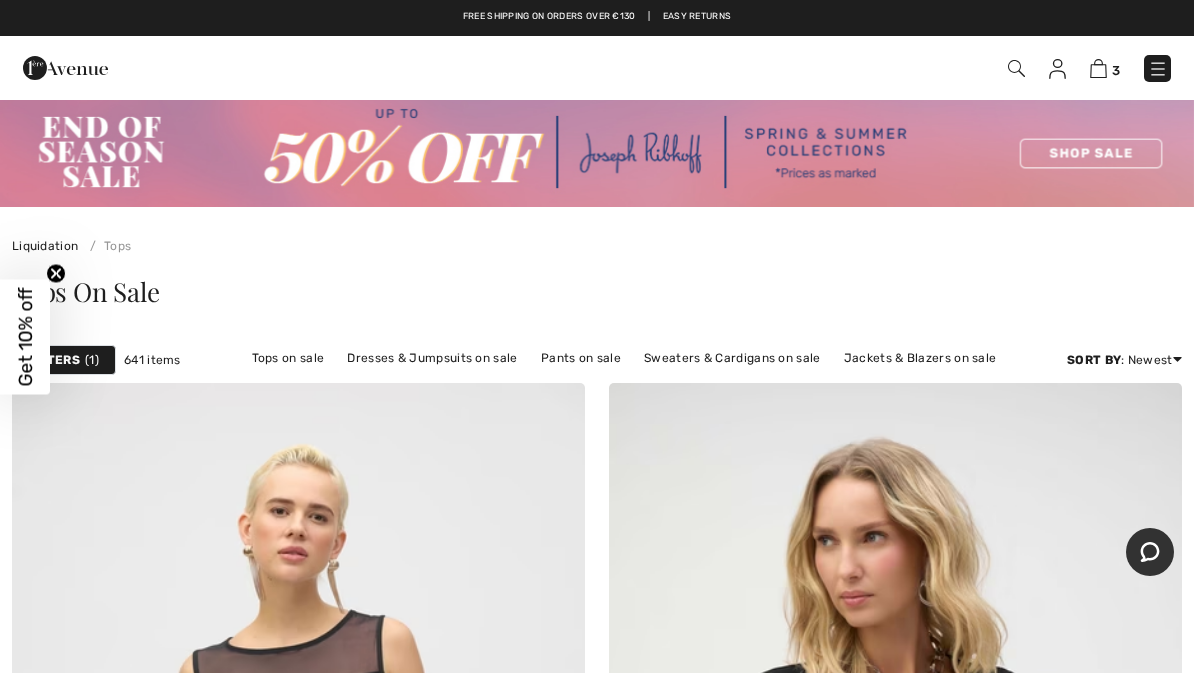 checkbox on "true" 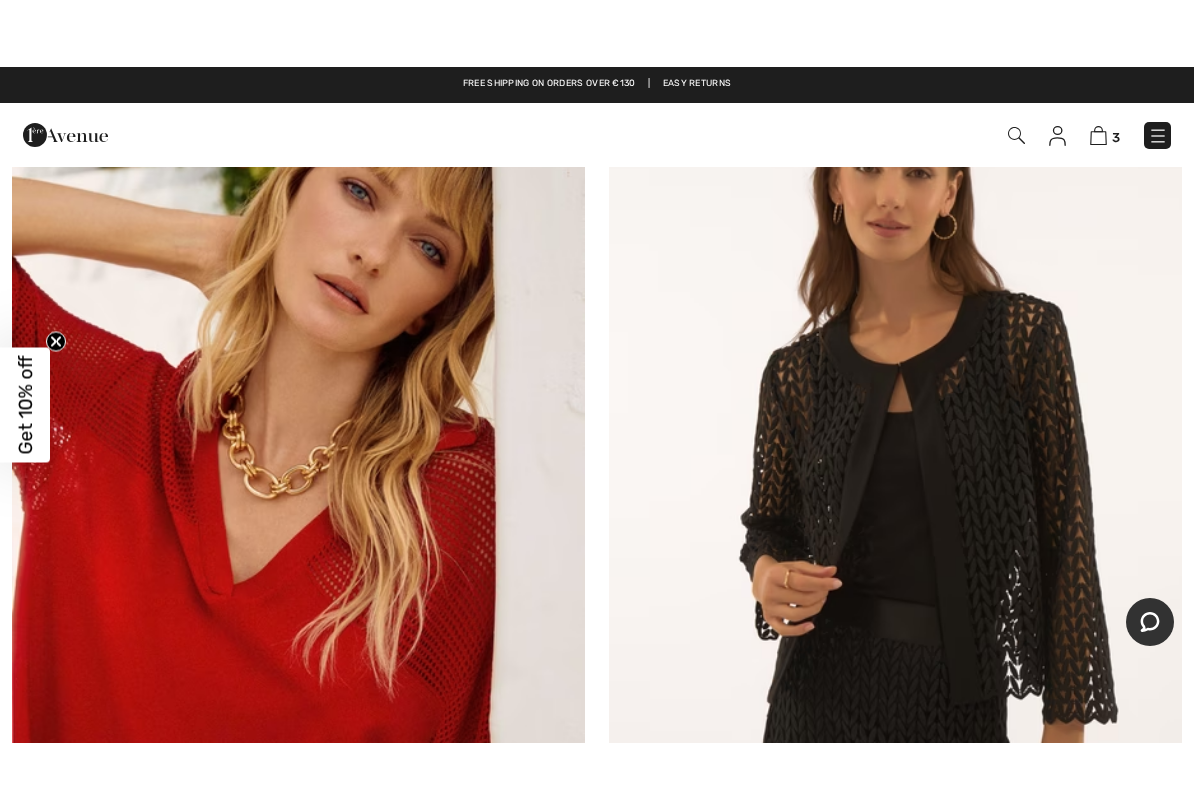 scroll, scrollTop: 22094, scrollLeft: 0, axis: vertical 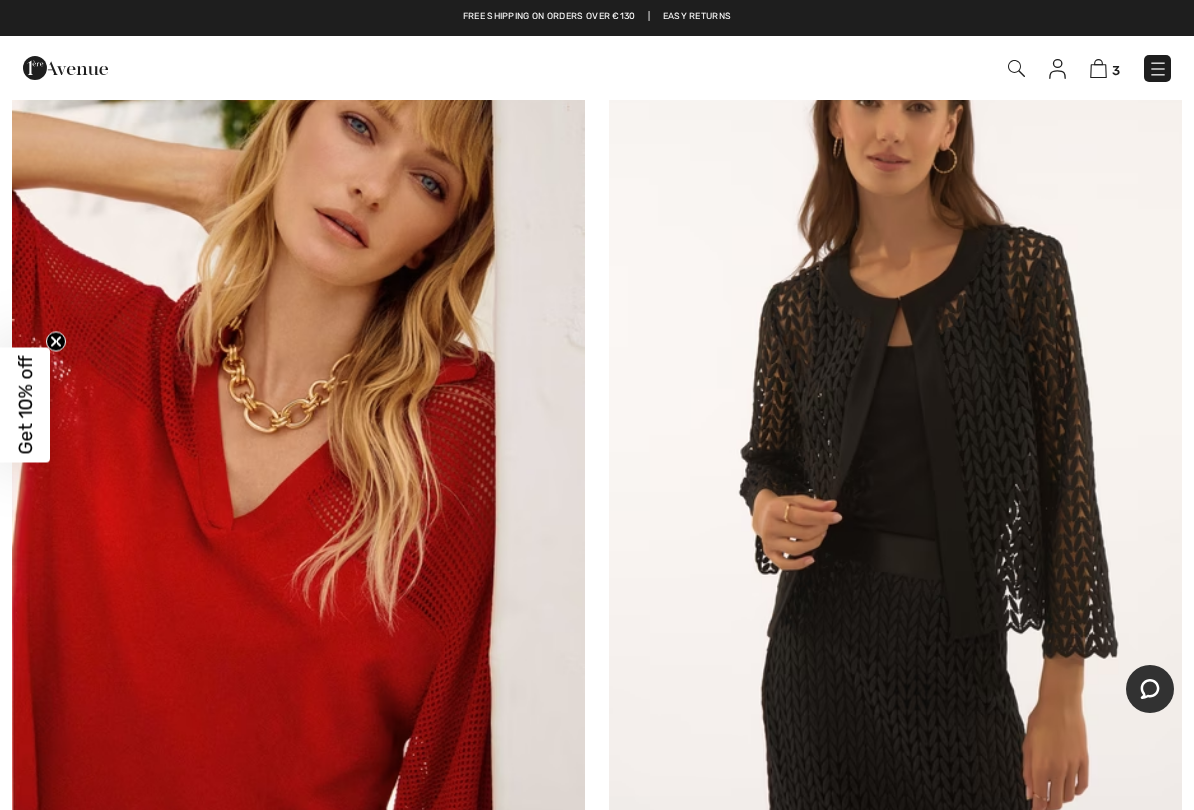 click at bounding box center [895, 410] 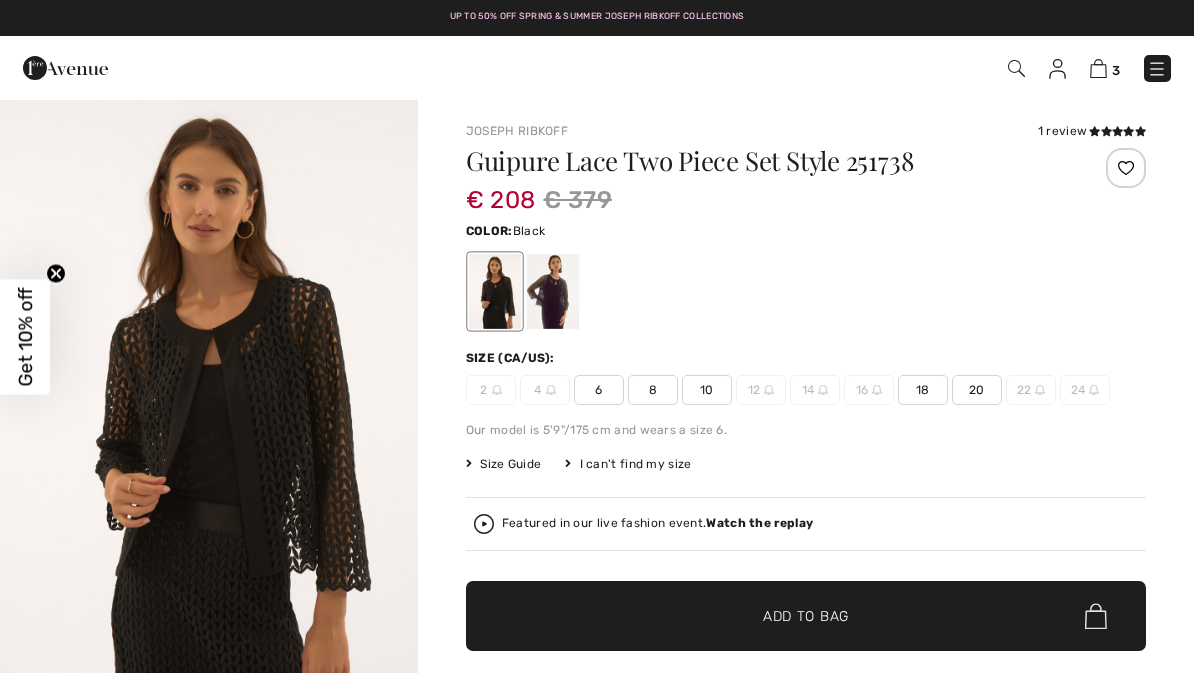scroll, scrollTop: 0, scrollLeft: 0, axis: both 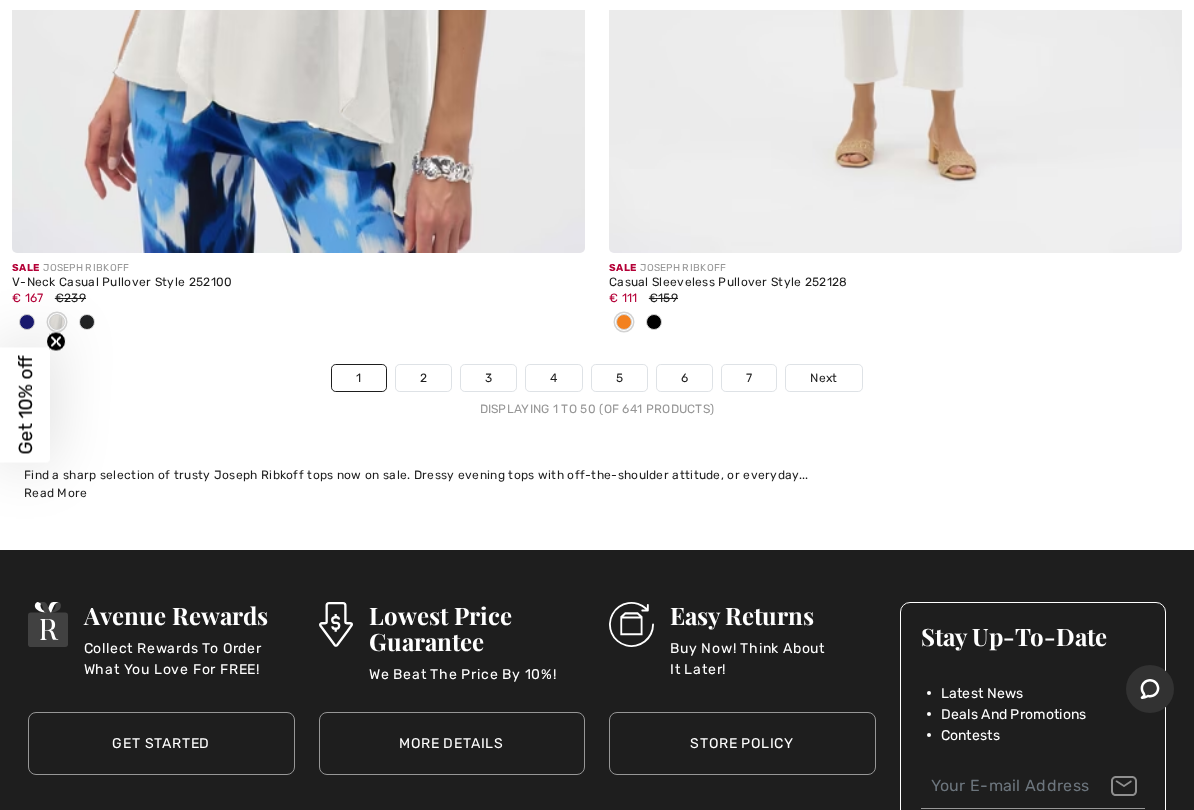 click on "Next" at bounding box center [823, 378] 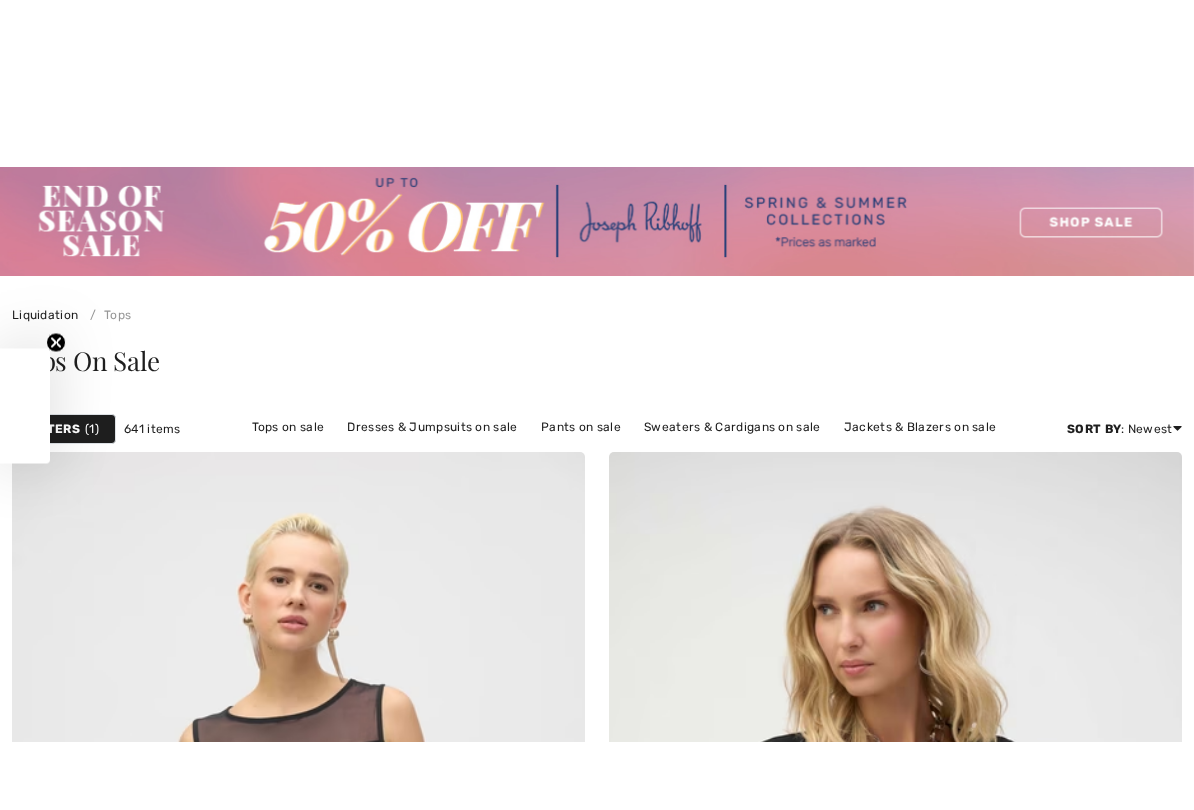 scroll, scrollTop: 556, scrollLeft: 0, axis: vertical 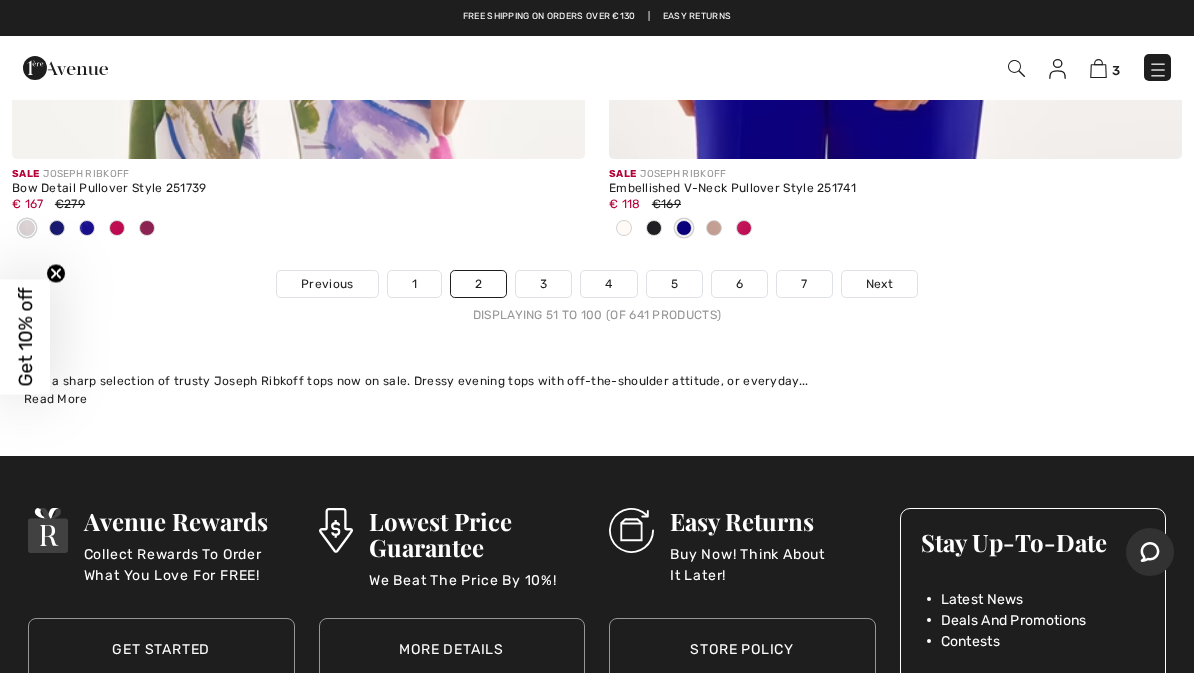 click on "Next" at bounding box center (879, 284) 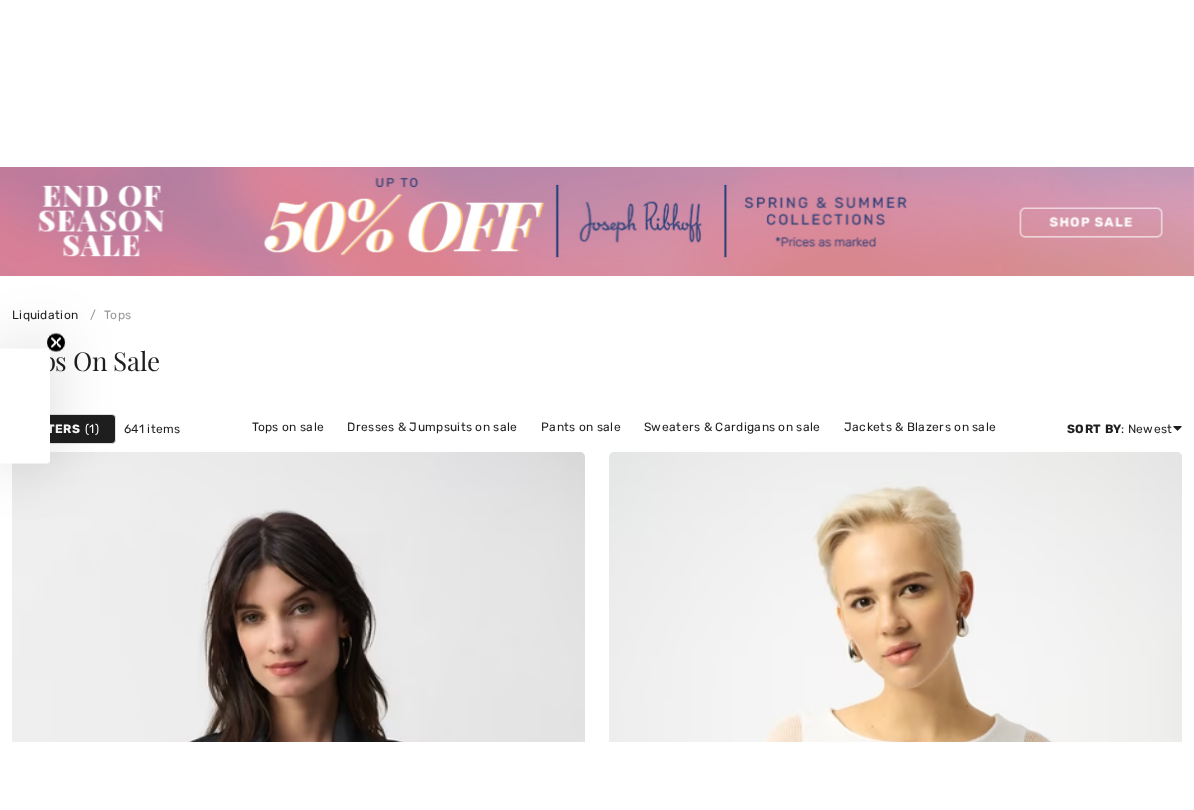 scroll, scrollTop: 427, scrollLeft: 0, axis: vertical 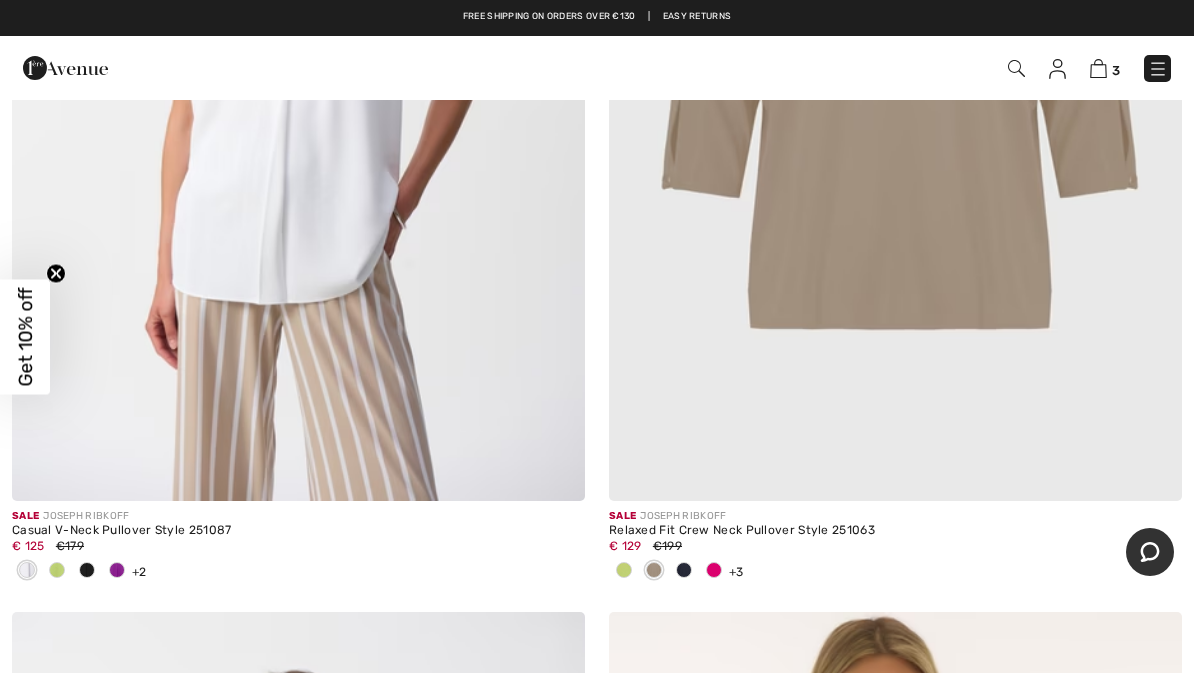 click at bounding box center [298, 71] 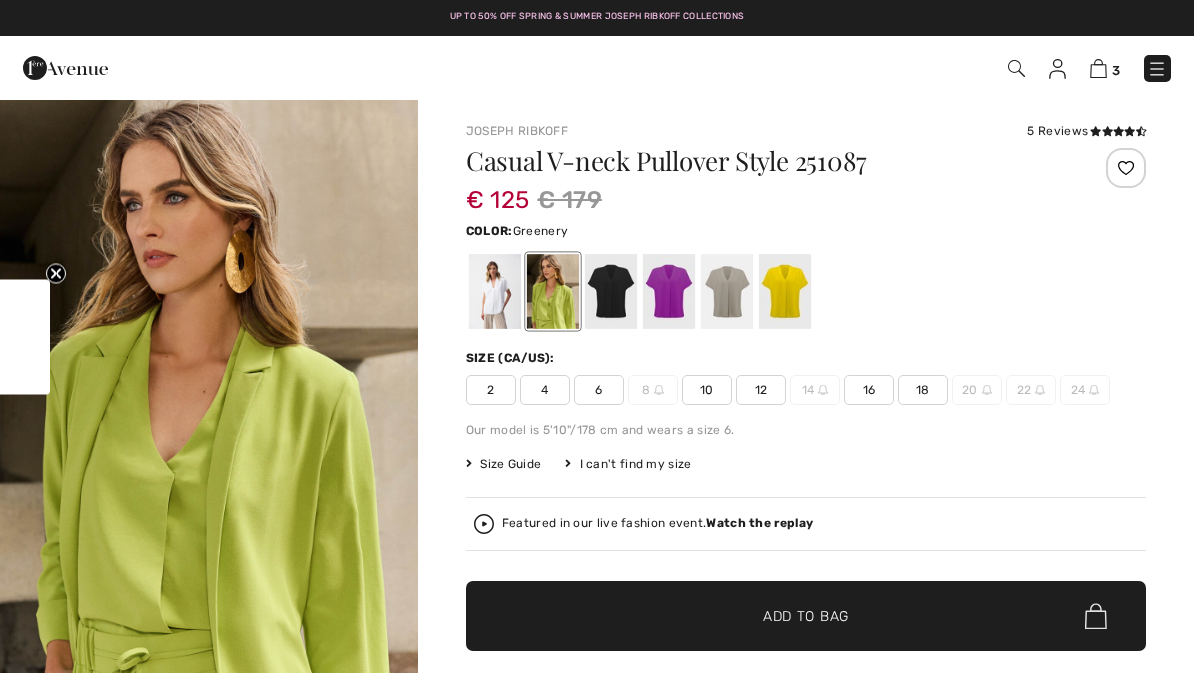 scroll, scrollTop: 0, scrollLeft: 0, axis: both 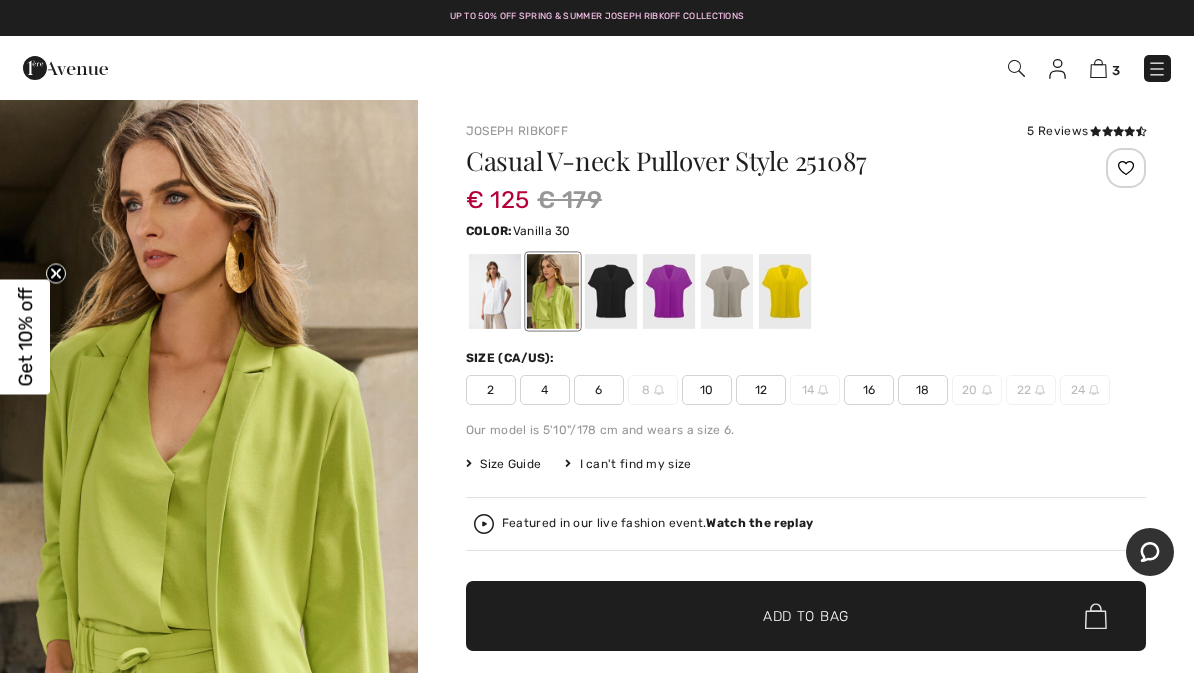 click at bounding box center (495, 291) 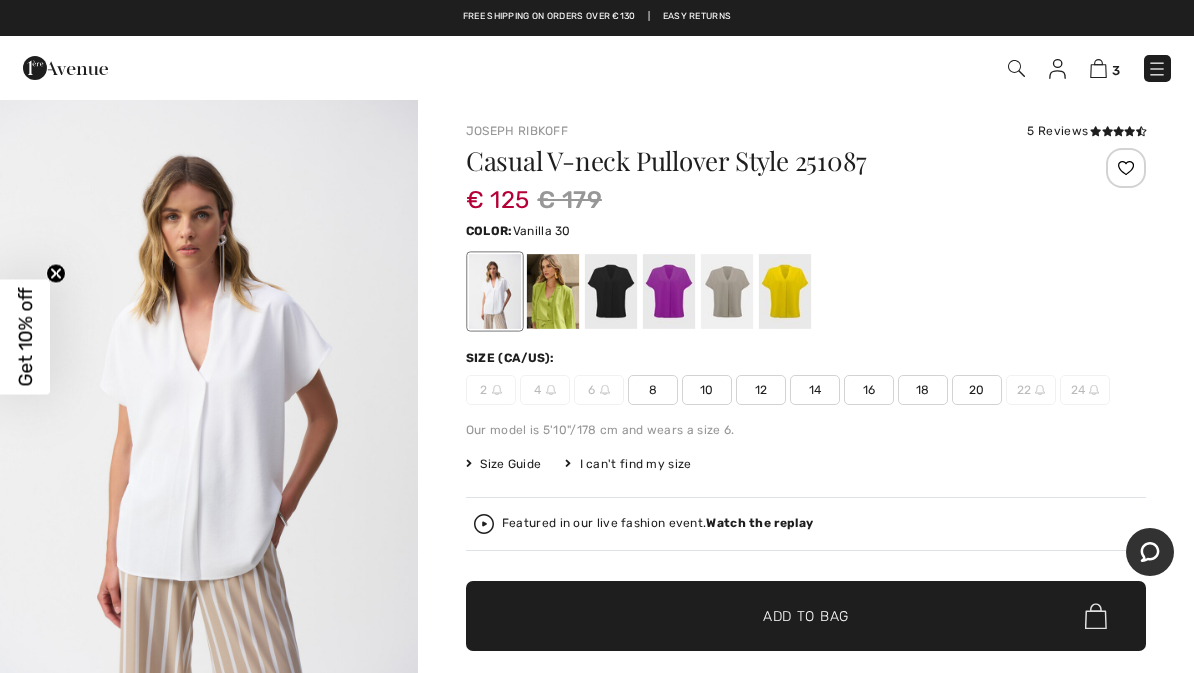 click on "8" at bounding box center (653, 390) 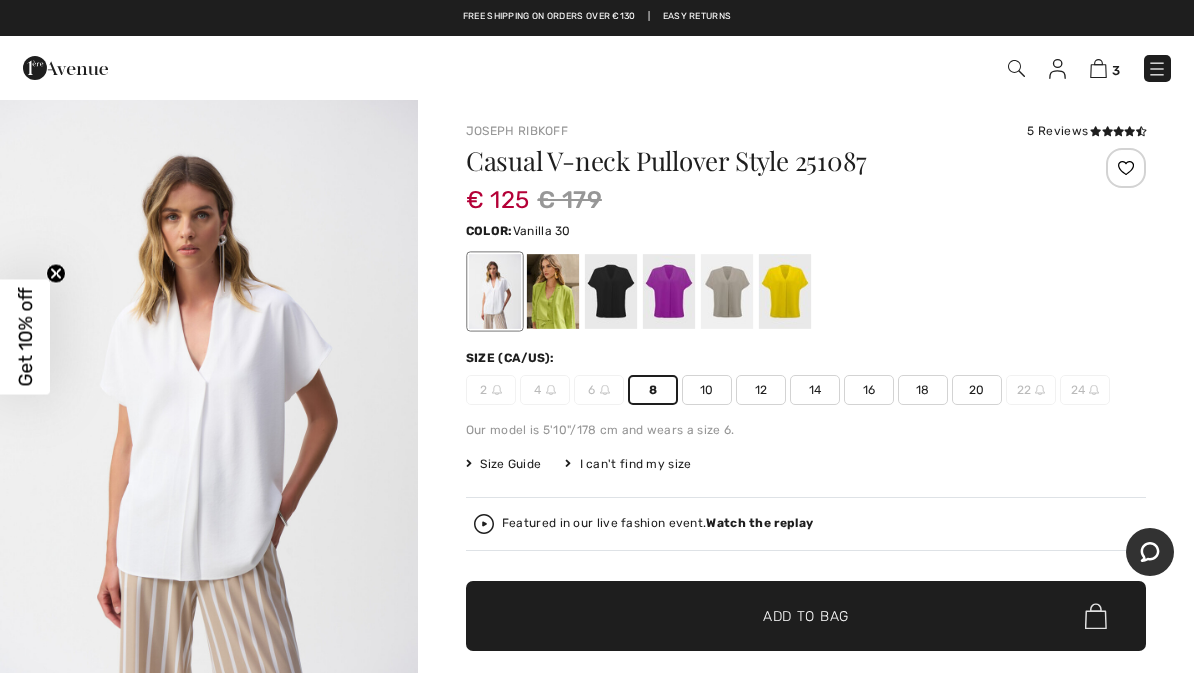 click on "✔ Added to Bag
Add to Bag" at bounding box center [806, 616] 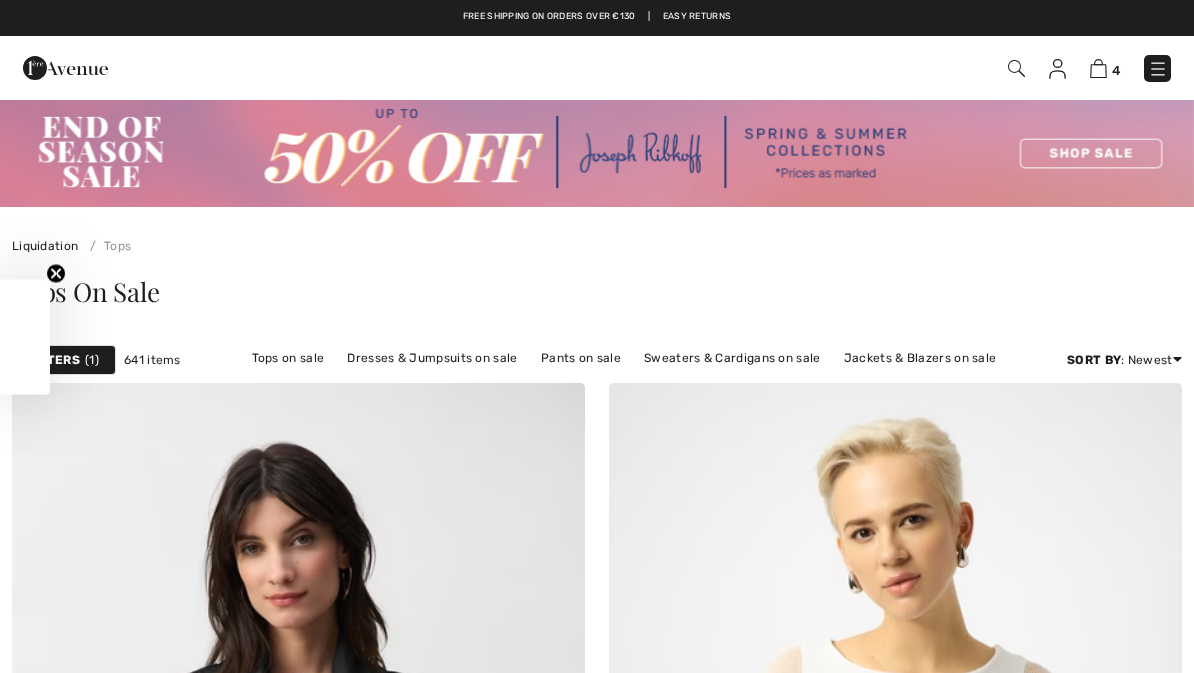 scroll, scrollTop: 2685, scrollLeft: 0, axis: vertical 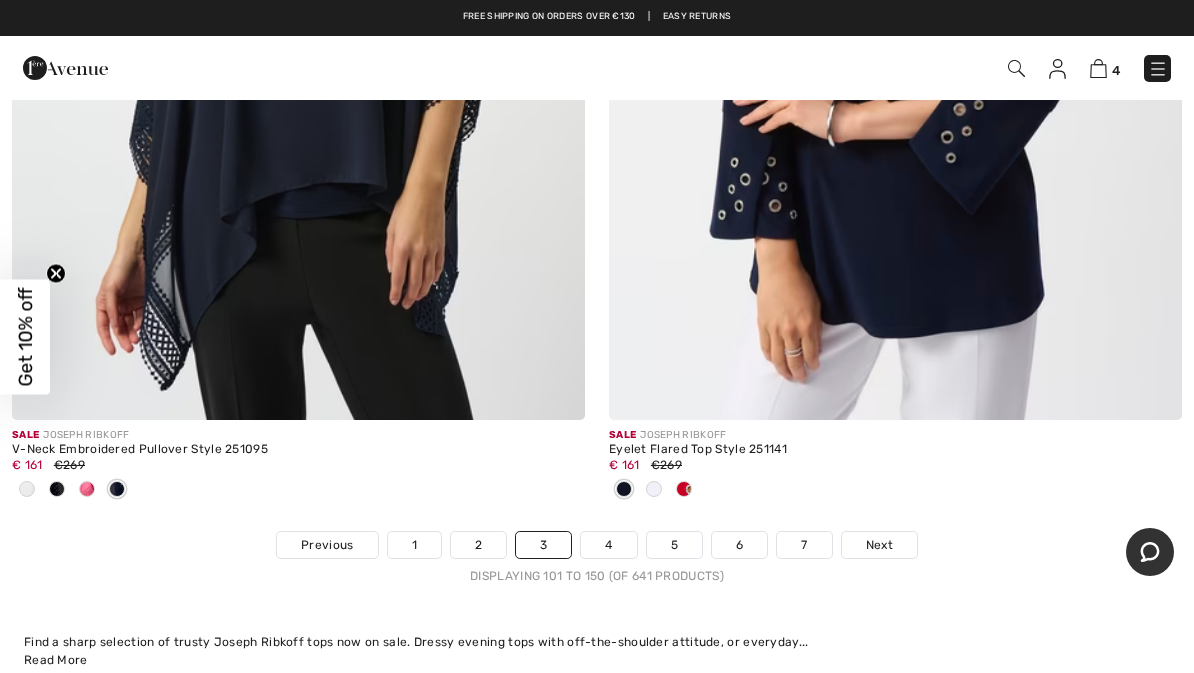 click on "Next" at bounding box center [879, 545] 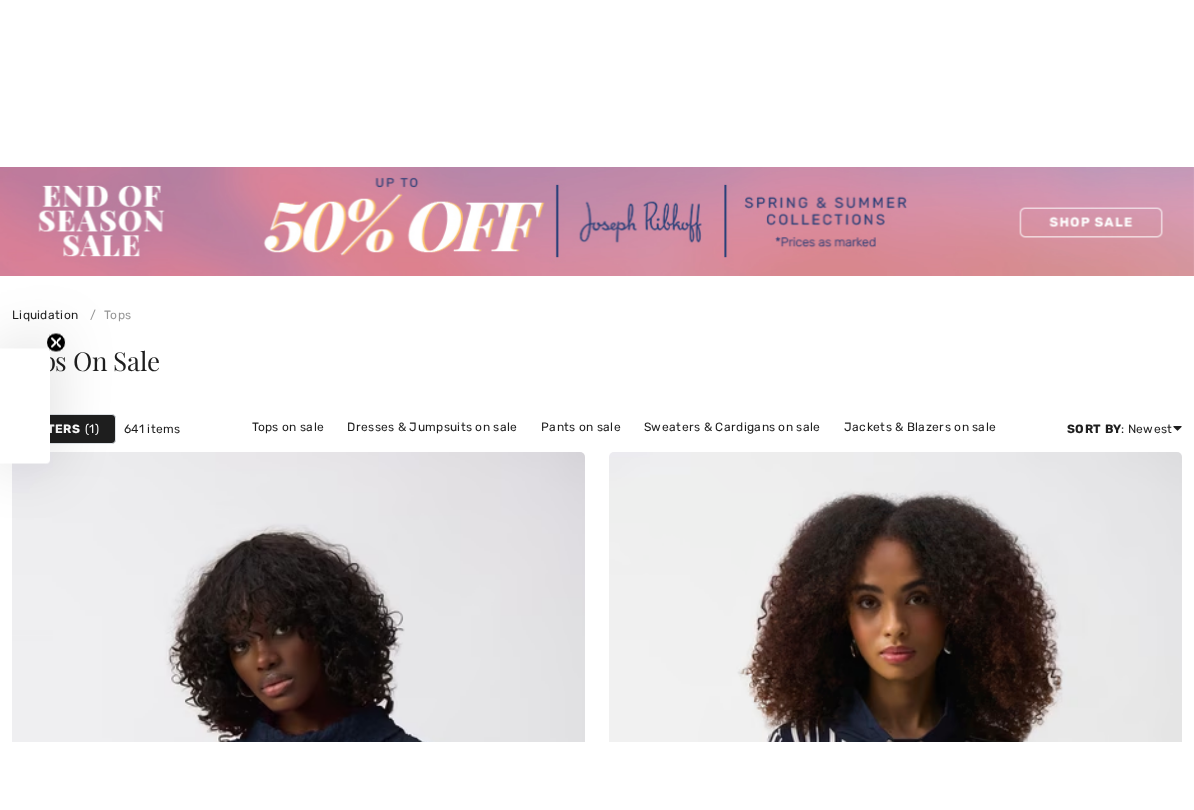 scroll, scrollTop: 526, scrollLeft: 0, axis: vertical 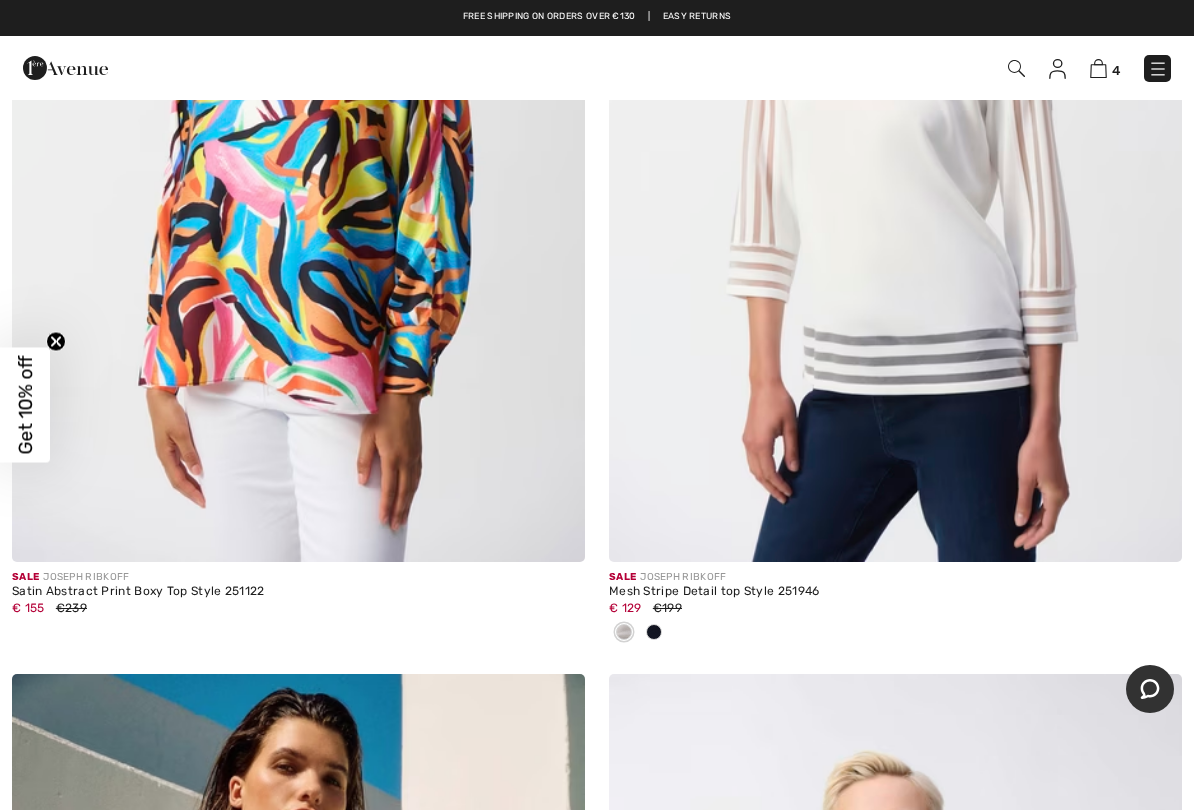 click at bounding box center (895, 132) 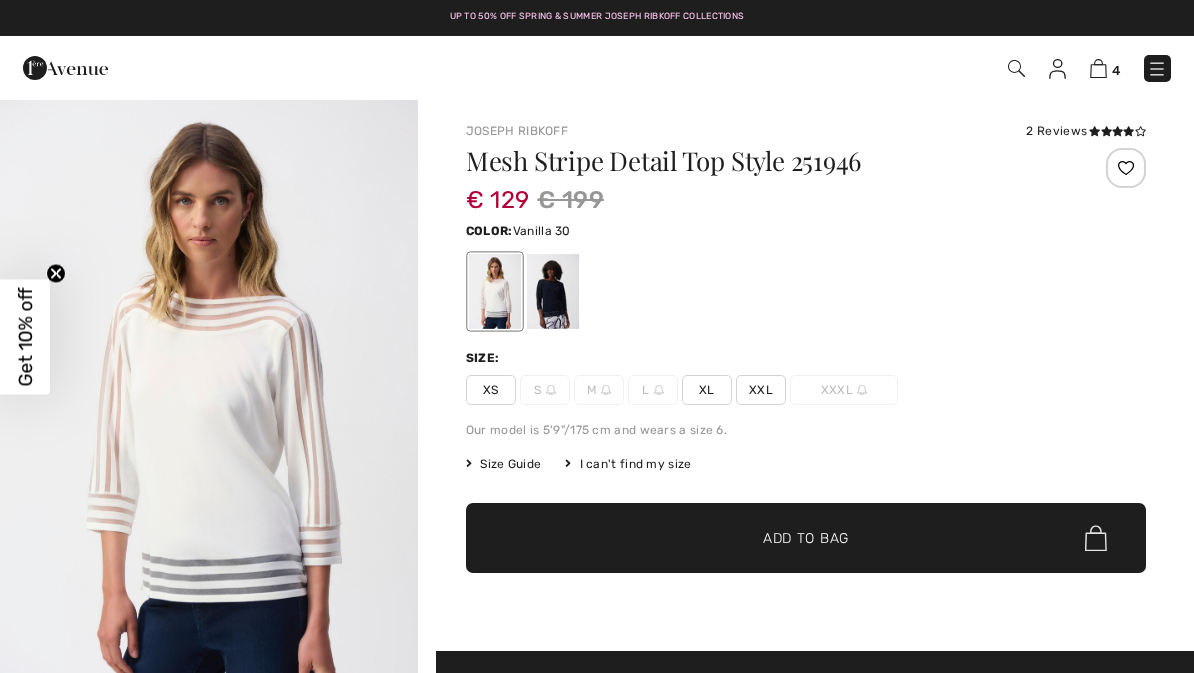 scroll, scrollTop: 0, scrollLeft: 0, axis: both 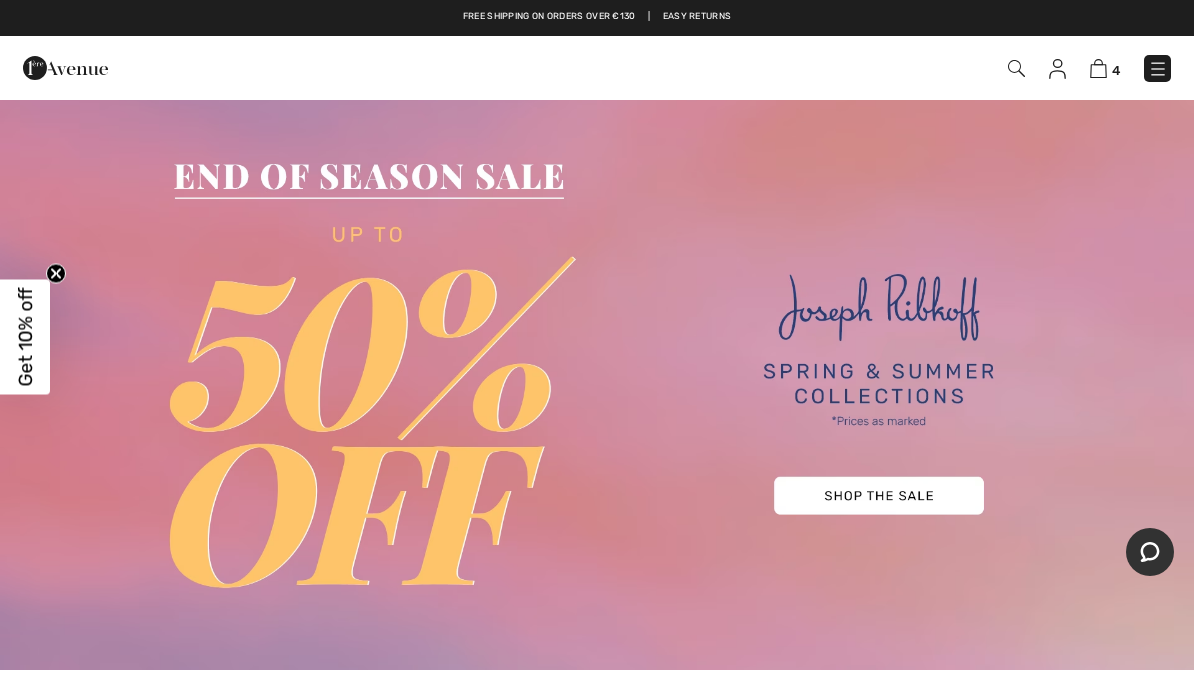click at bounding box center (597, 384) 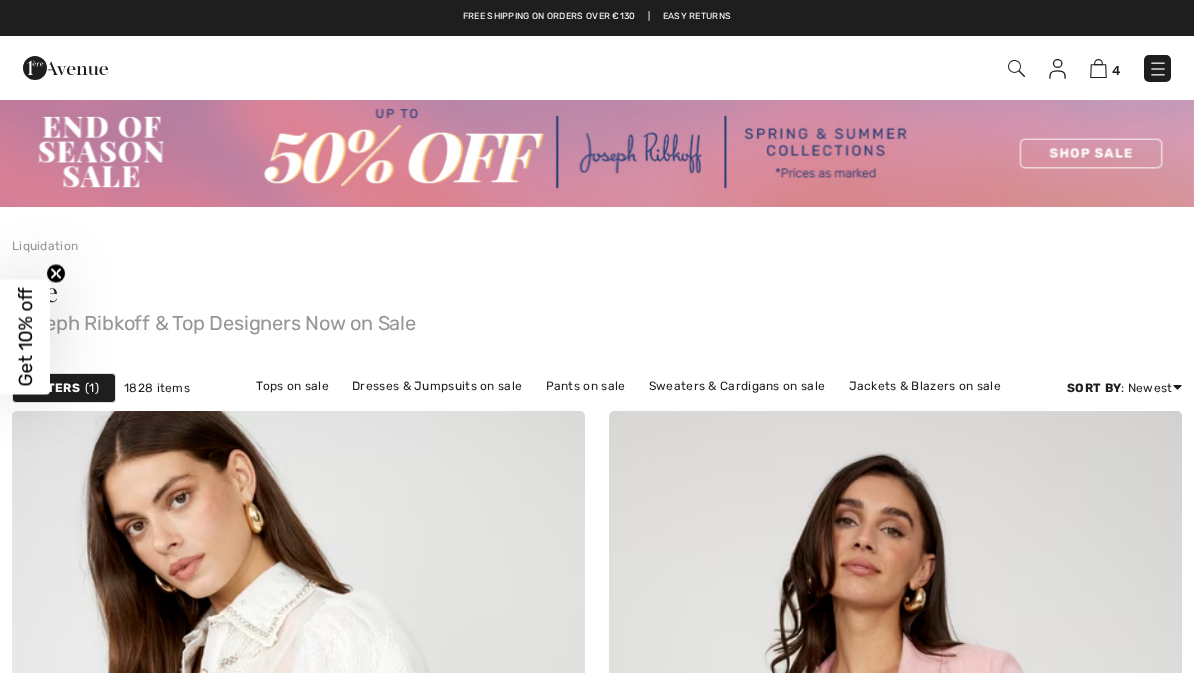 scroll, scrollTop: 0, scrollLeft: 0, axis: both 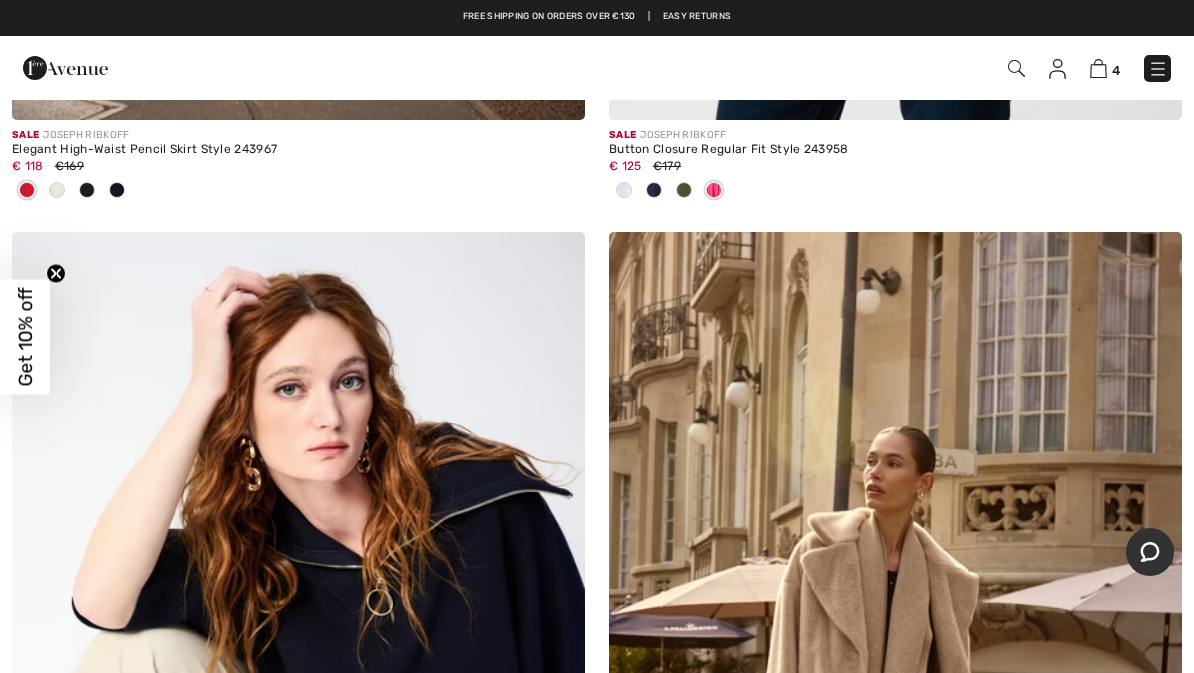 click at bounding box center [1098, 68] 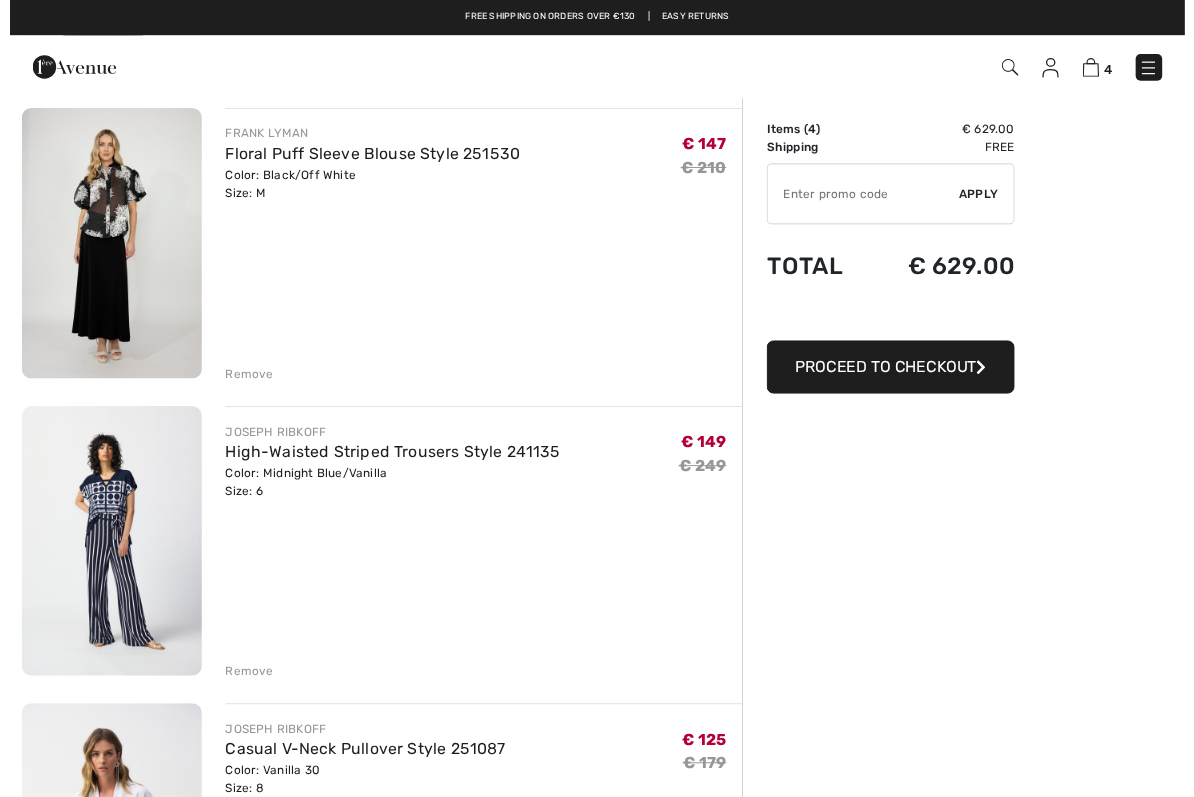 scroll, scrollTop: 0, scrollLeft: 0, axis: both 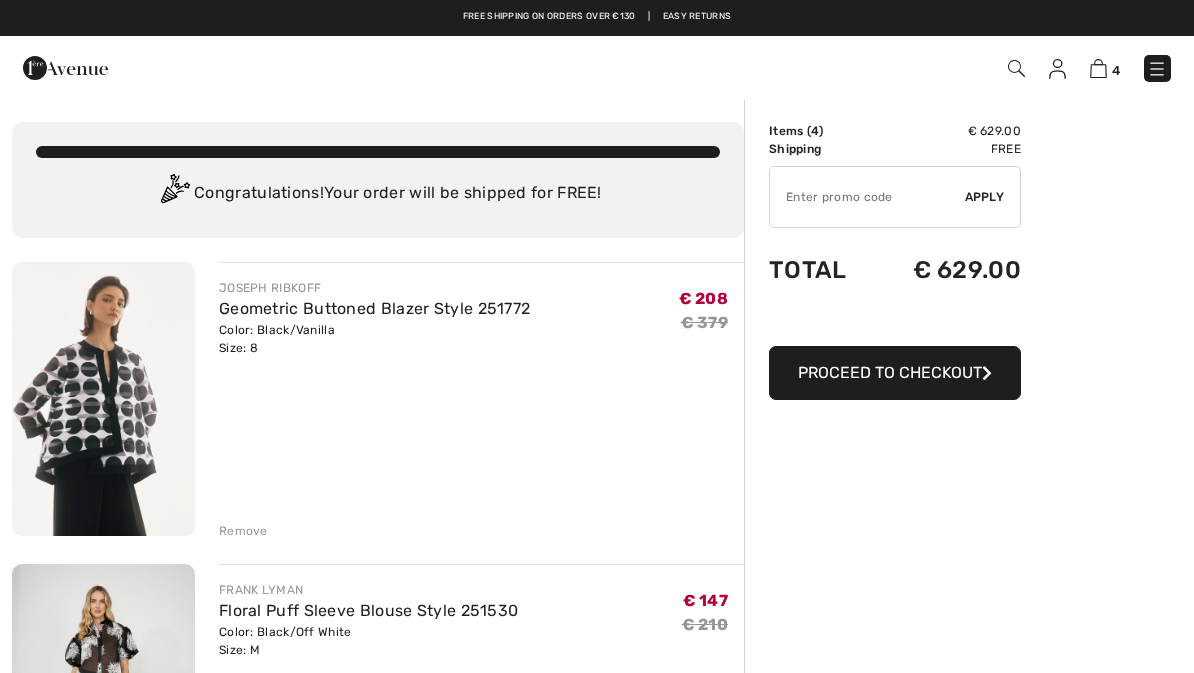 click on "Remove" at bounding box center (481, 529) 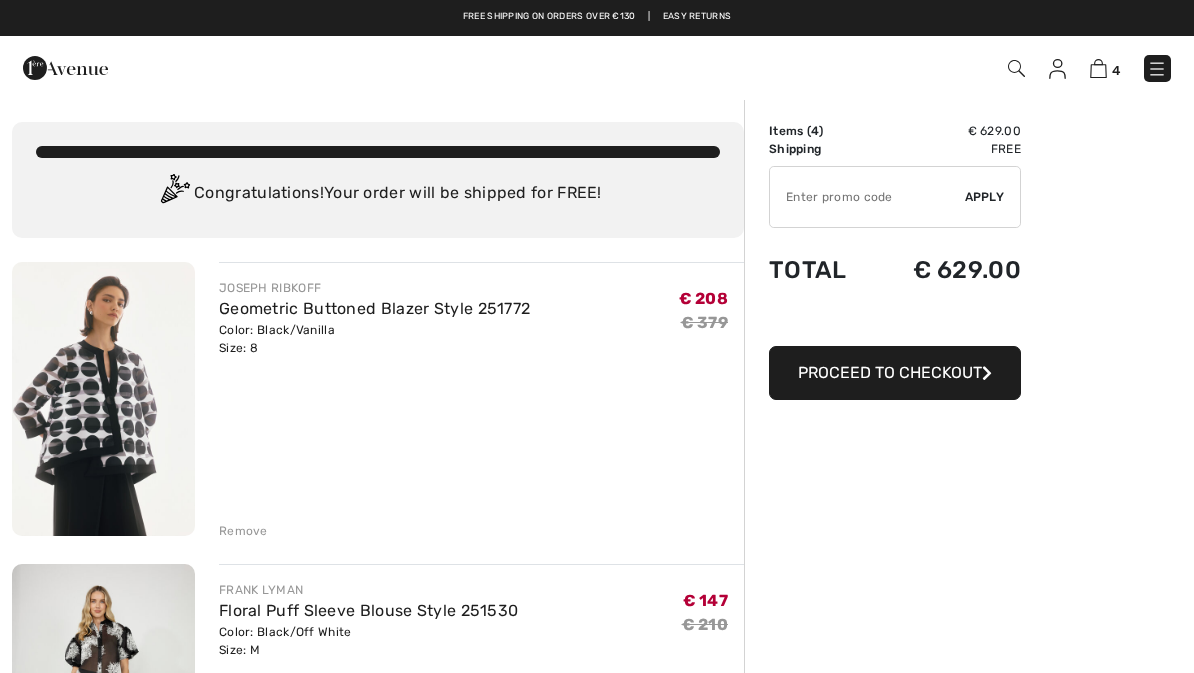 click on "Remove" at bounding box center [481, 529] 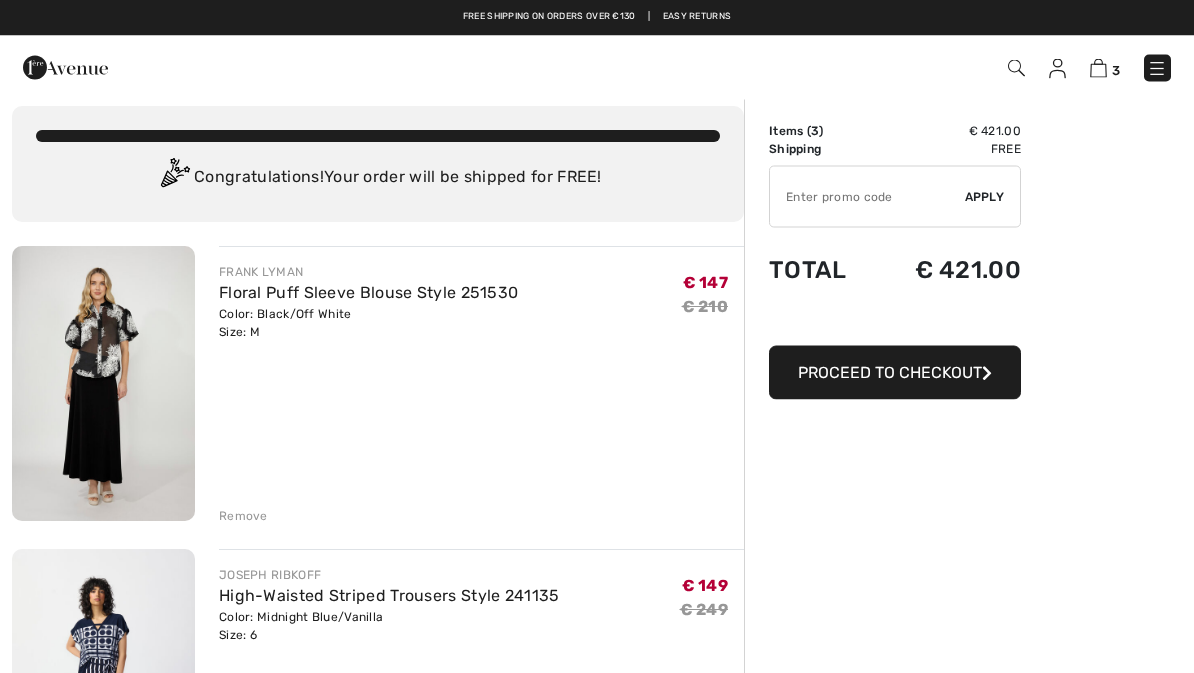 scroll, scrollTop: 0, scrollLeft: 0, axis: both 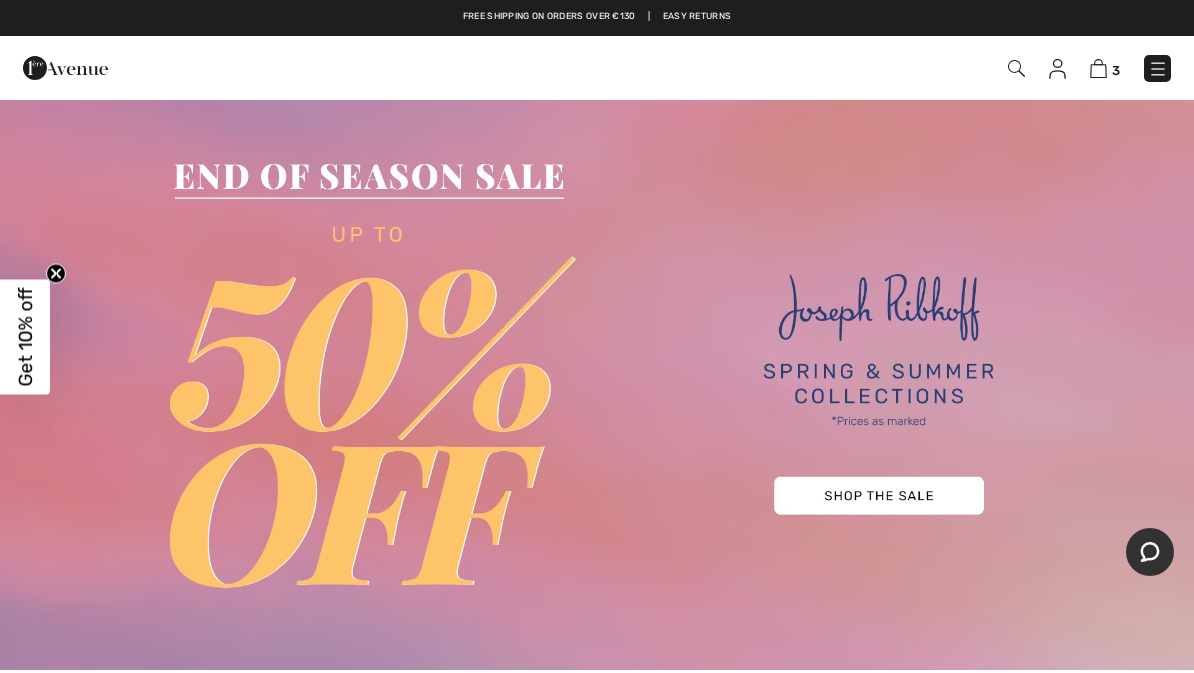click at bounding box center (597, 384) 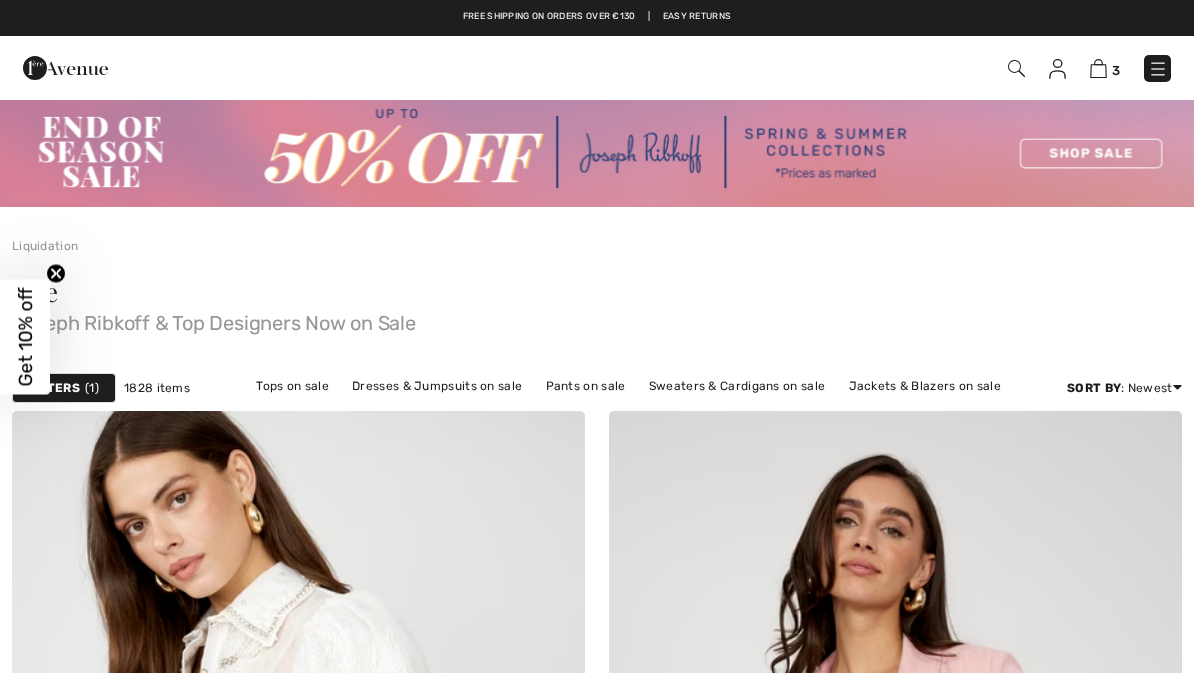 scroll, scrollTop: 0, scrollLeft: 0, axis: both 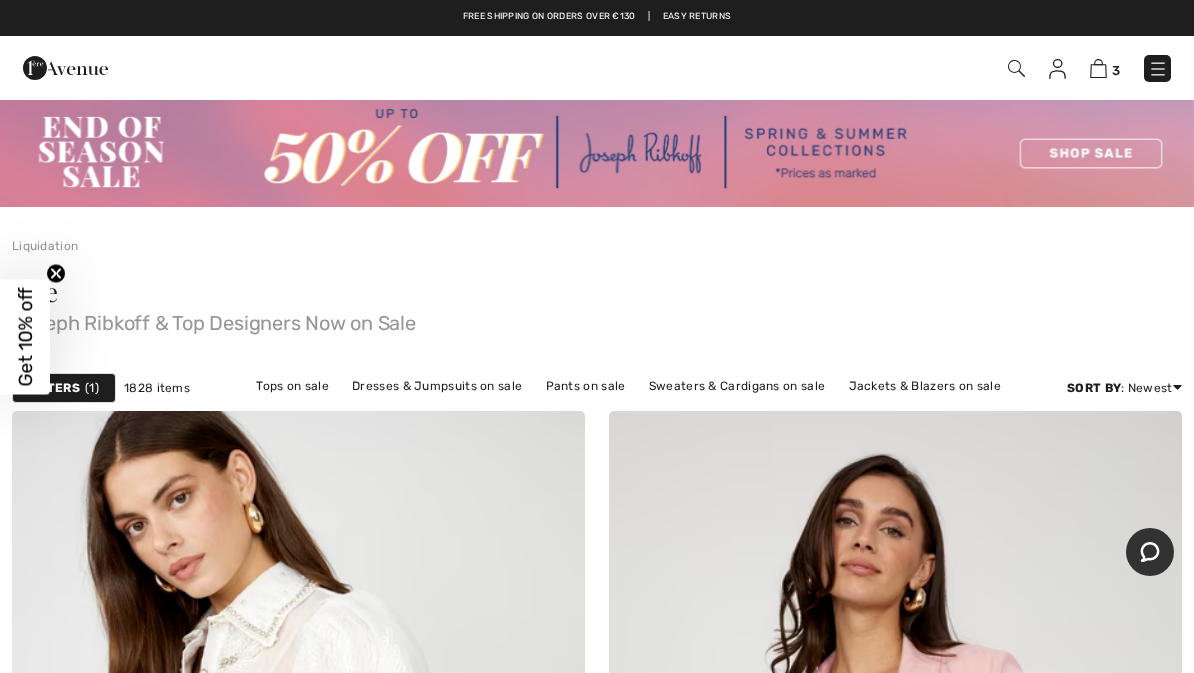 click on "Pants on sale" at bounding box center (586, 386) 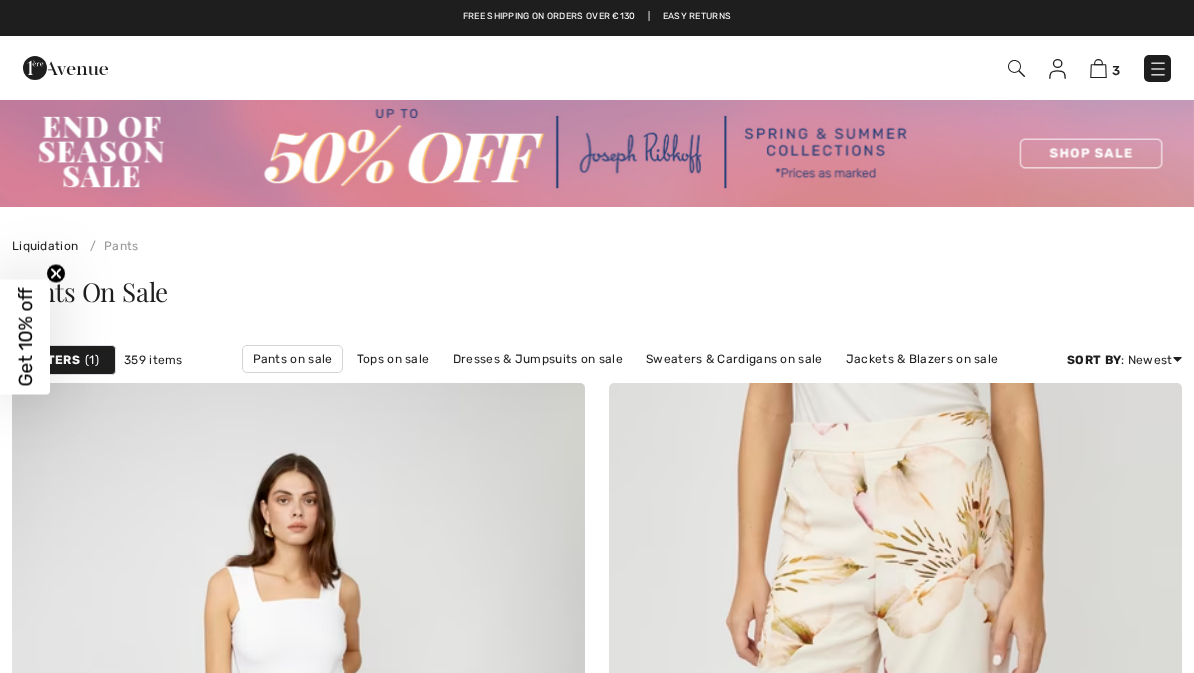 scroll, scrollTop: 0, scrollLeft: 0, axis: both 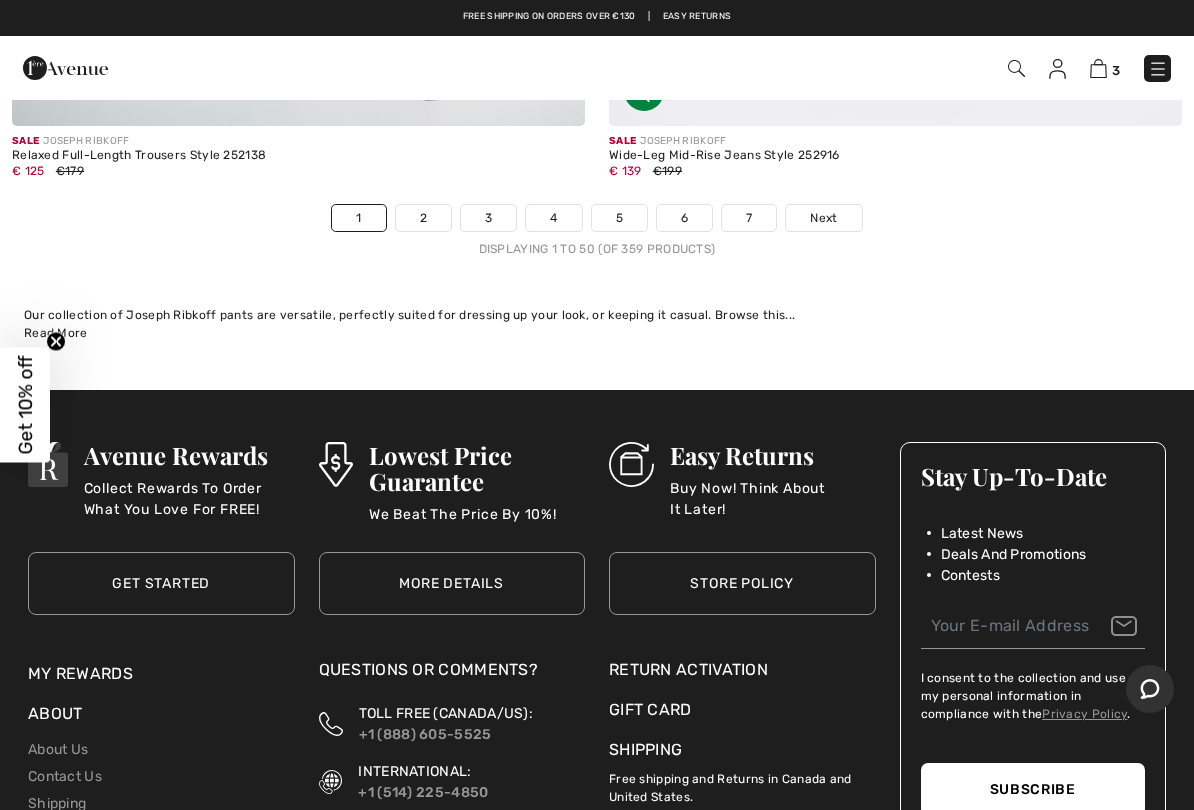 click on "Next" at bounding box center [823, 218] 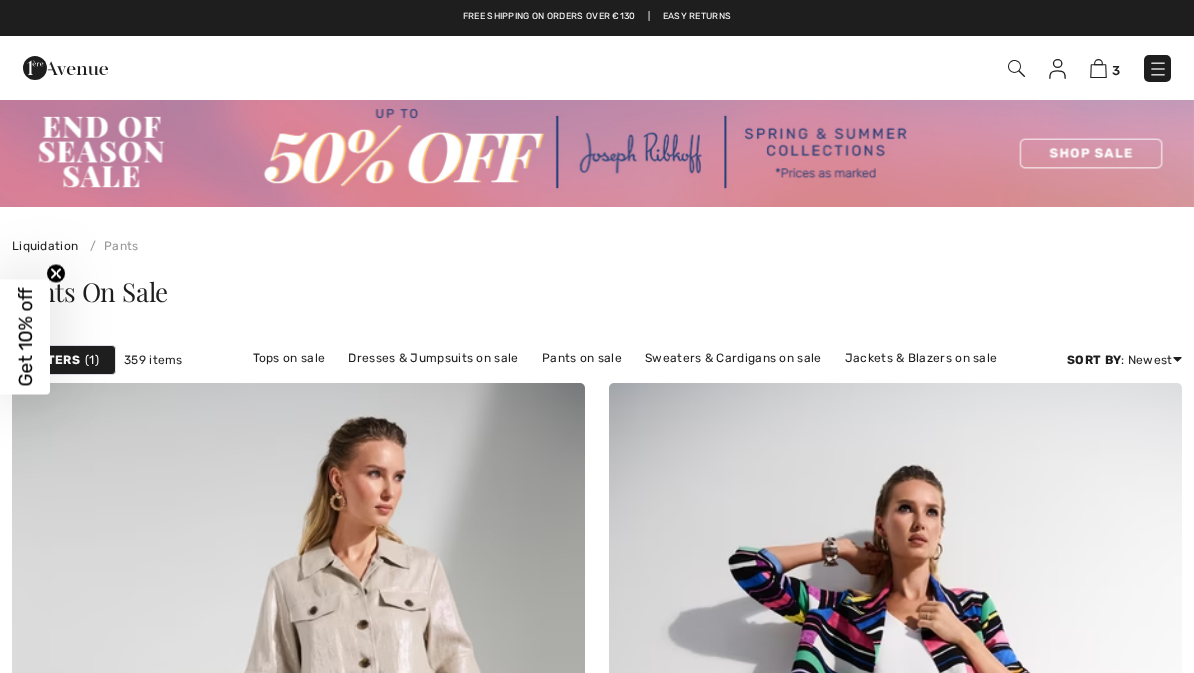 scroll, scrollTop: 0, scrollLeft: 0, axis: both 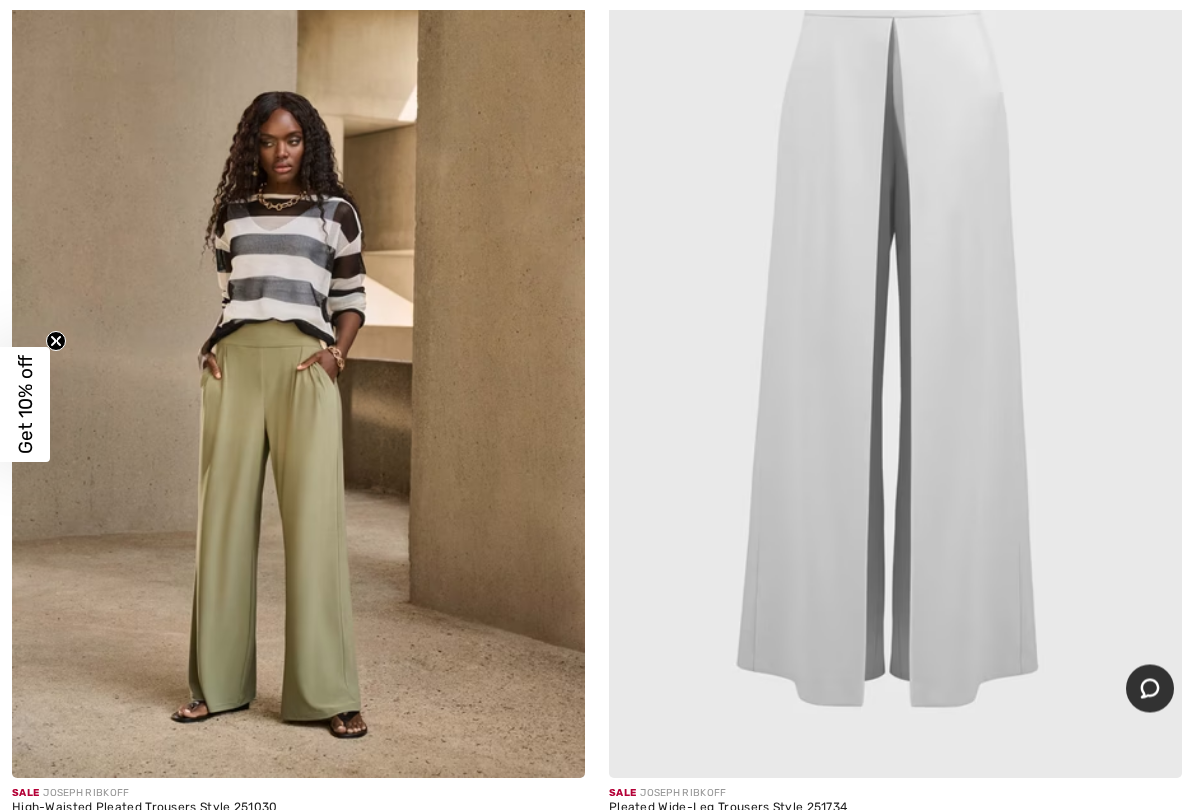 click at bounding box center (895, 350) 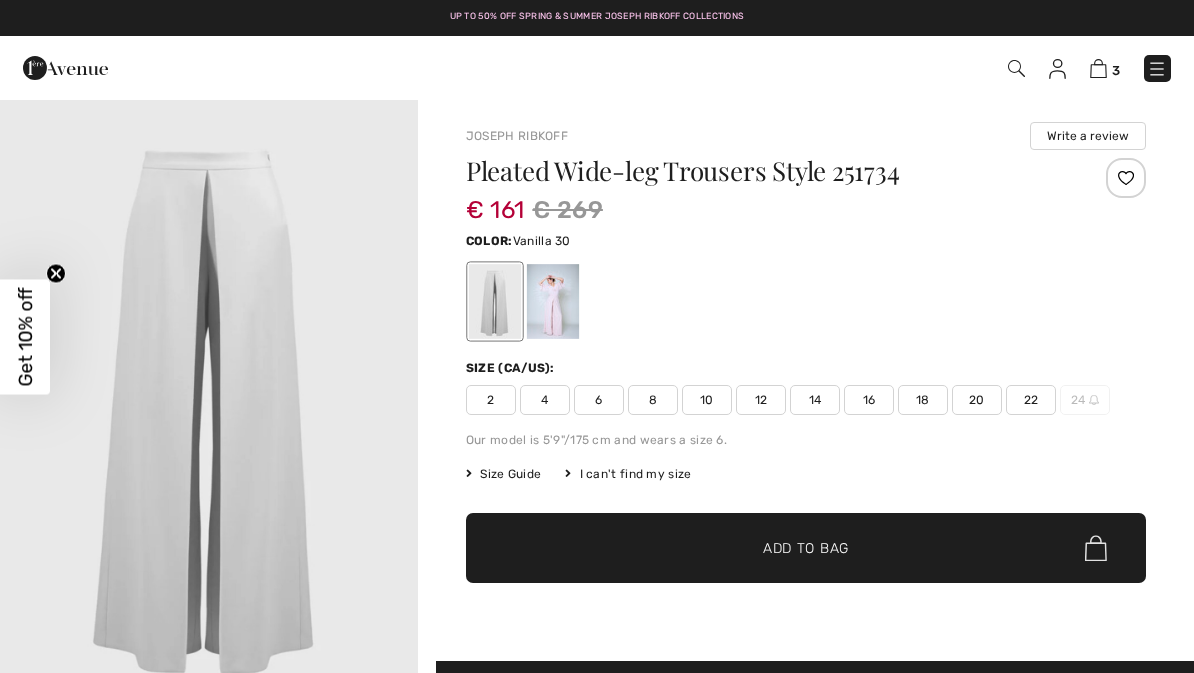scroll, scrollTop: 0, scrollLeft: 0, axis: both 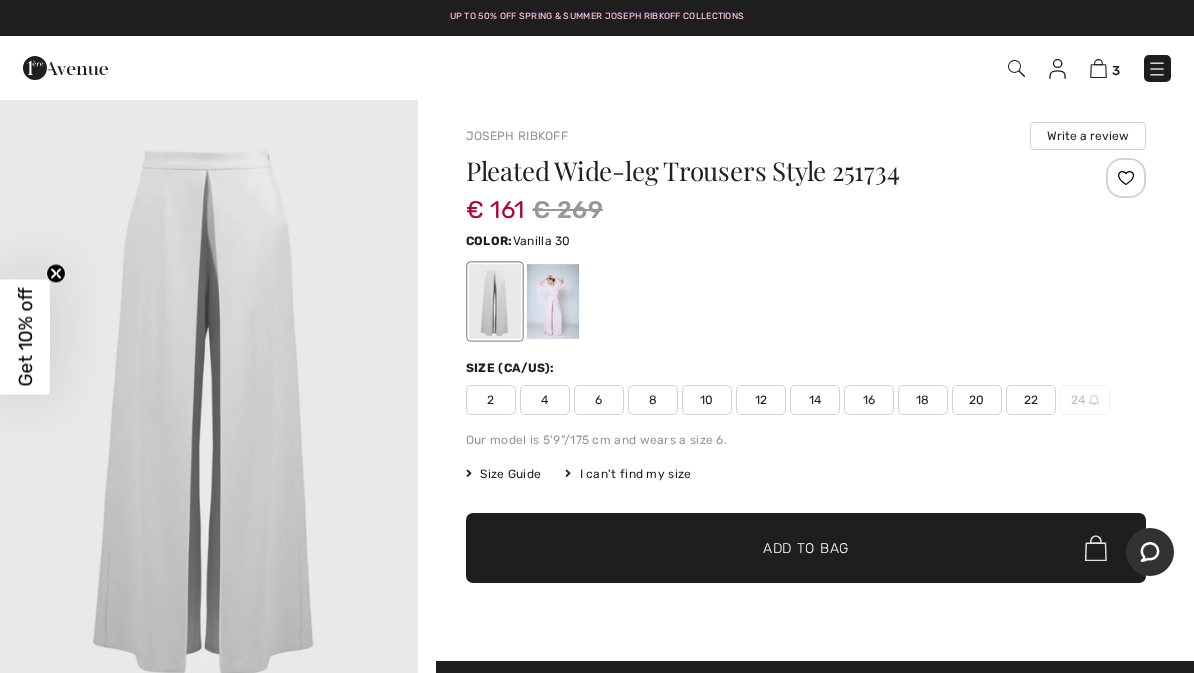click on "6" at bounding box center (599, 400) 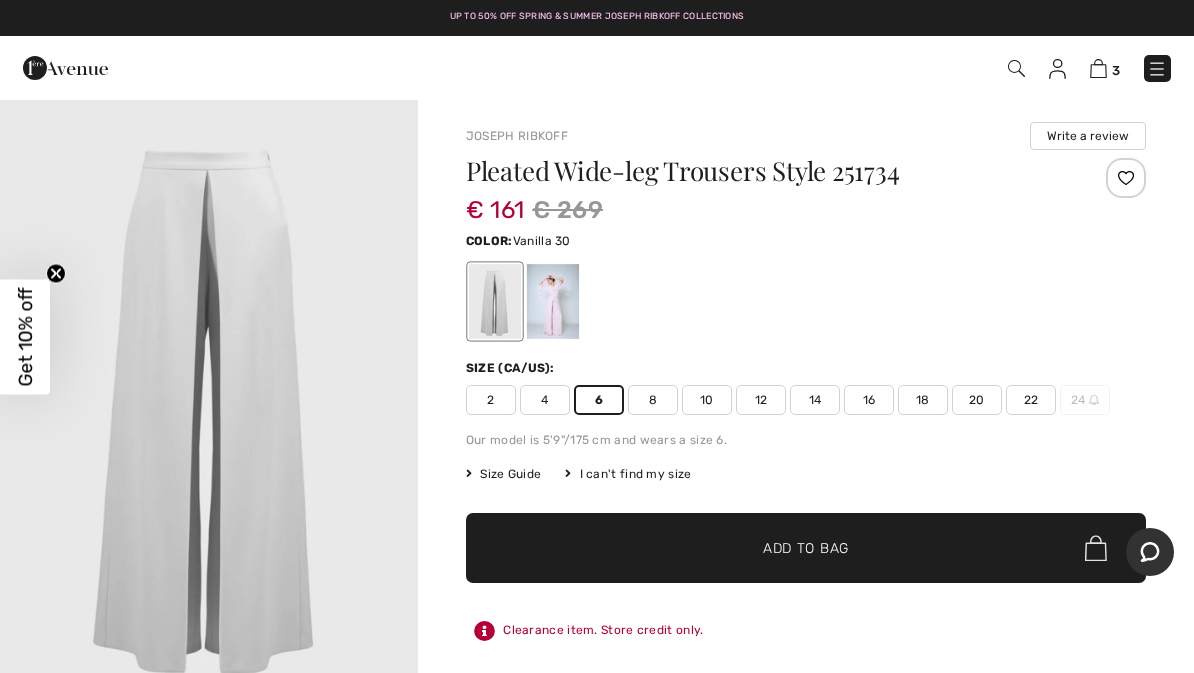 click on "✔ Added to Bag
Add to Bag" at bounding box center [806, 548] 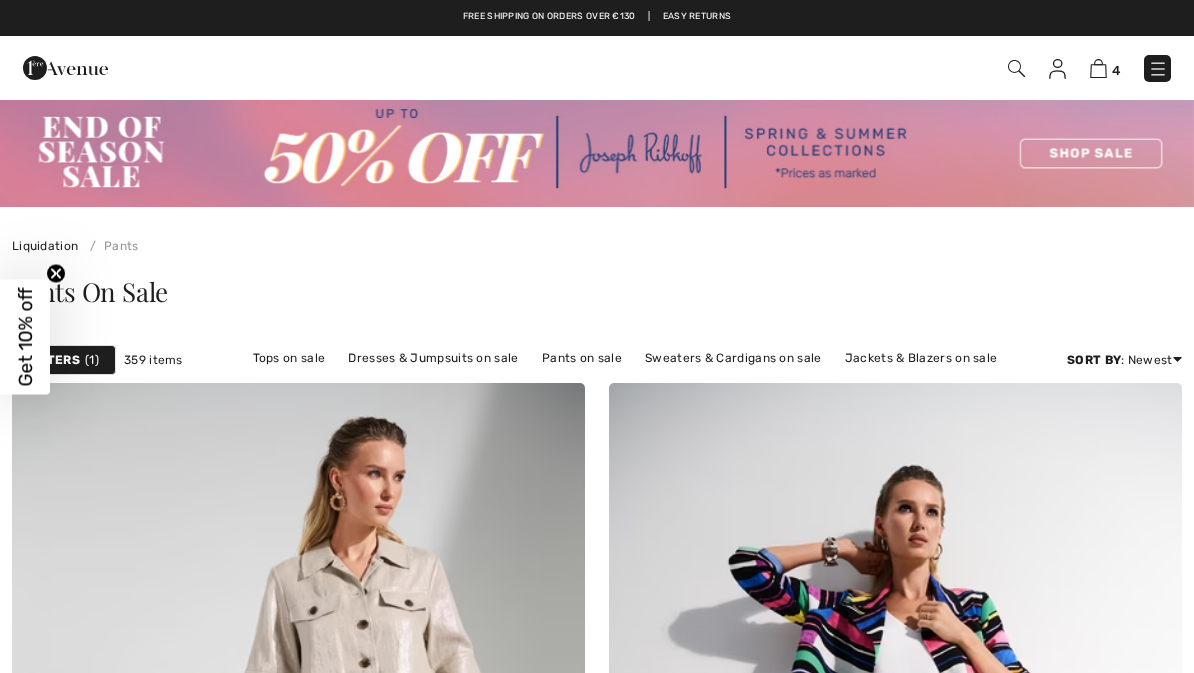 scroll, scrollTop: 10288, scrollLeft: 0, axis: vertical 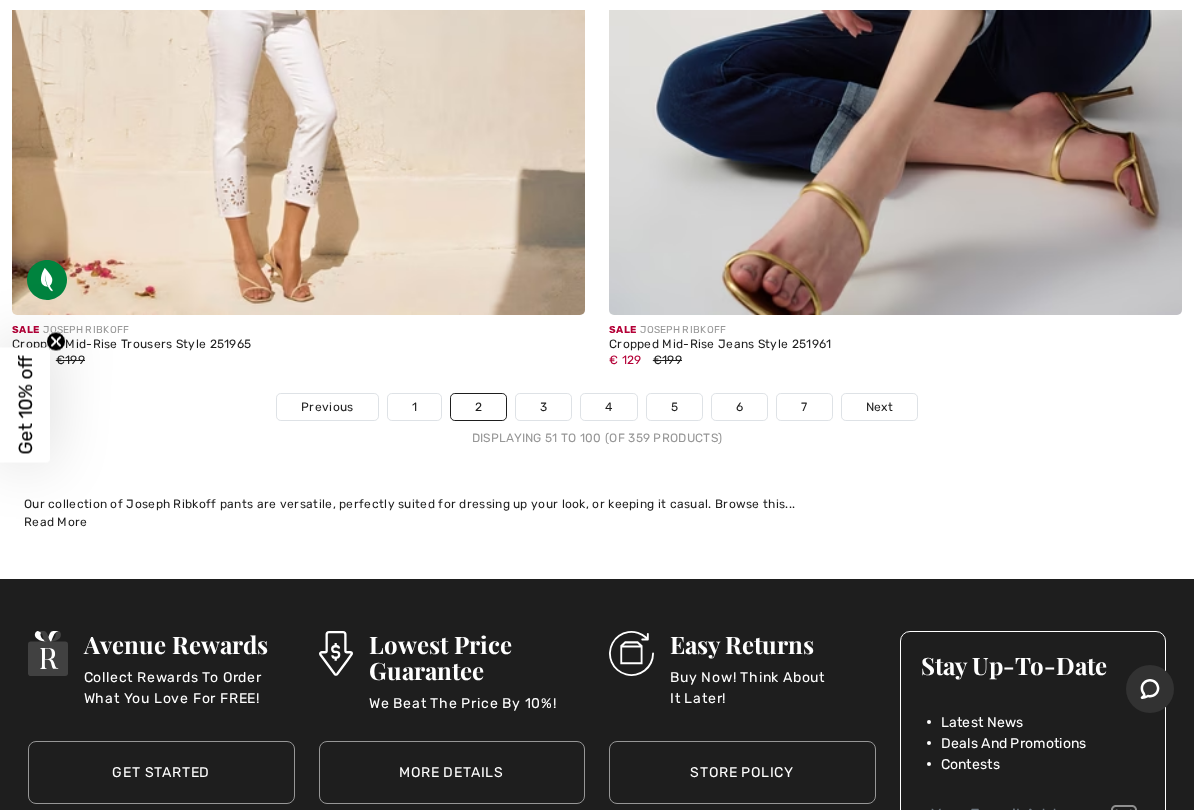 click on "Next" at bounding box center (879, 407) 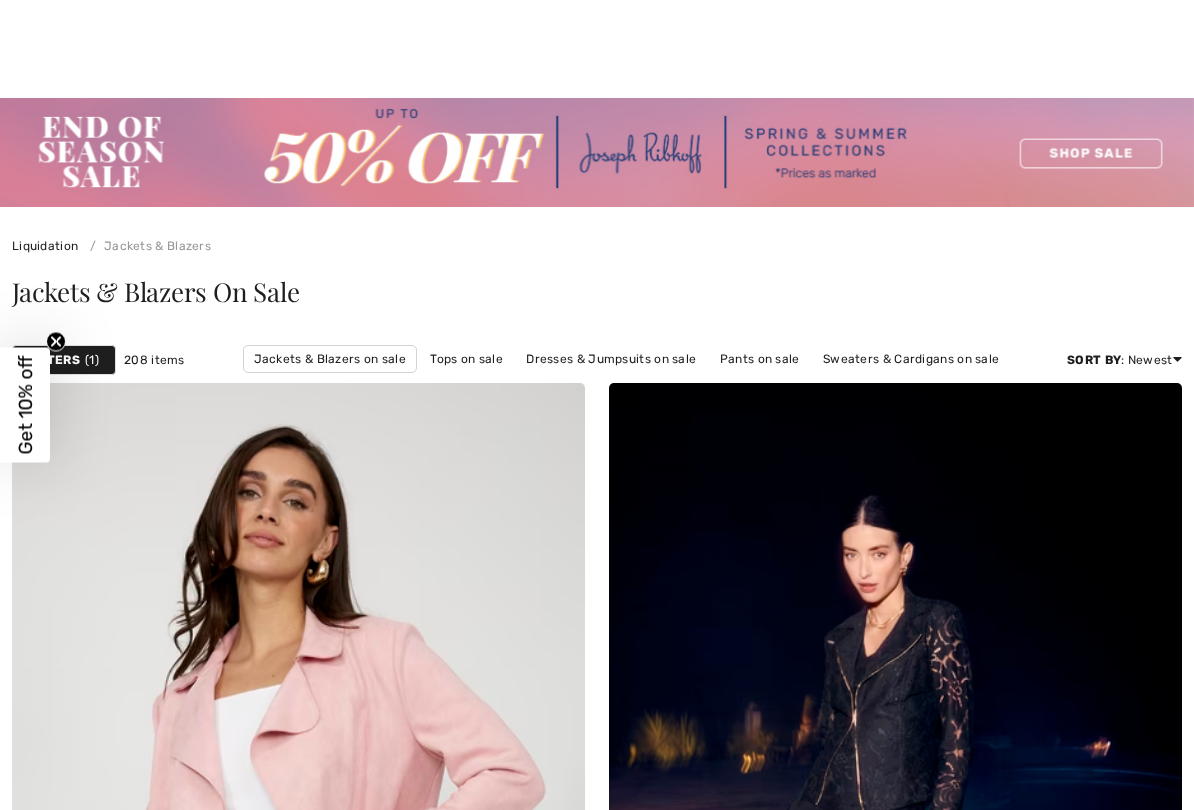 scroll, scrollTop: 1102, scrollLeft: 0, axis: vertical 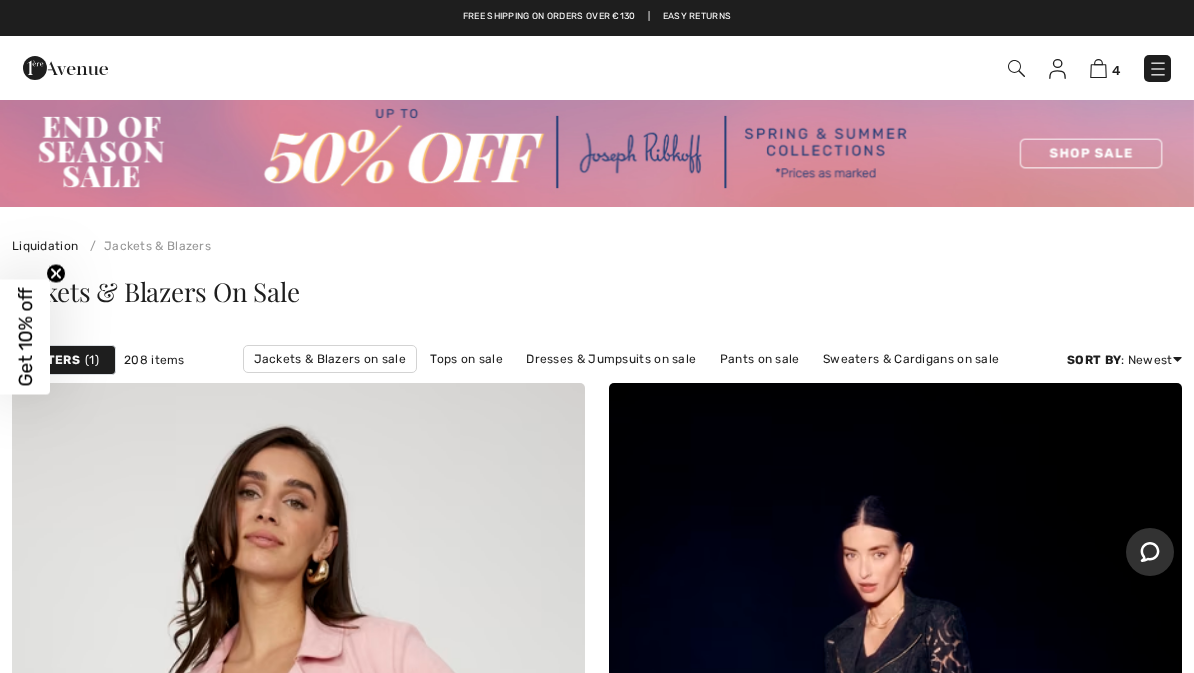 click on "Pants on sale" at bounding box center (760, 359) 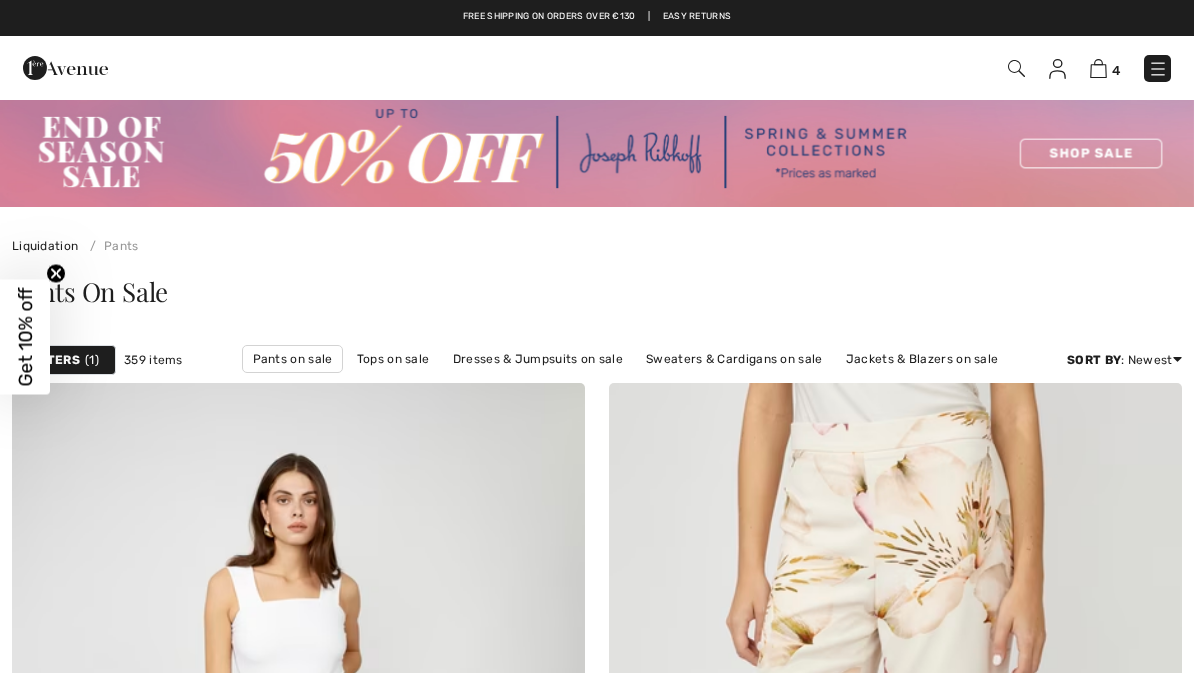 scroll, scrollTop: 0, scrollLeft: 0, axis: both 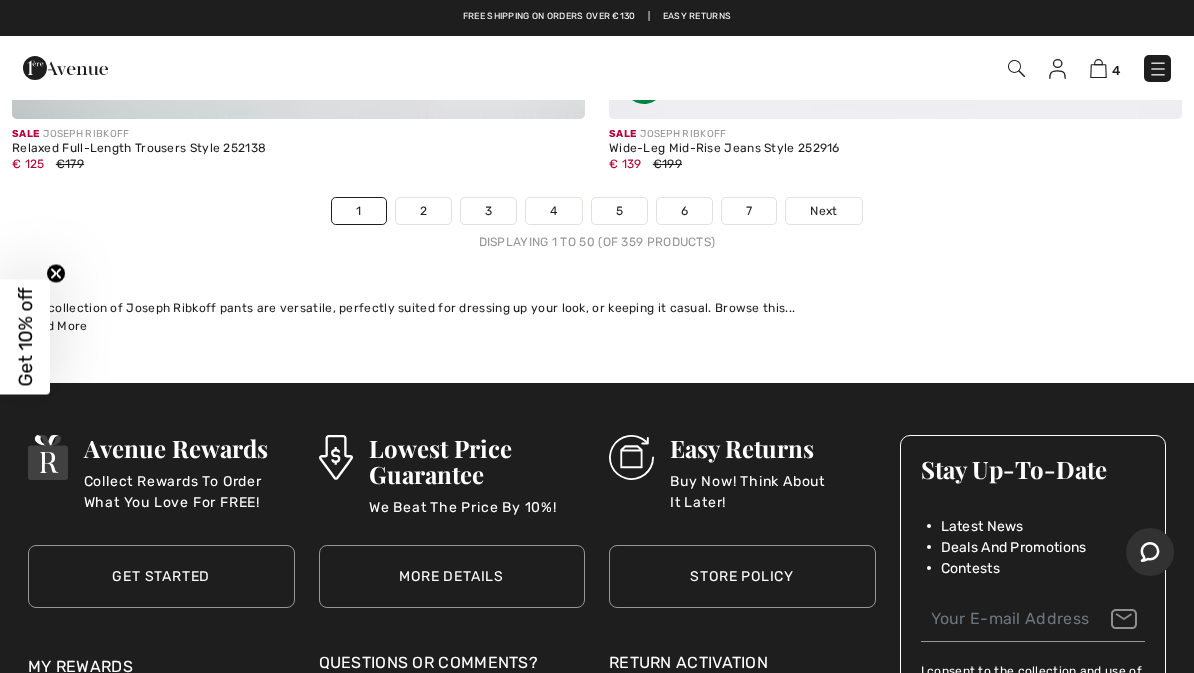 click on "3" at bounding box center [488, 211] 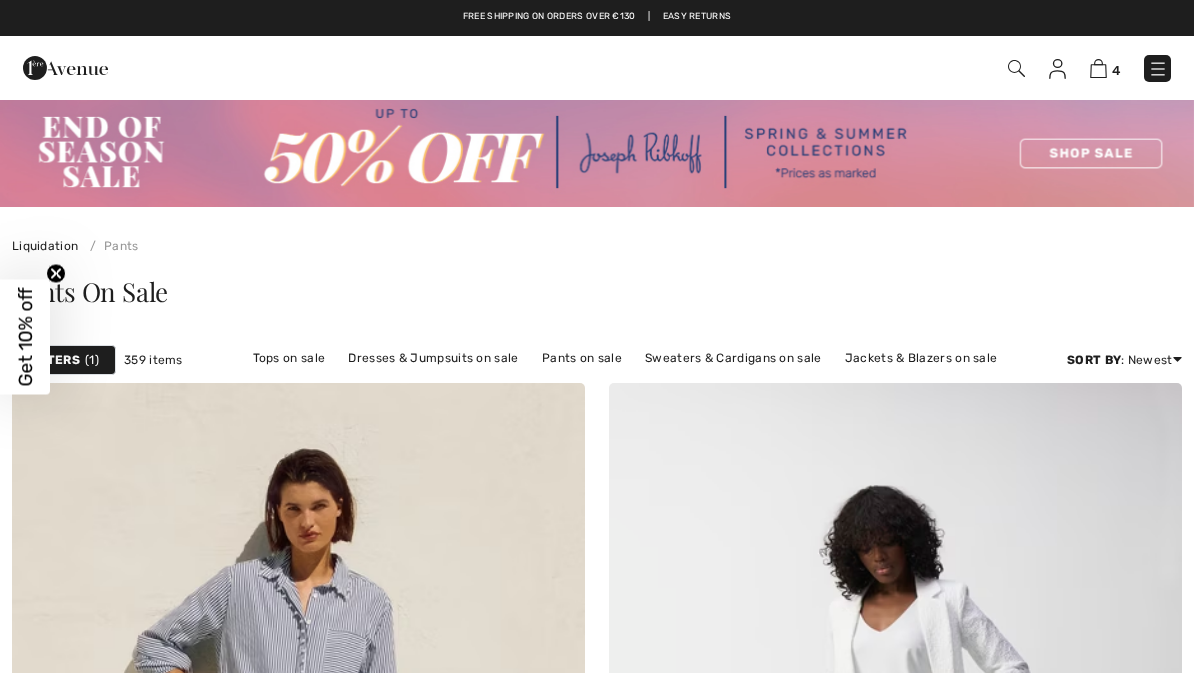 scroll, scrollTop: 0, scrollLeft: 0, axis: both 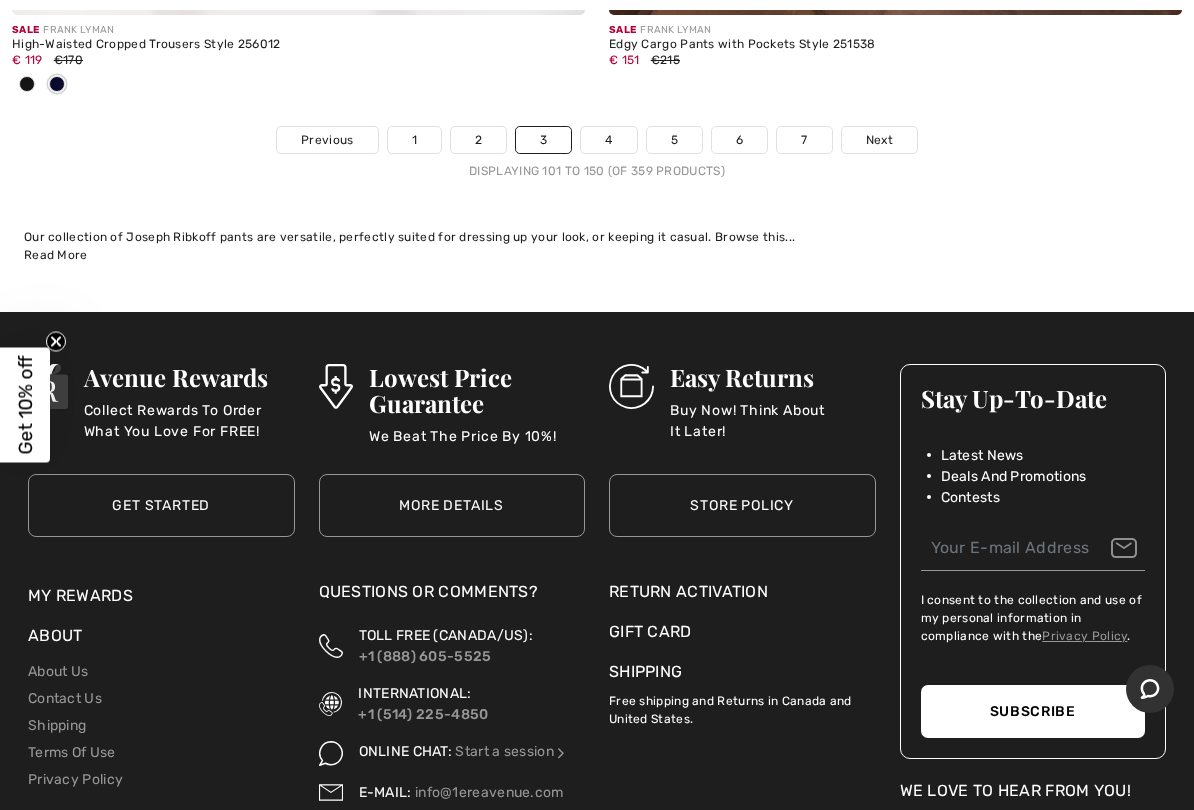 click on "4" at bounding box center [608, 140] 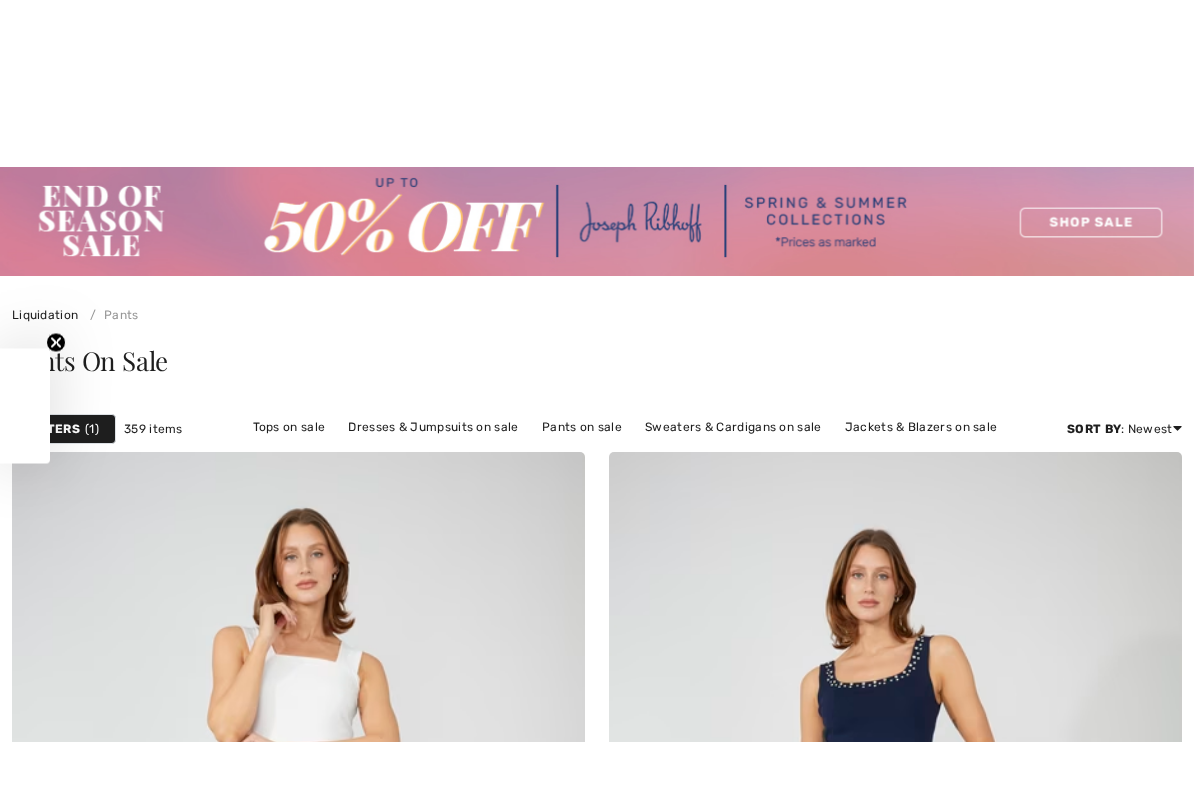scroll, scrollTop: 265, scrollLeft: 0, axis: vertical 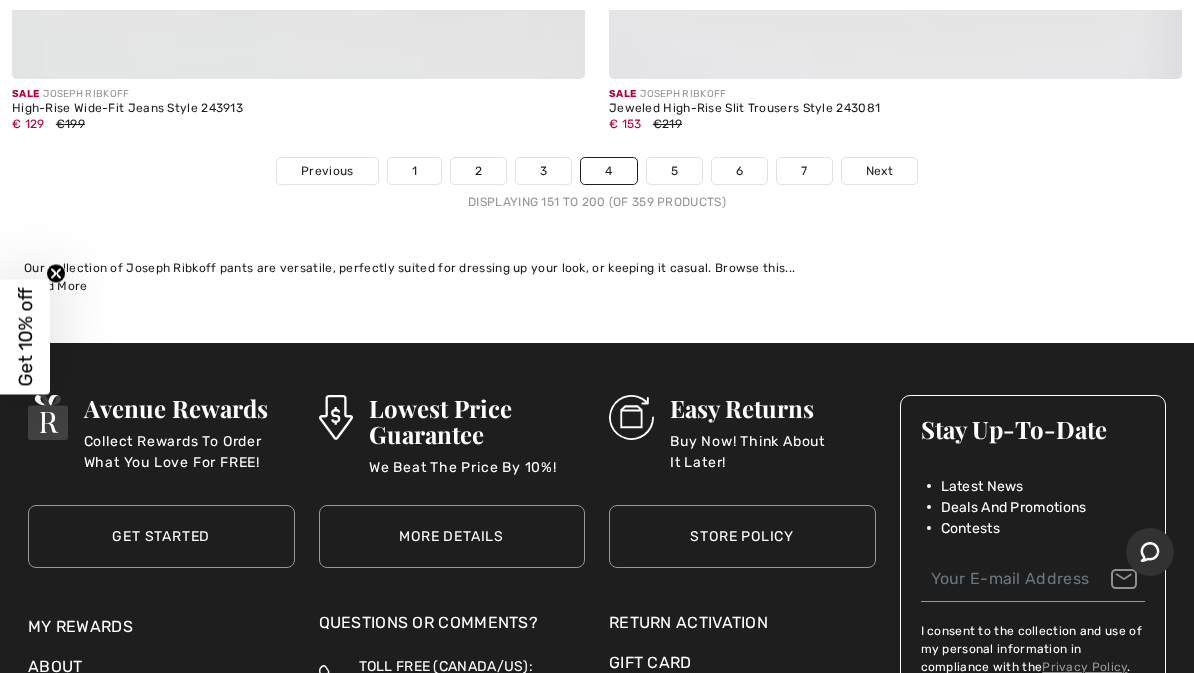 click on "5" at bounding box center (674, 171) 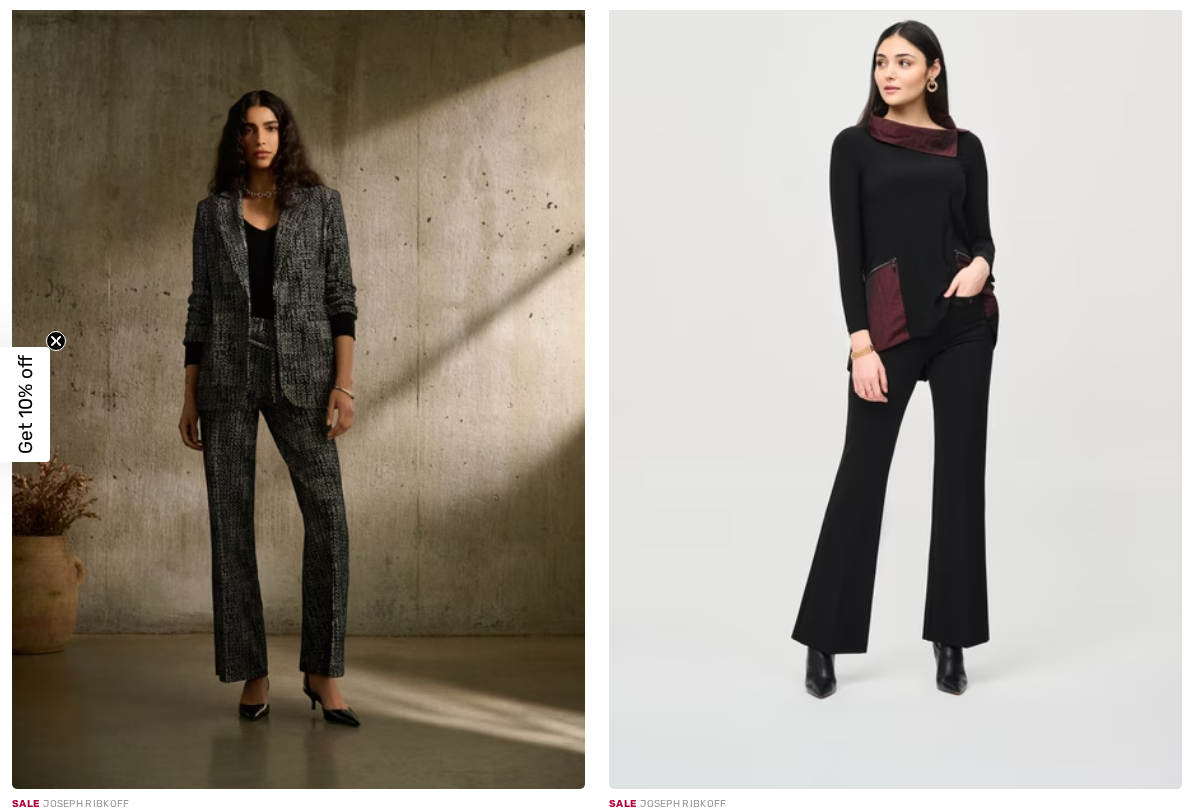 scroll, scrollTop: 0, scrollLeft: 0, axis: both 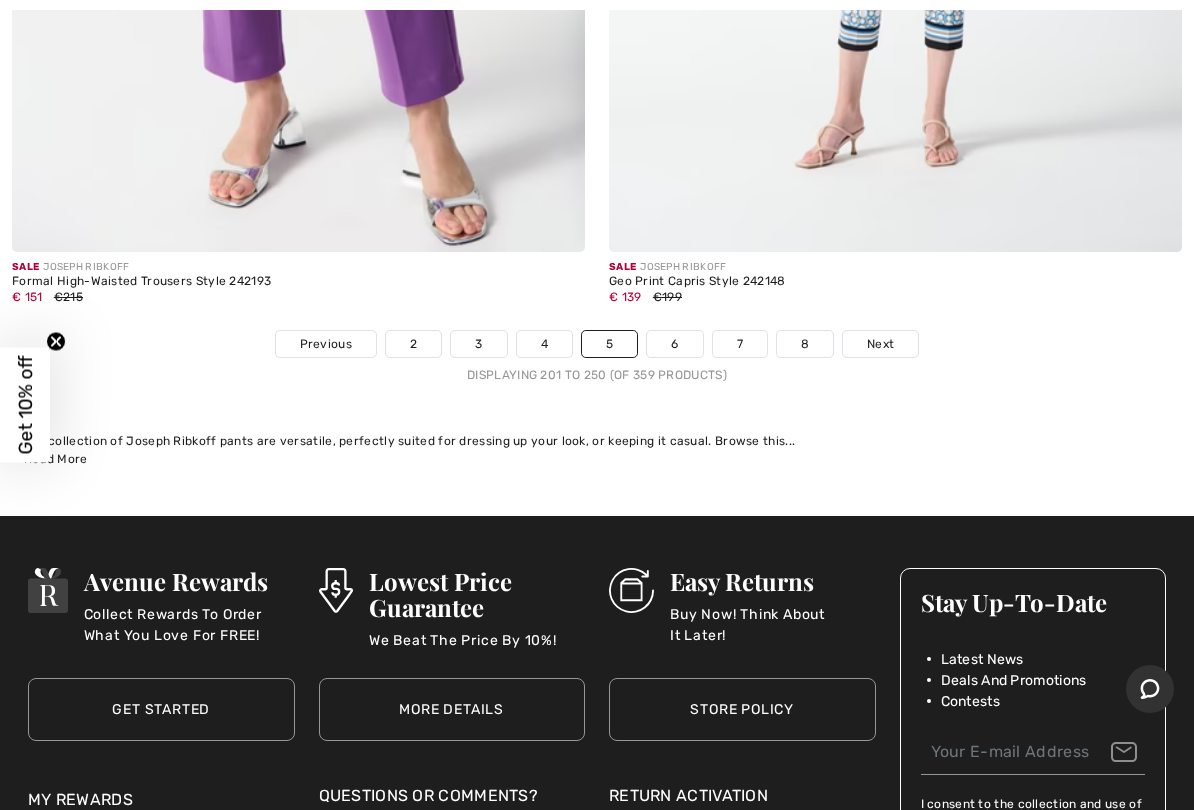 click on "6" at bounding box center (674, 344) 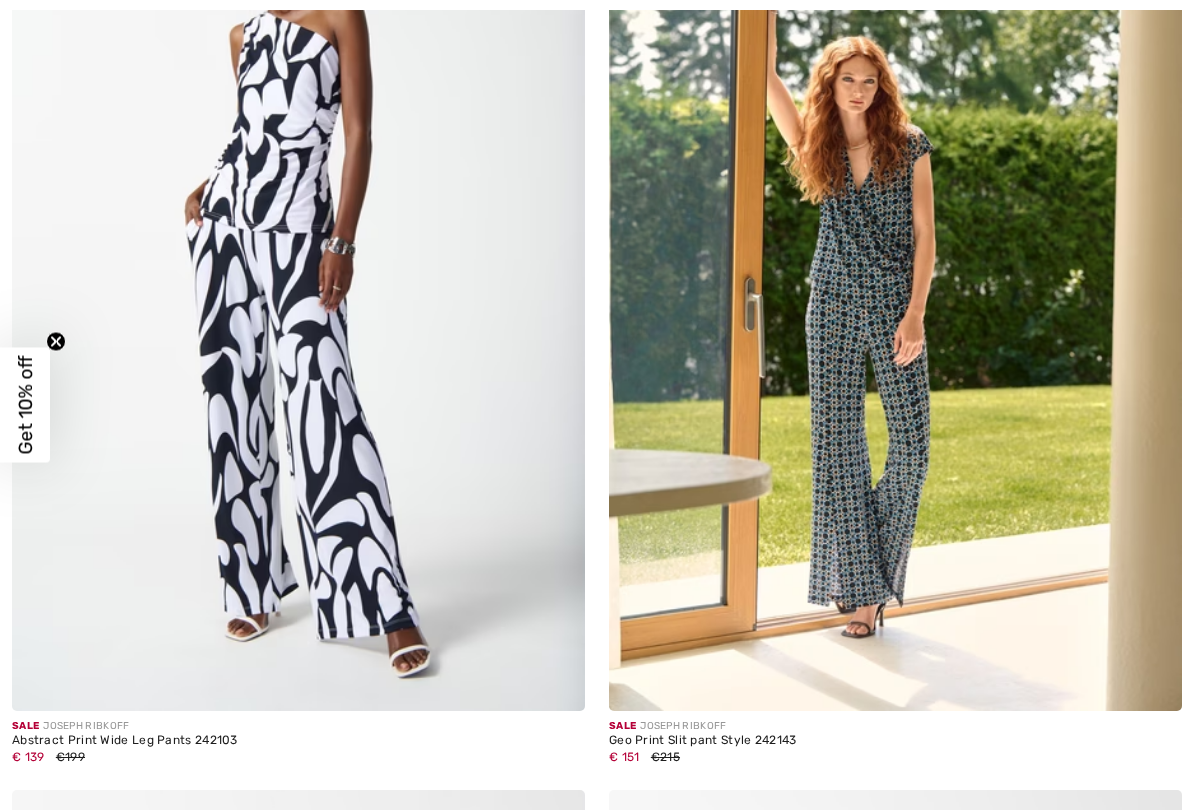 scroll, scrollTop: 0, scrollLeft: 0, axis: both 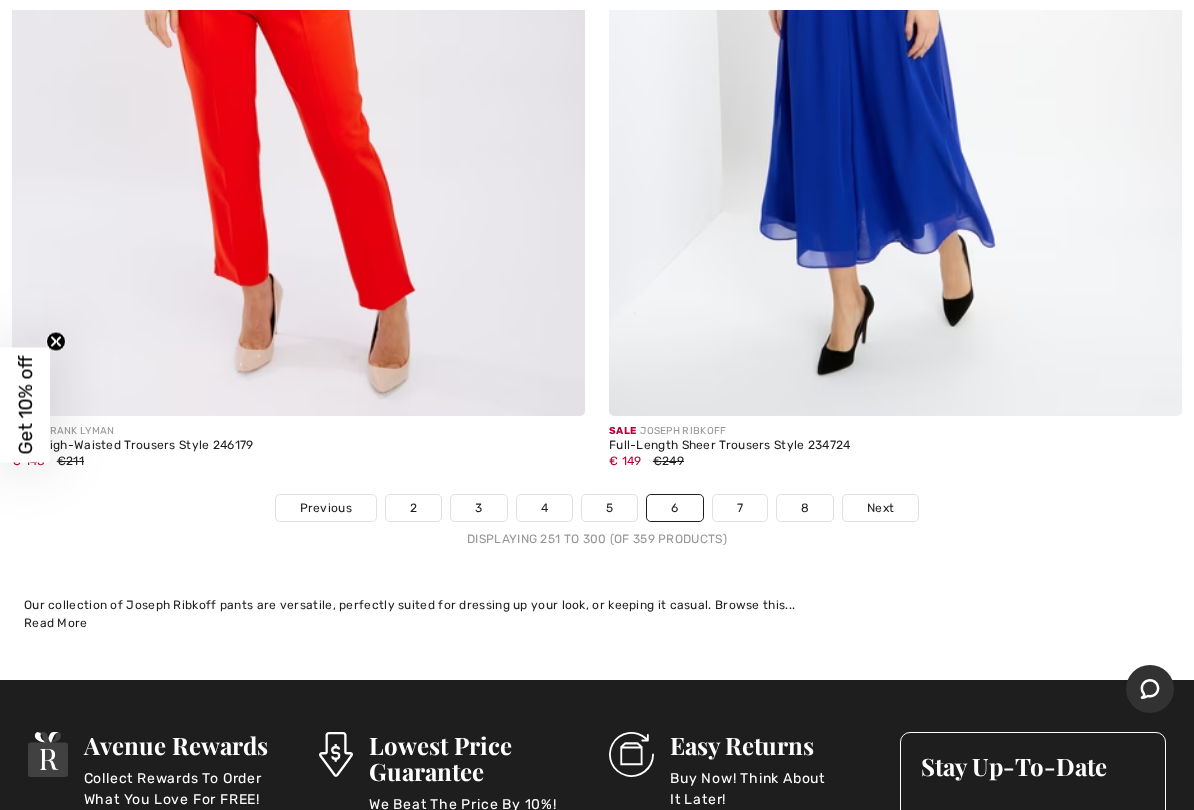 click on "7" at bounding box center [740, 508] 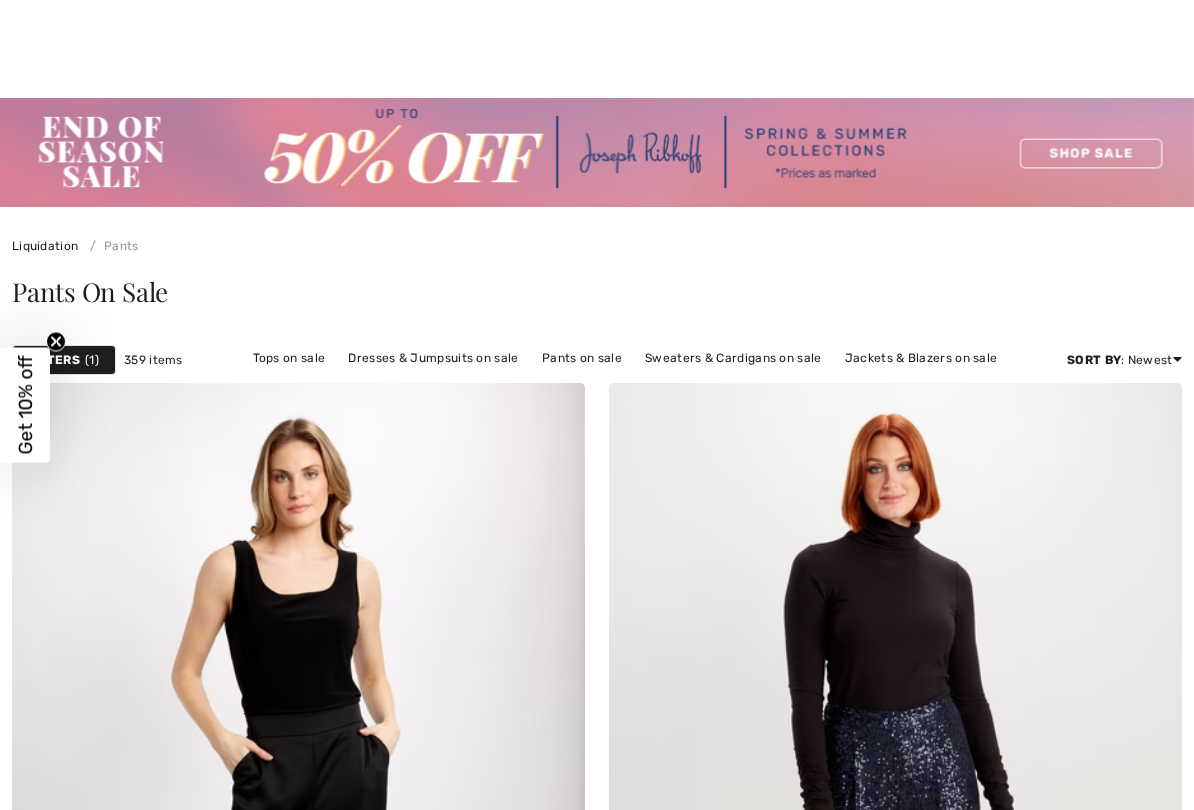 scroll, scrollTop: 791, scrollLeft: 0, axis: vertical 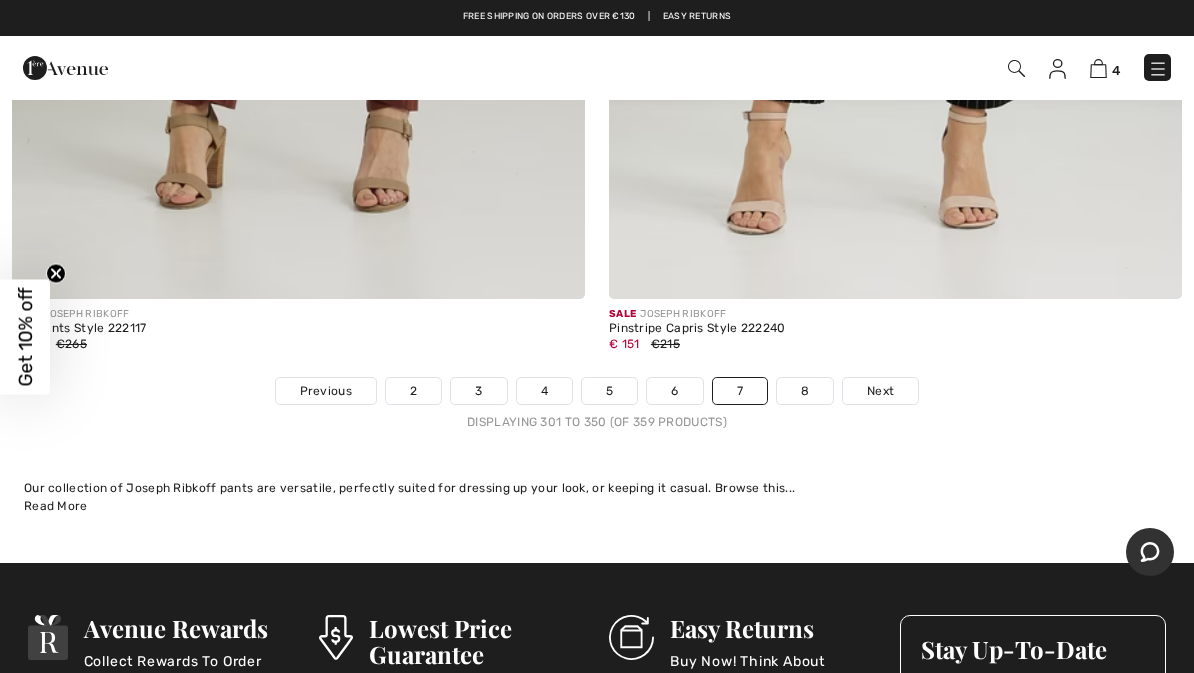 click on "8" at bounding box center (805, 391) 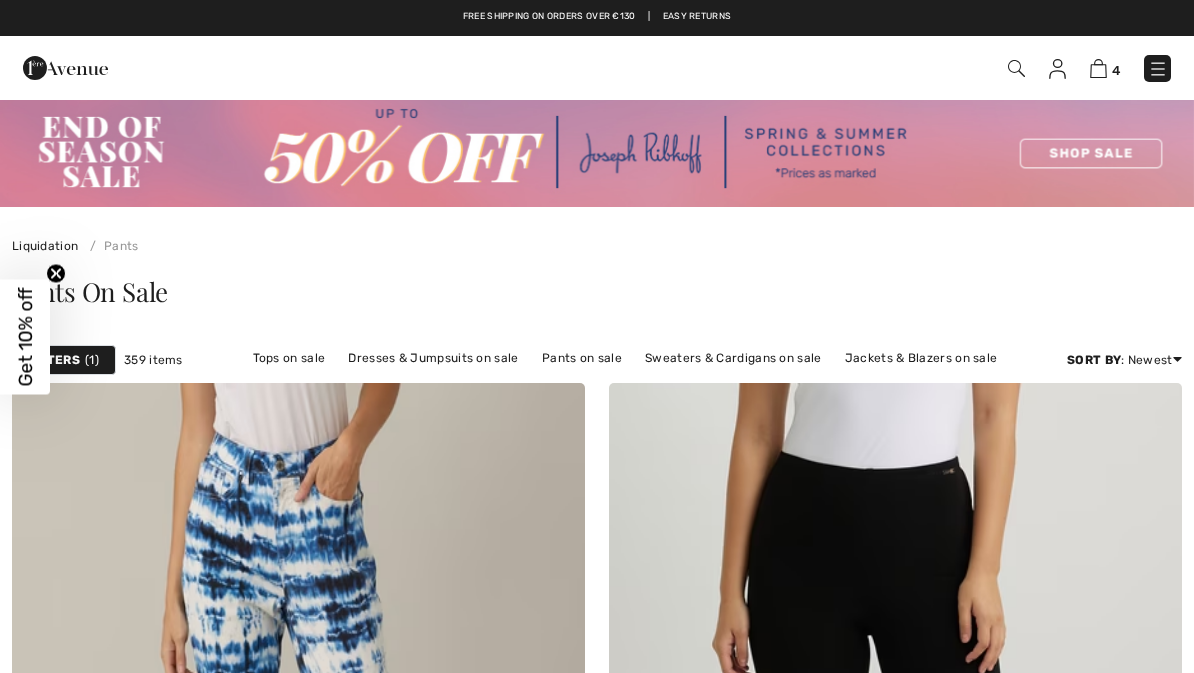 scroll, scrollTop: 0, scrollLeft: 0, axis: both 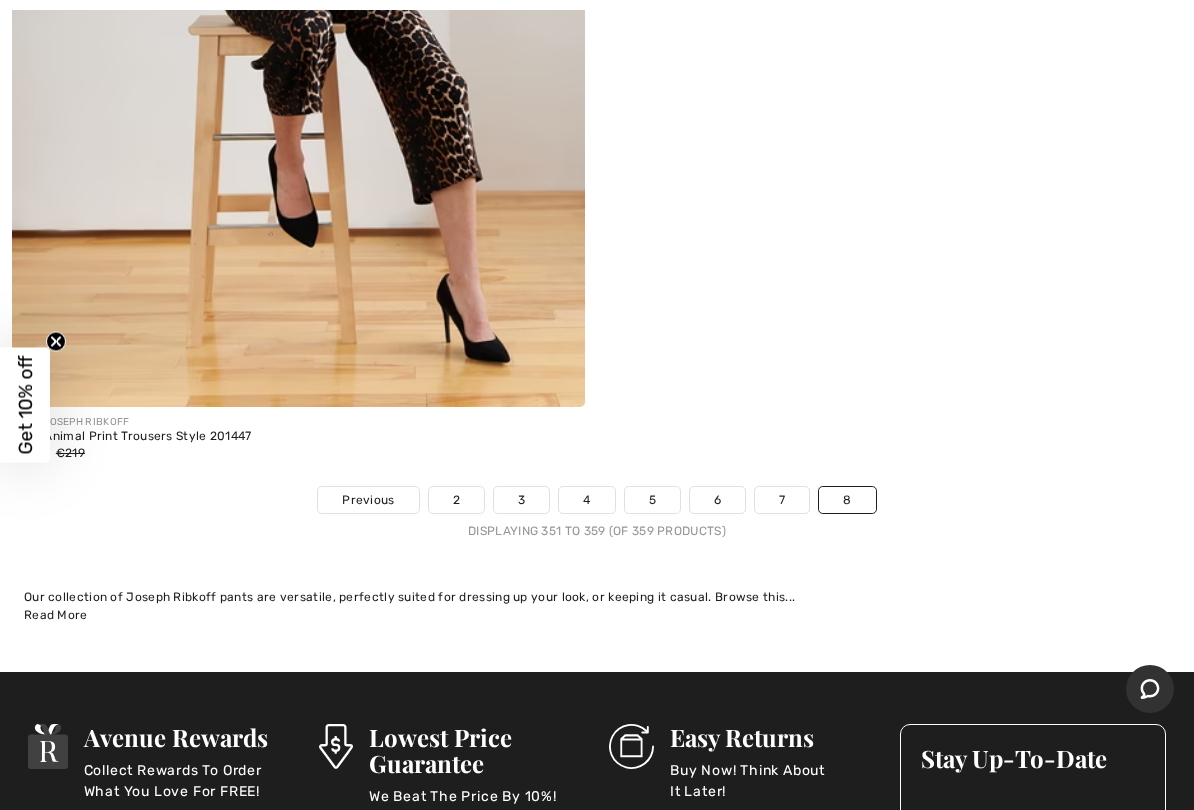 click on "8" at bounding box center [847, 500] 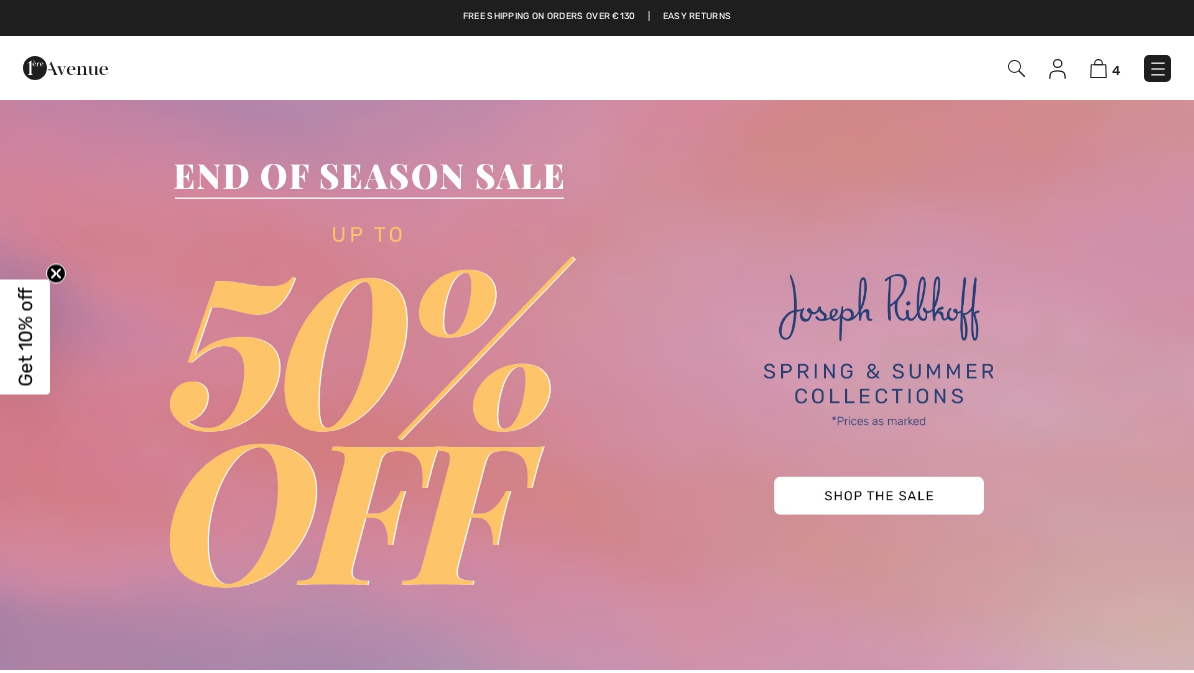 scroll, scrollTop: 0, scrollLeft: 0, axis: both 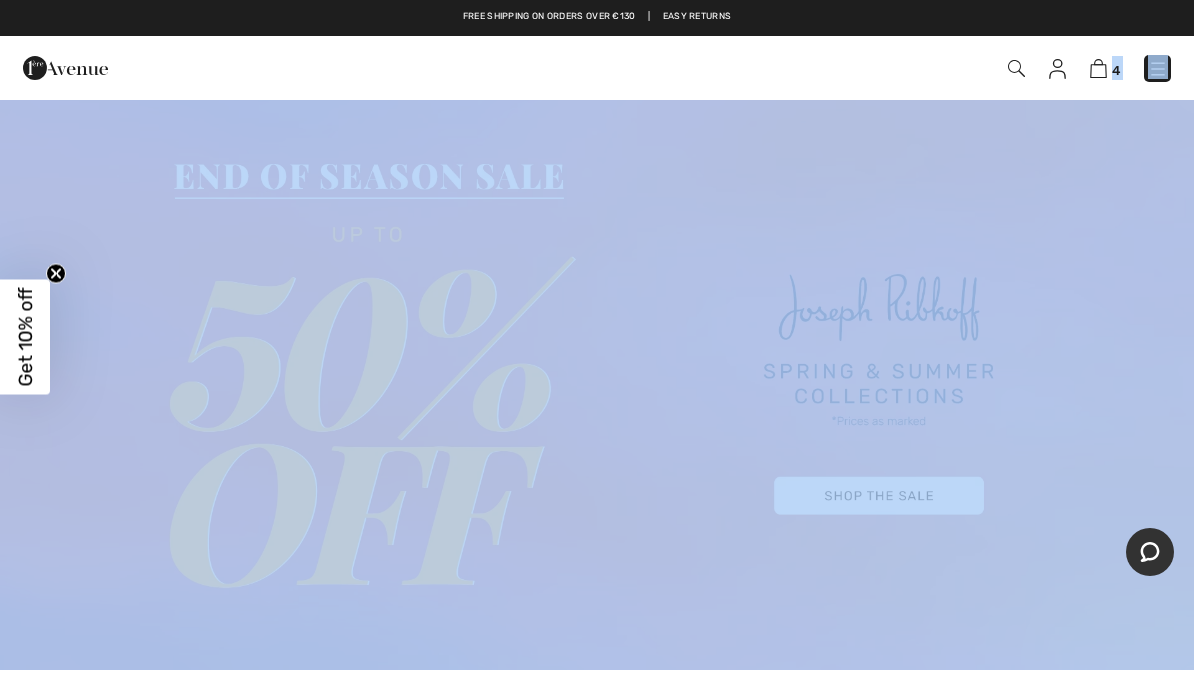 click at bounding box center (597, 384) 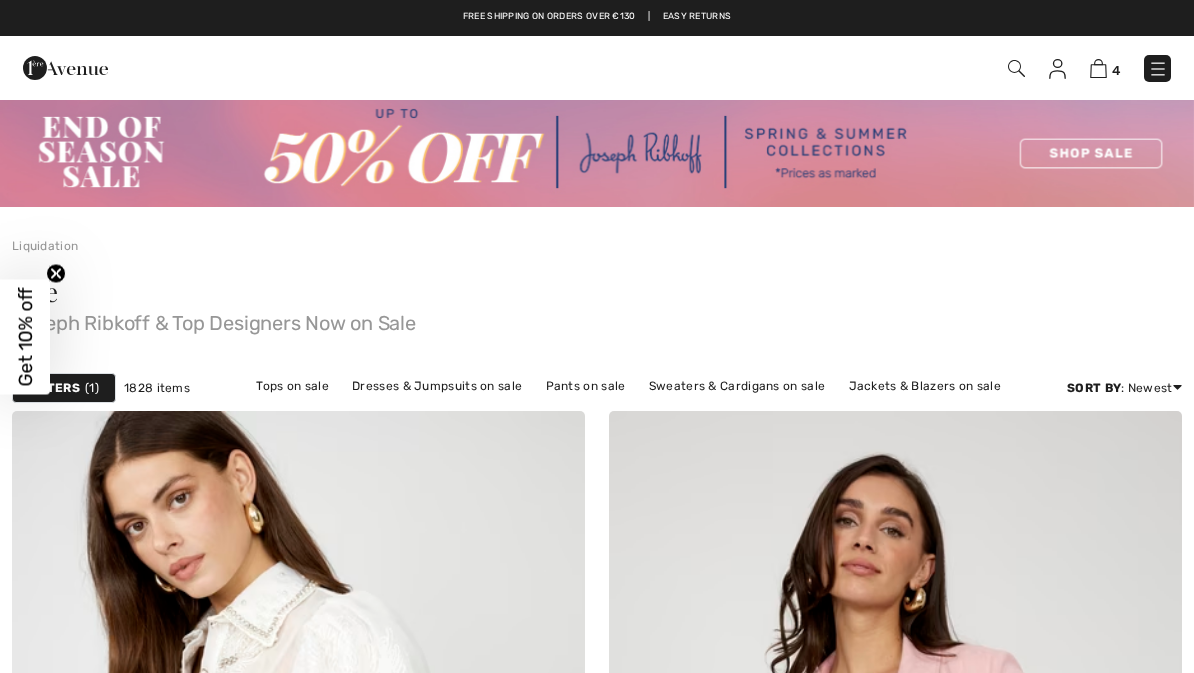 scroll, scrollTop: 0, scrollLeft: 0, axis: both 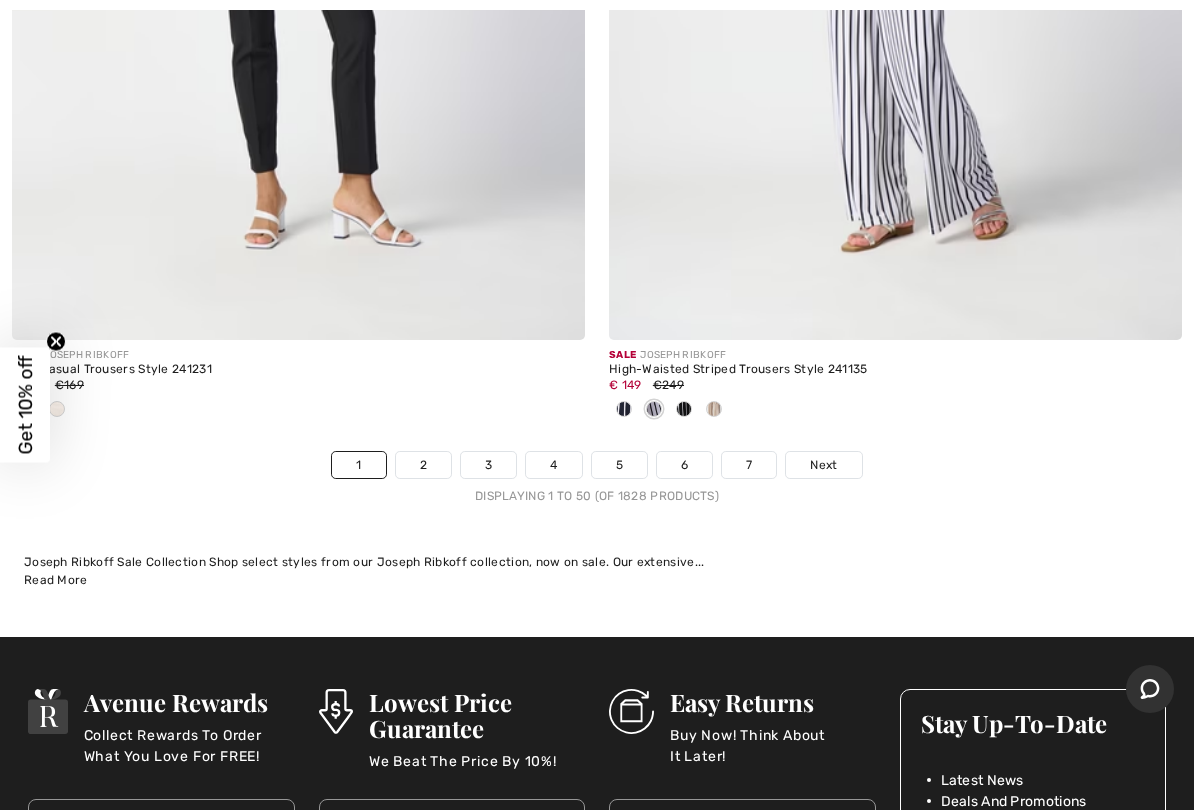 click on "Next" at bounding box center (823, 465) 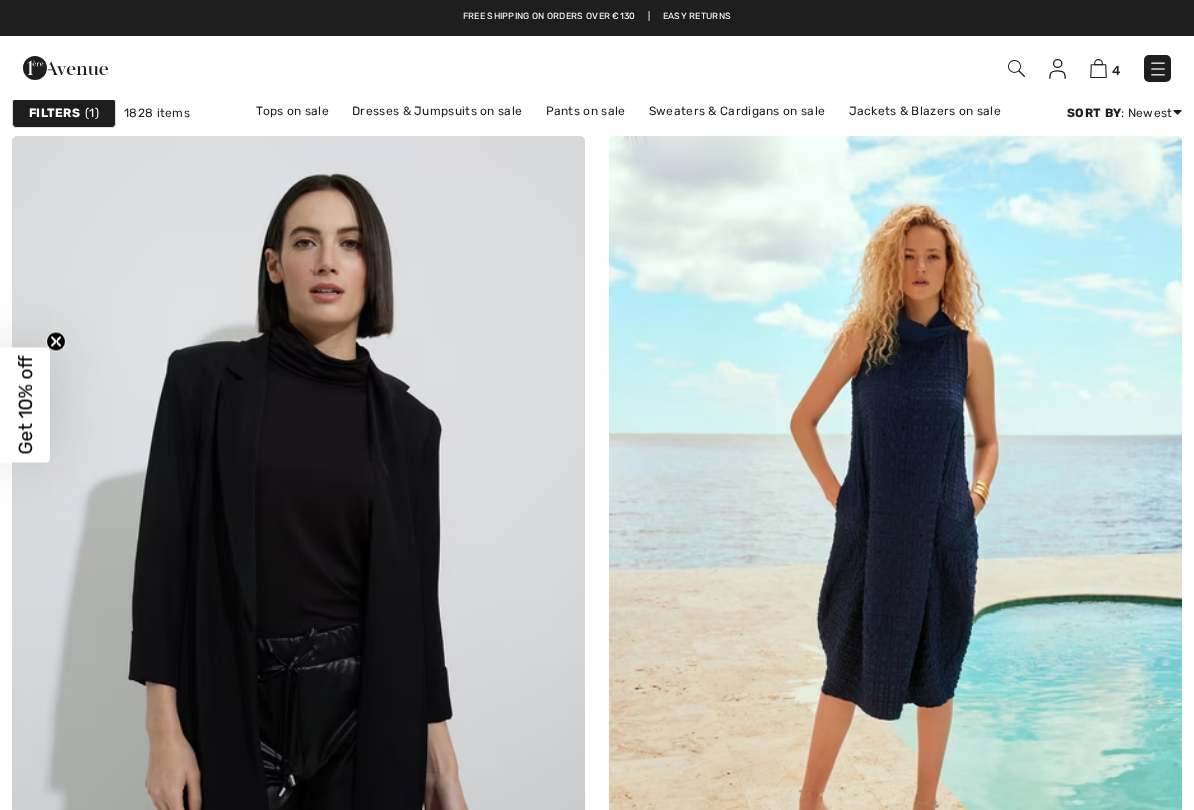 scroll, scrollTop: 0, scrollLeft: 0, axis: both 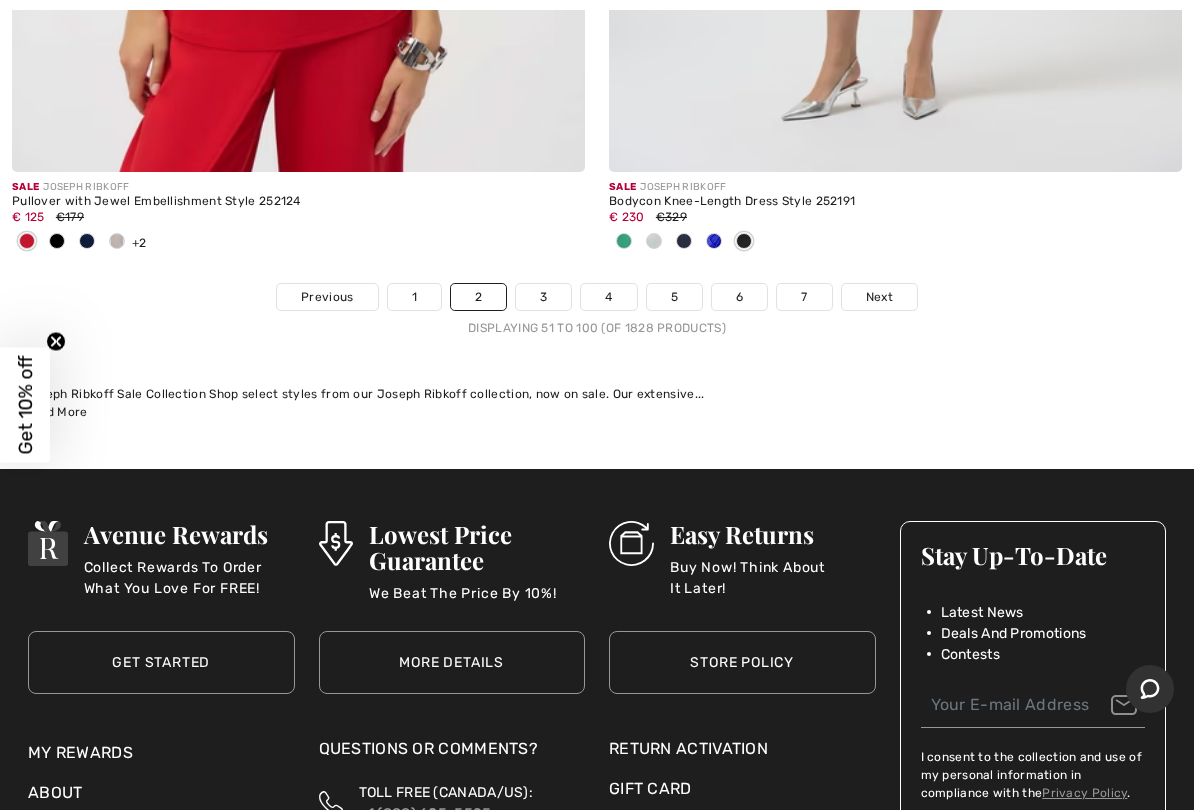 click on "Next" at bounding box center [879, 297] 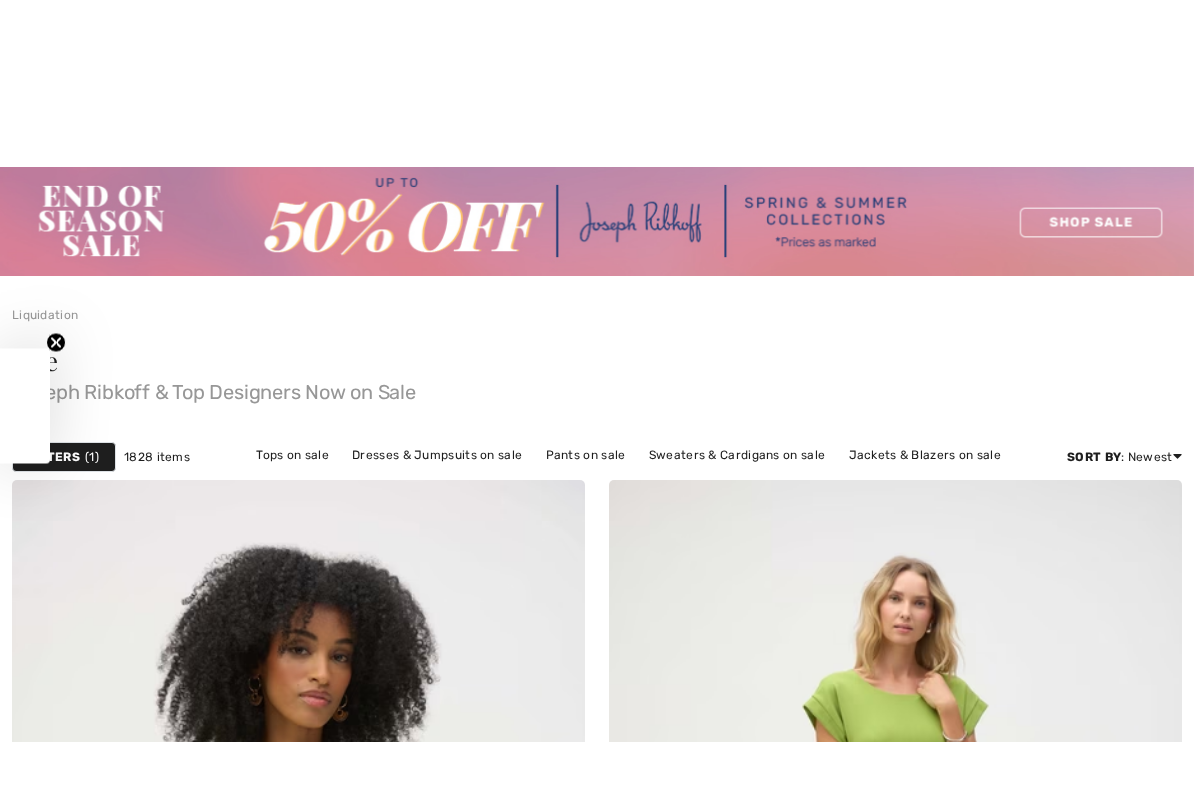 scroll, scrollTop: 260, scrollLeft: 0, axis: vertical 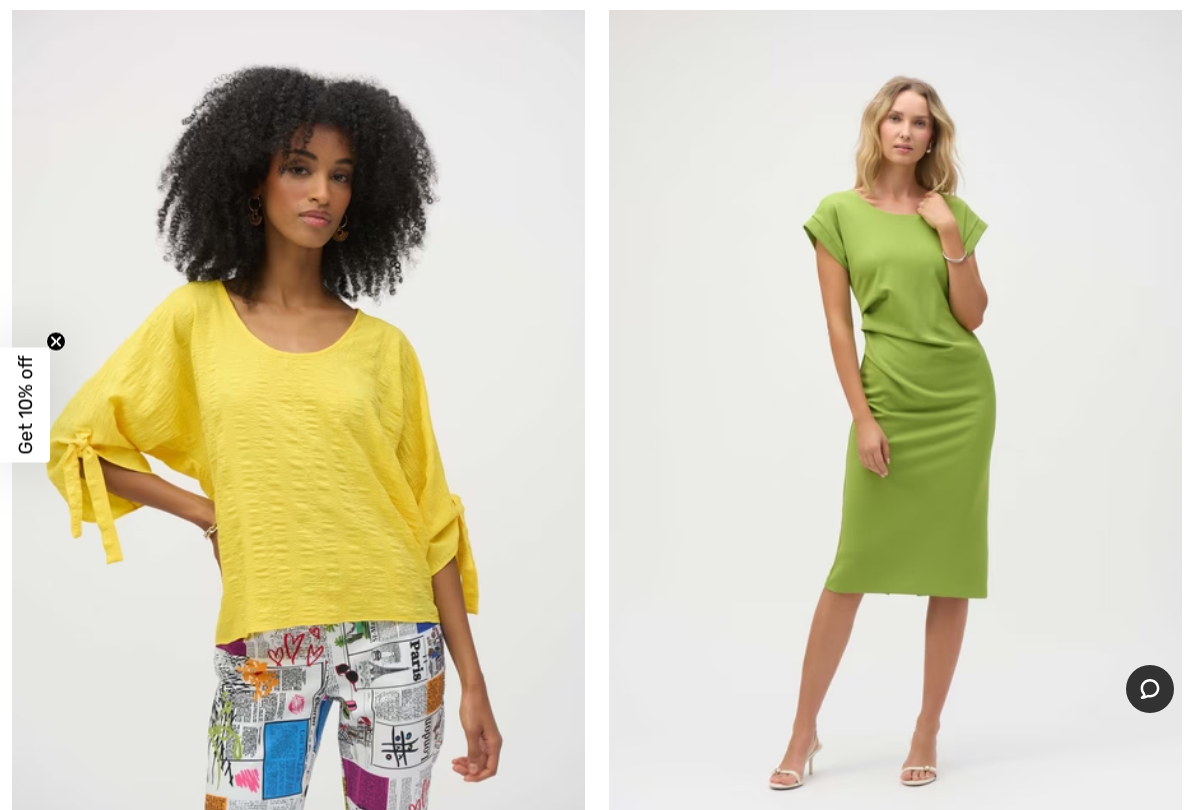 checkbox on "true" 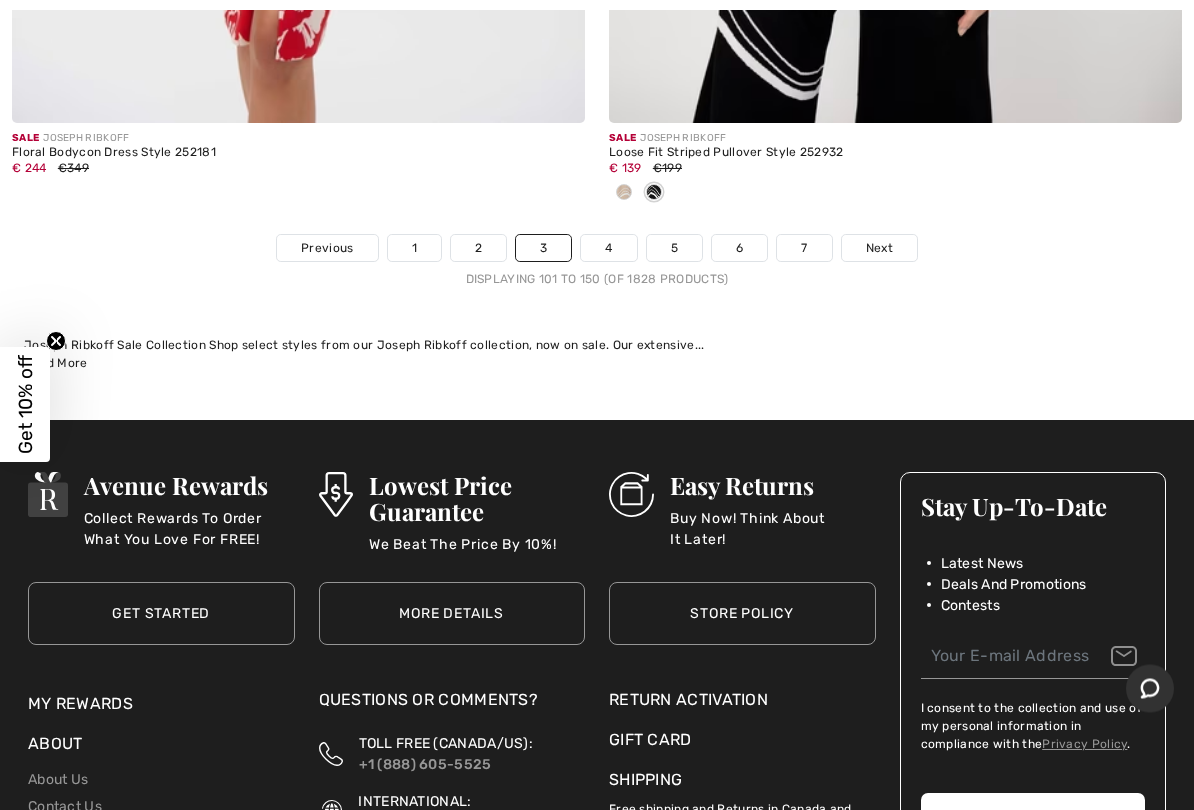 scroll, scrollTop: 25172, scrollLeft: 0, axis: vertical 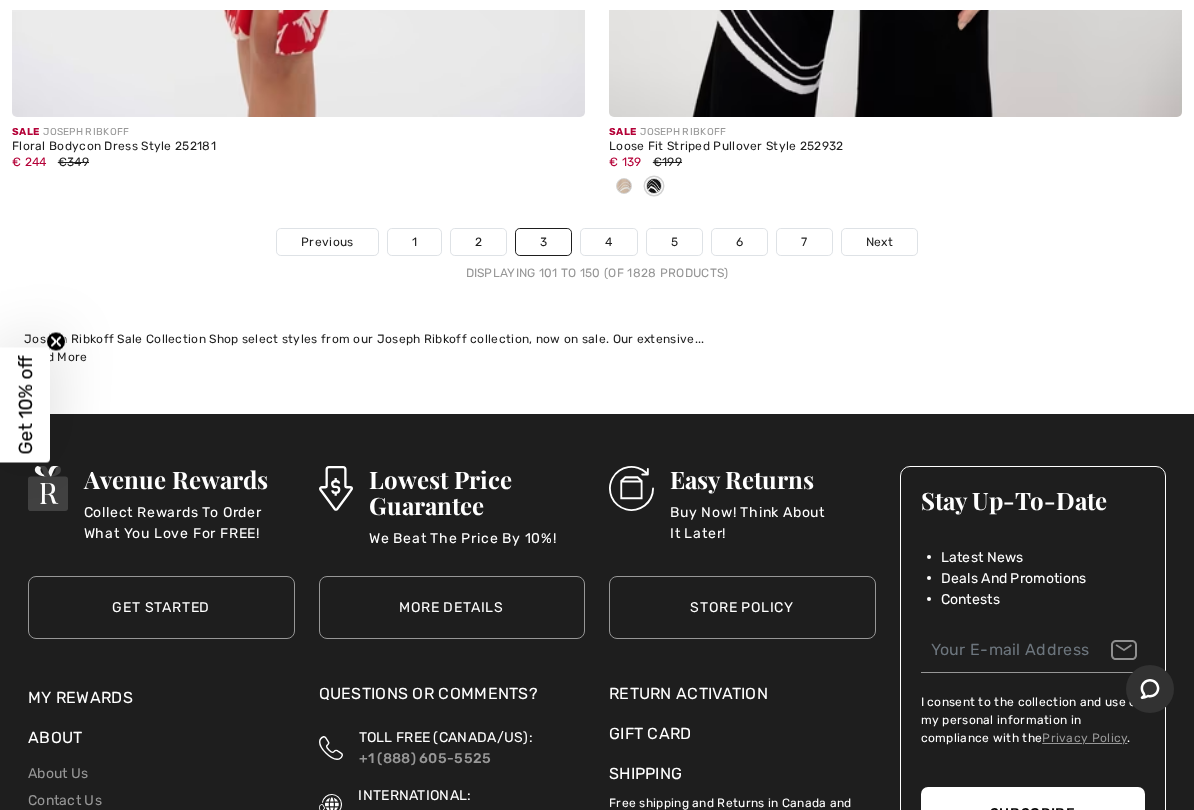 click on "Next" at bounding box center [879, 242] 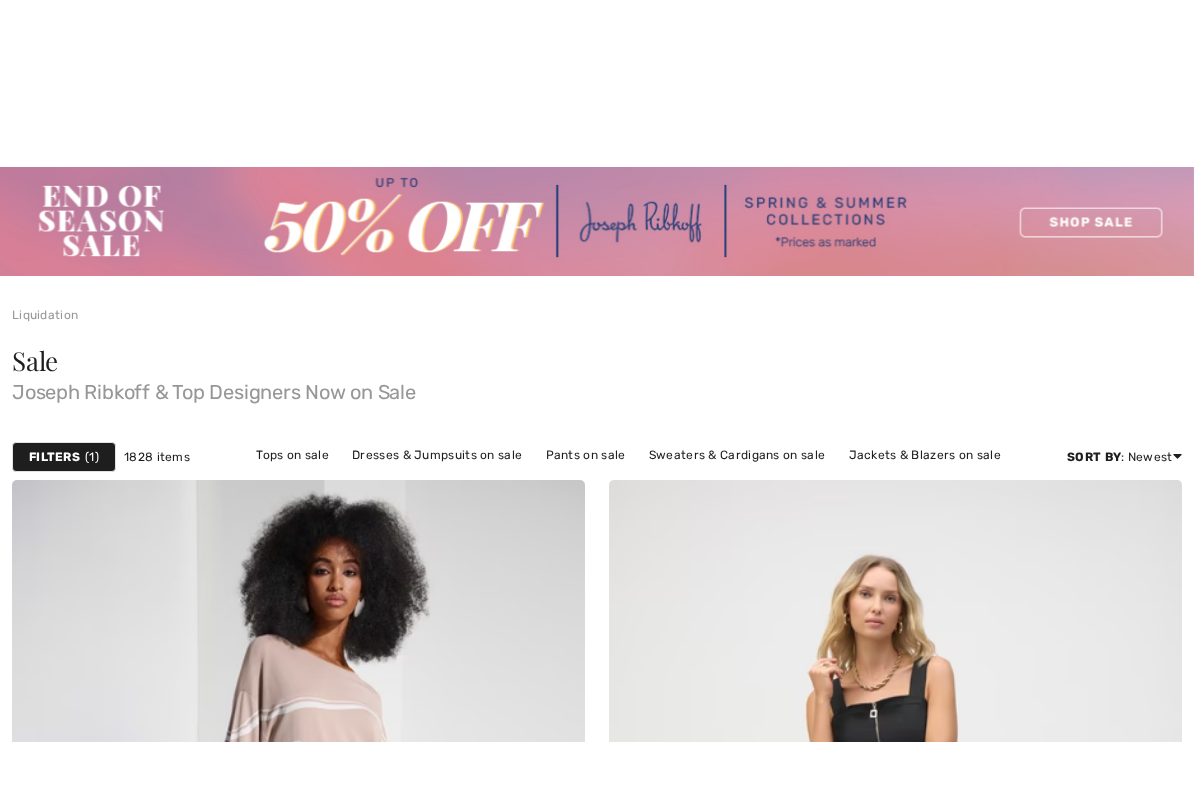 scroll, scrollTop: 320, scrollLeft: 0, axis: vertical 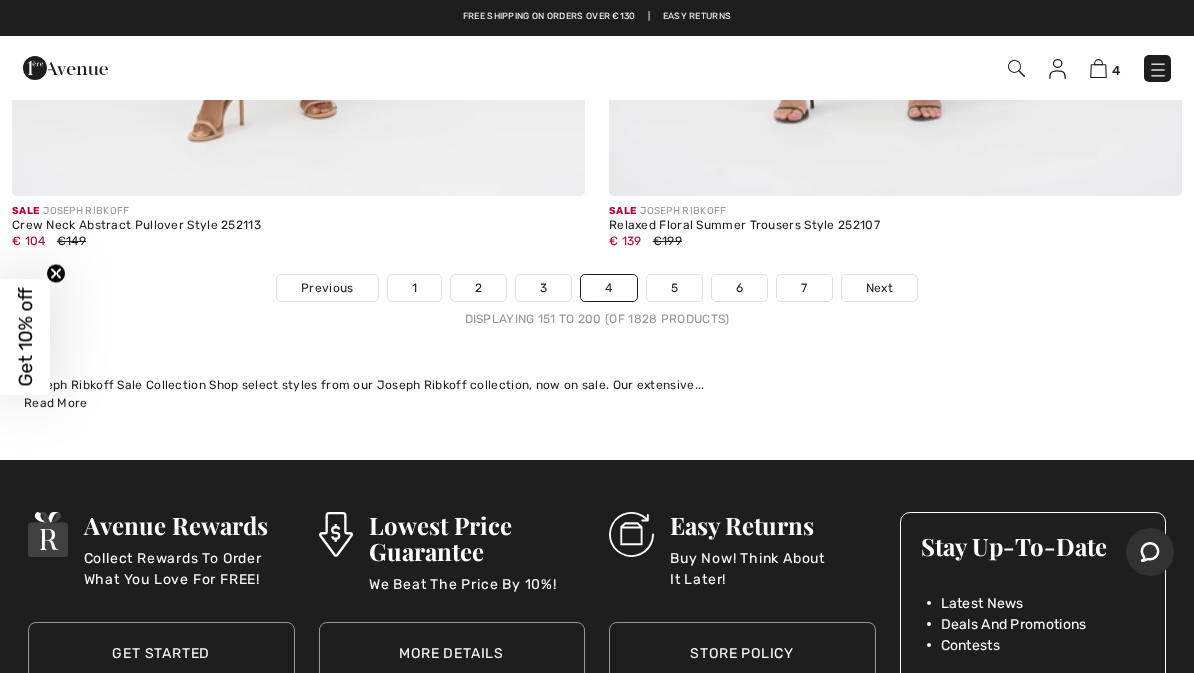 click on "Next" at bounding box center (879, 288) 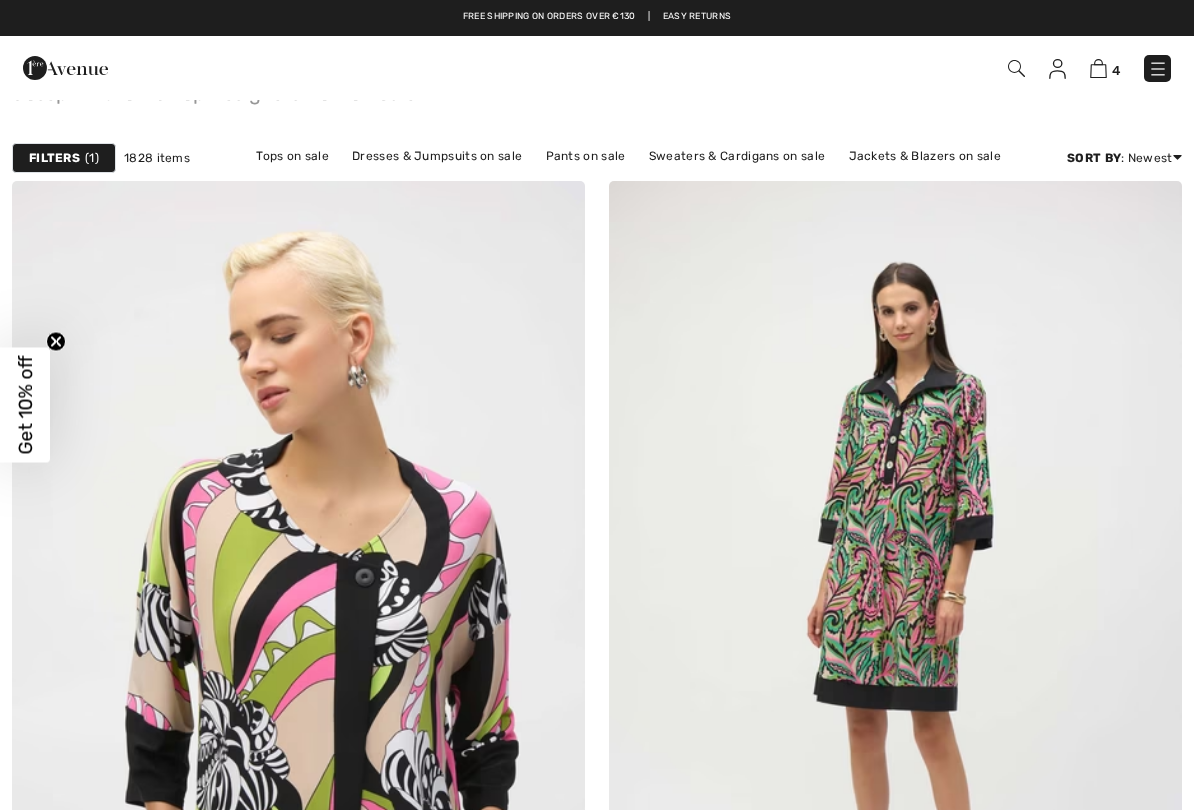 scroll, scrollTop: 0, scrollLeft: 0, axis: both 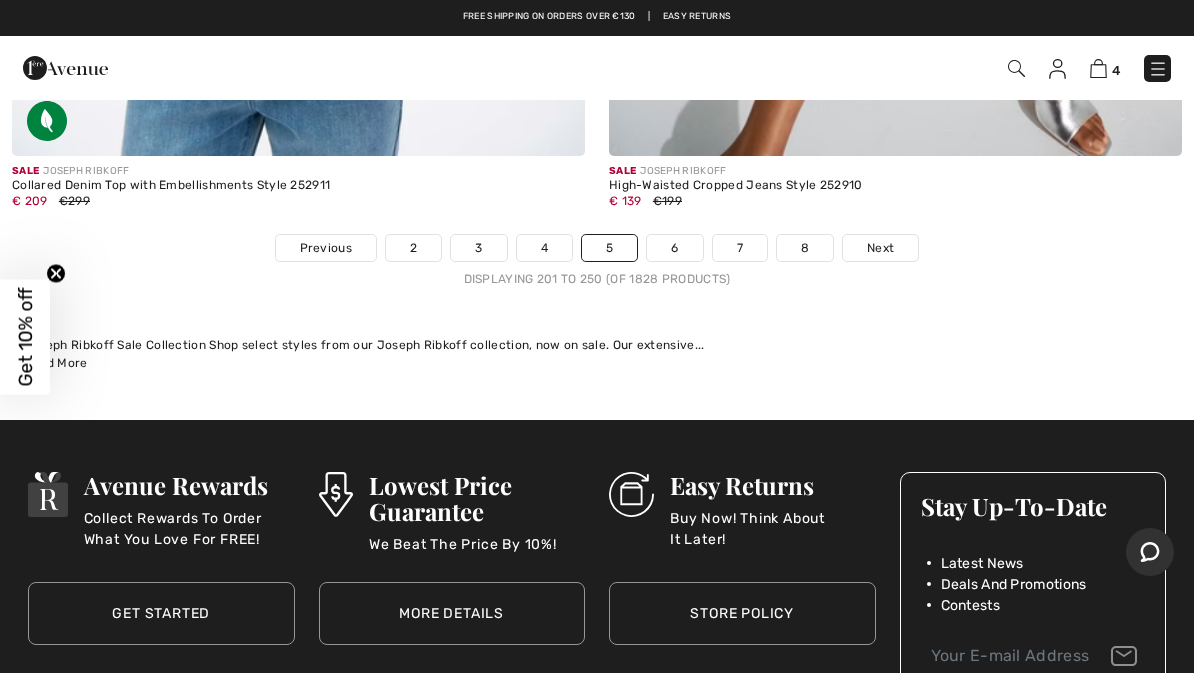 click on "6" at bounding box center [674, 248] 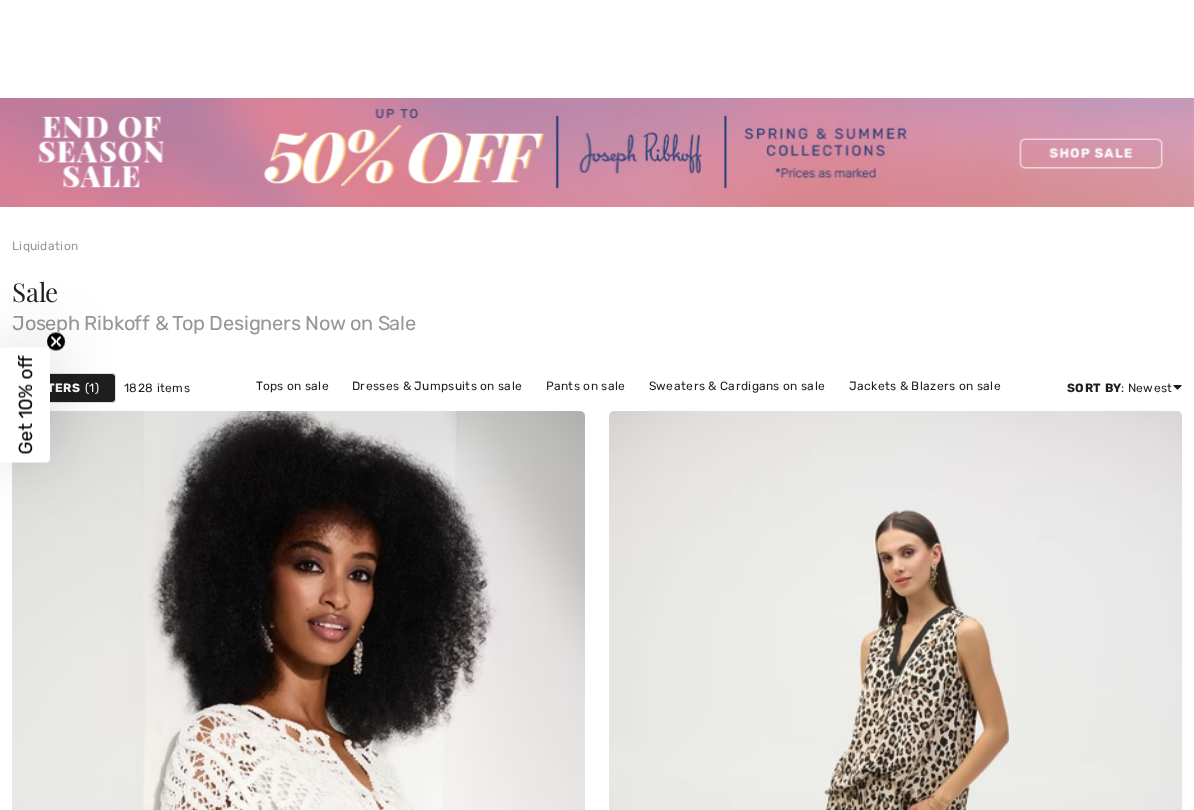 scroll, scrollTop: 602, scrollLeft: 0, axis: vertical 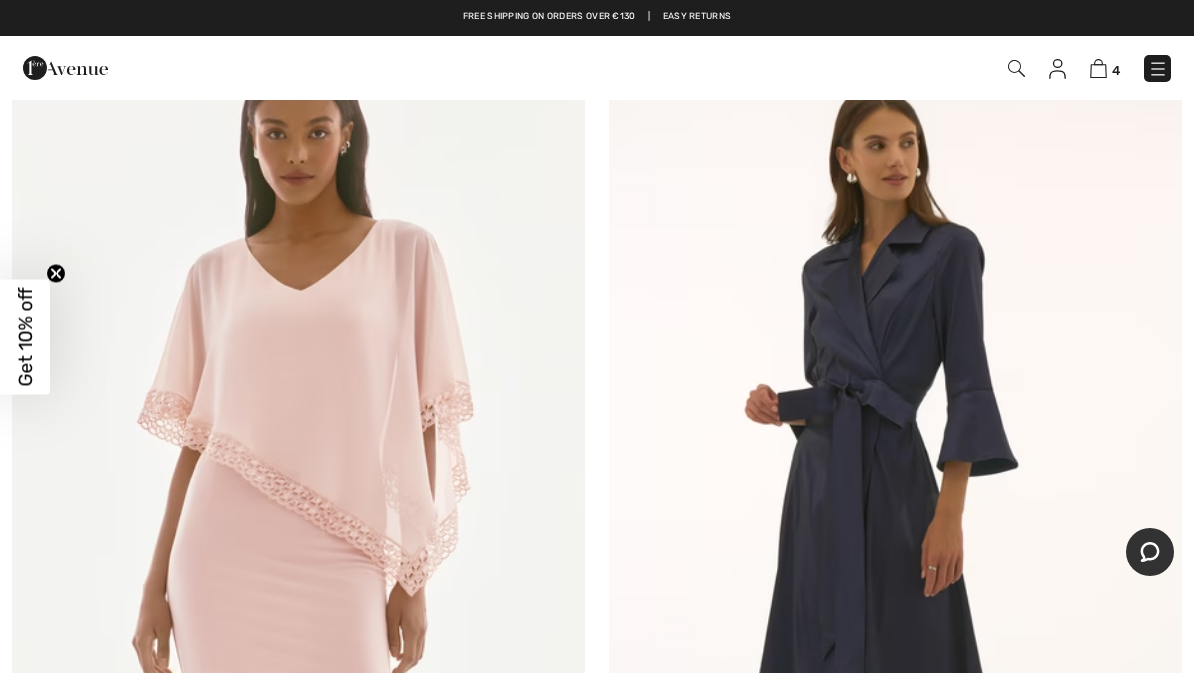 click at bounding box center [895, 454] 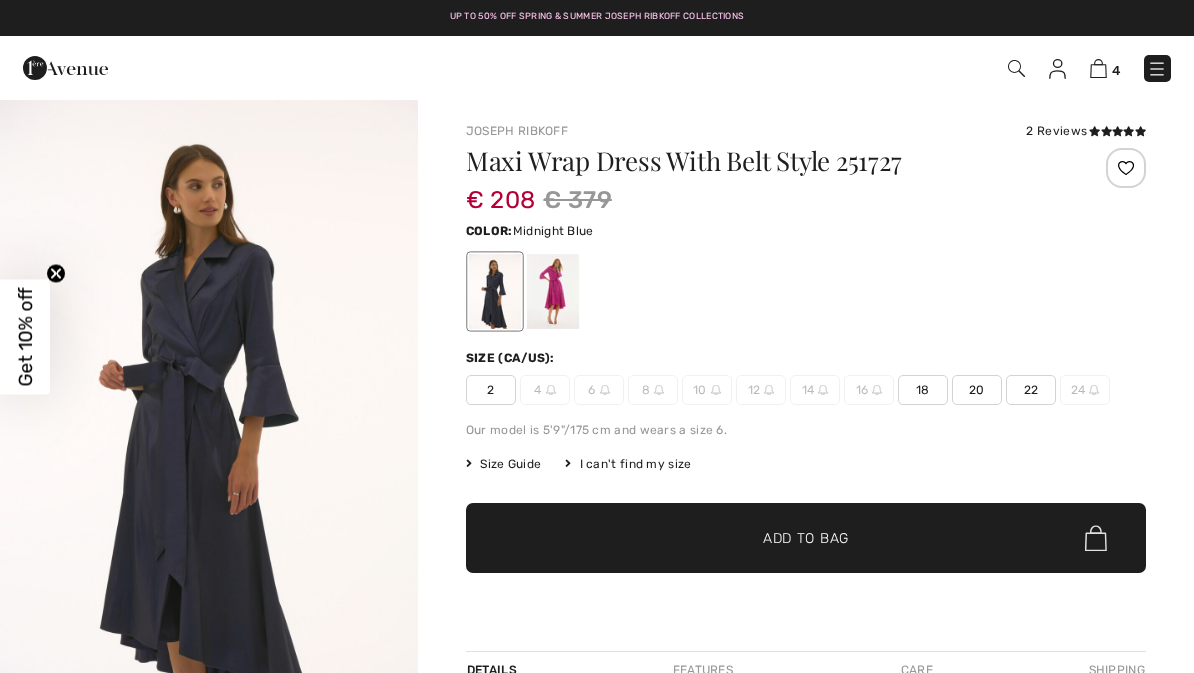 scroll, scrollTop: 0, scrollLeft: 0, axis: both 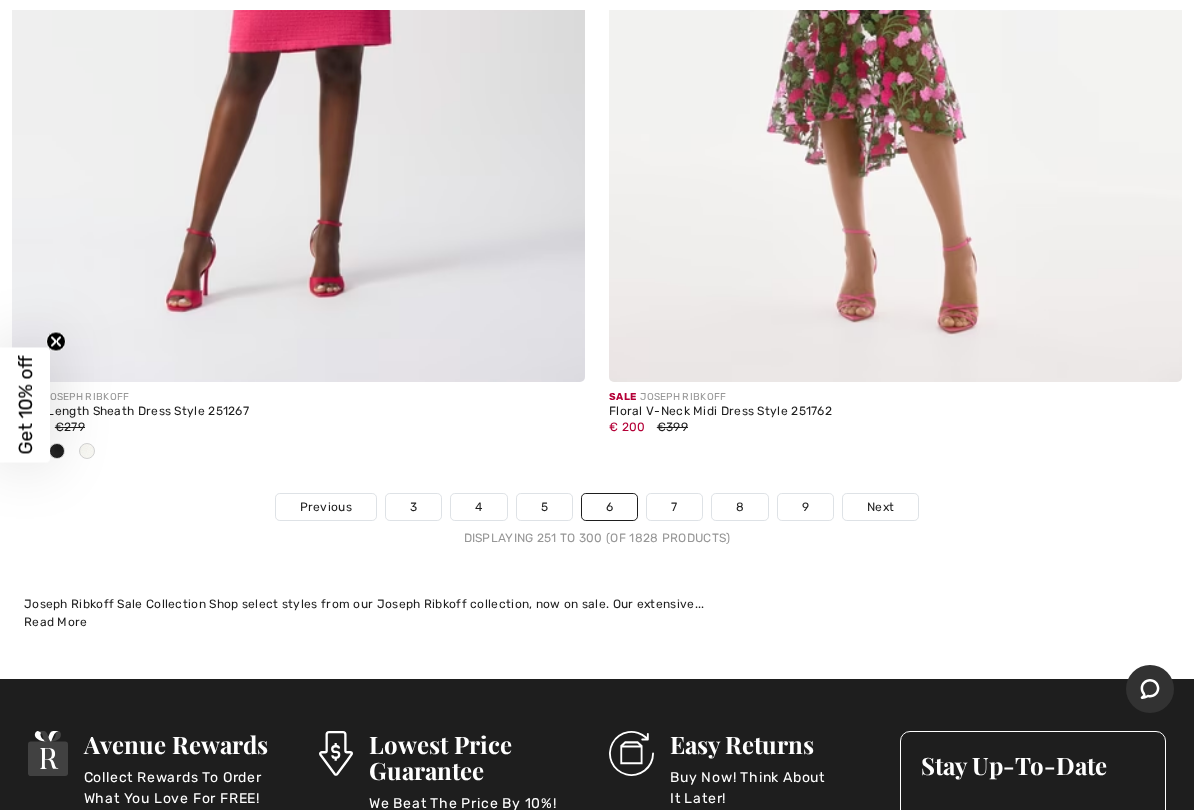 click on "Next" at bounding box center [880, 507] 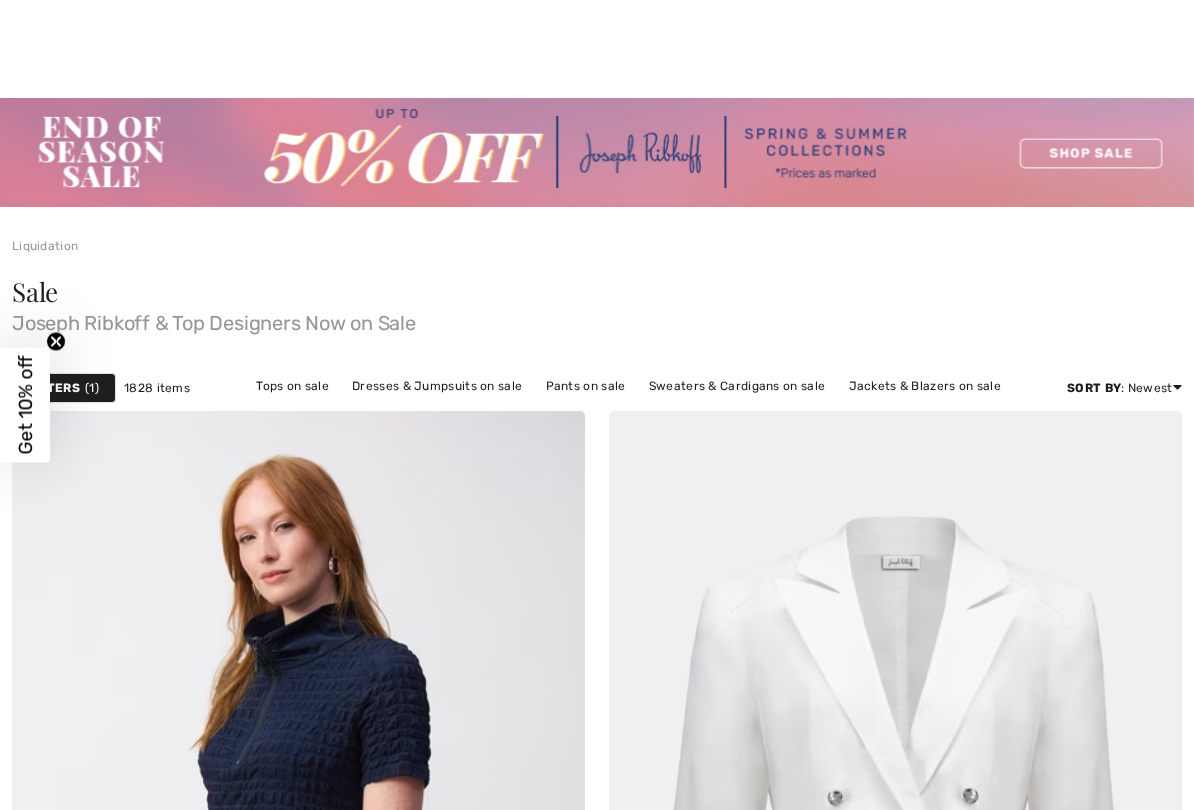 scroll, scrollTop: 477, scrollLeft: 0, axis: vertical 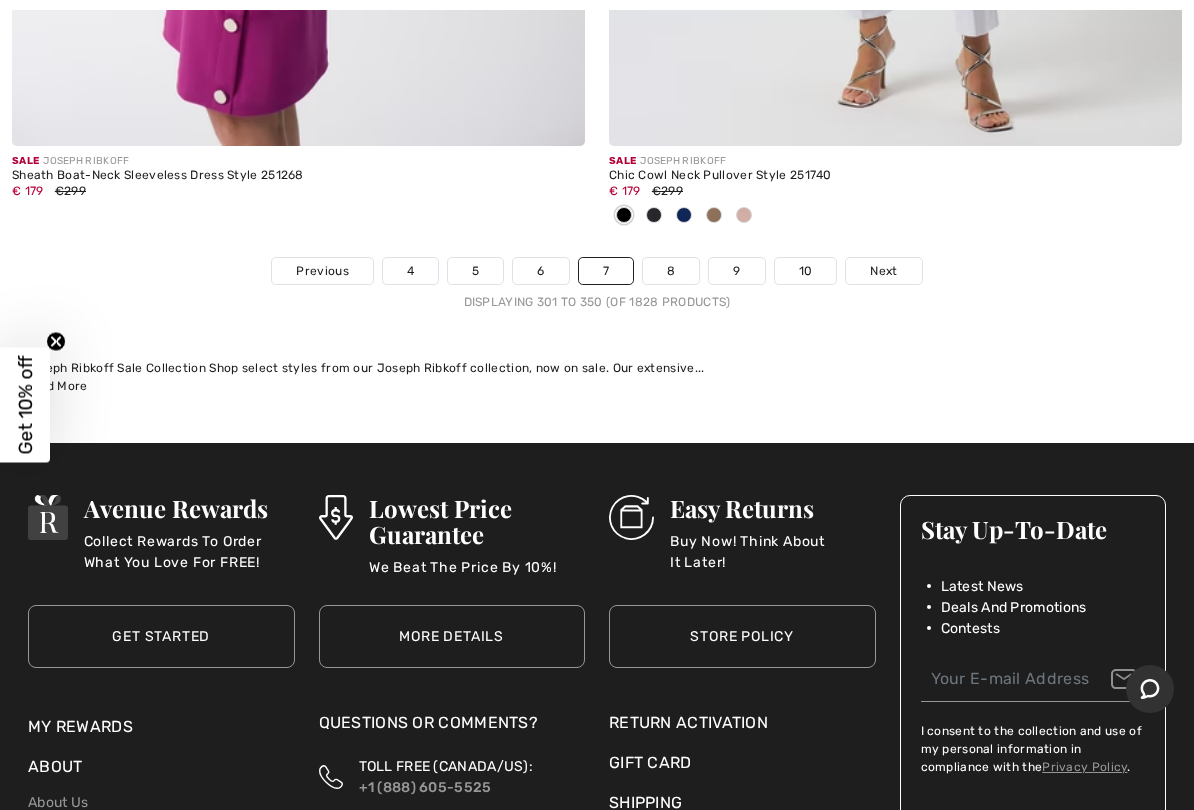 click on "8" at bounding box center [671, 271] 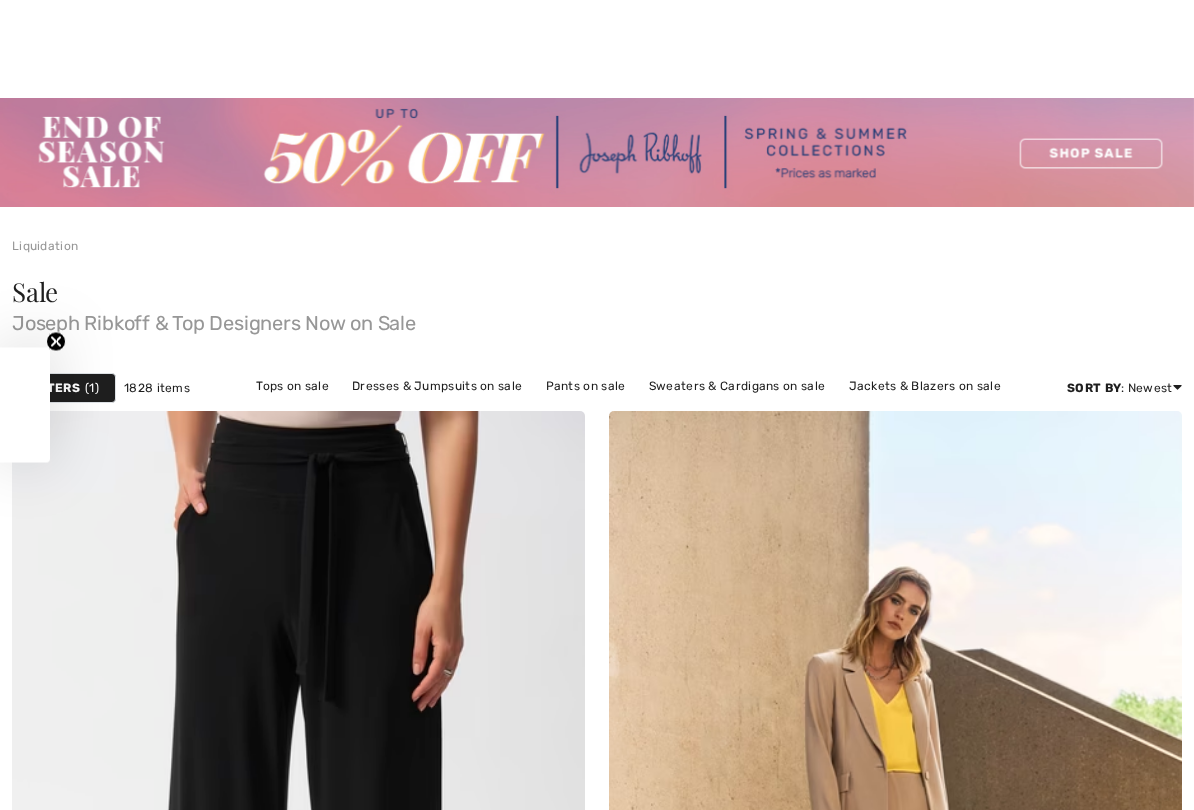 scroll, scrollTop: 550, scrollLeft: 0, axis: vertical 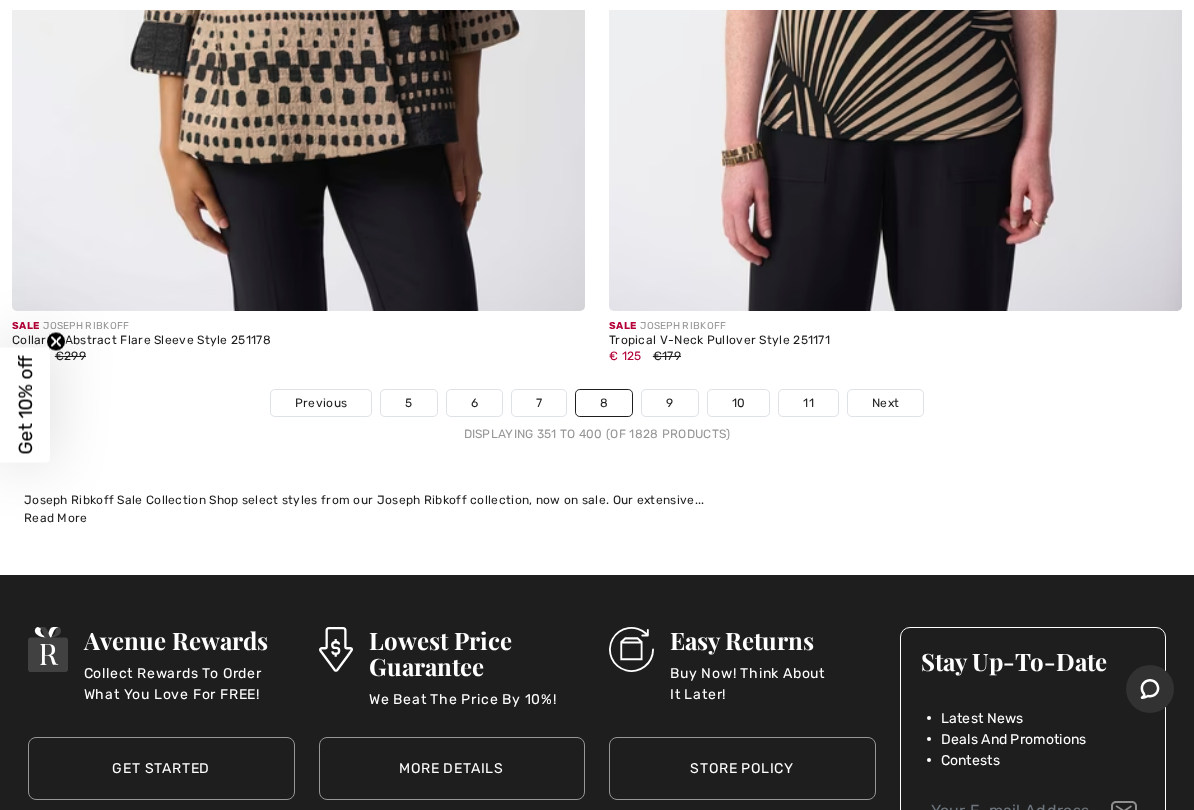 click on "Next" at bounding box center [885, 403] 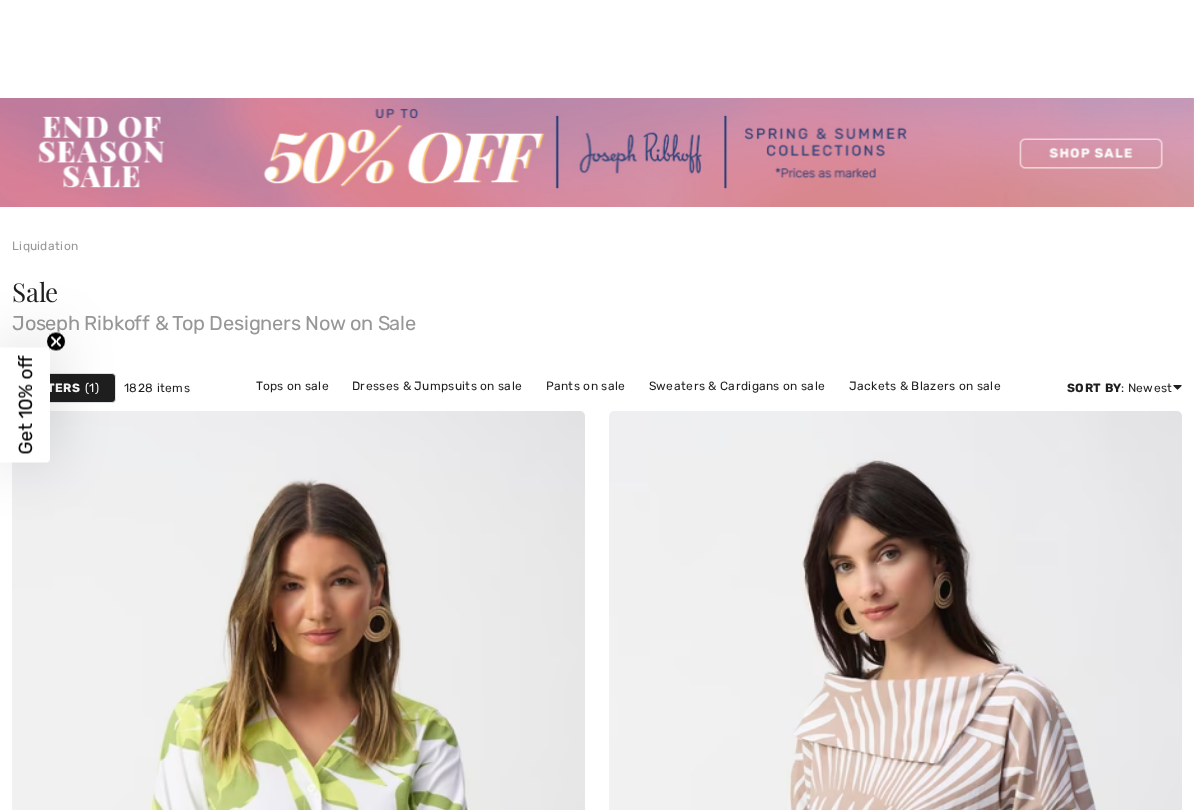 scroll, scrollTop: 539, scrollLeft: 0, axis: vertical 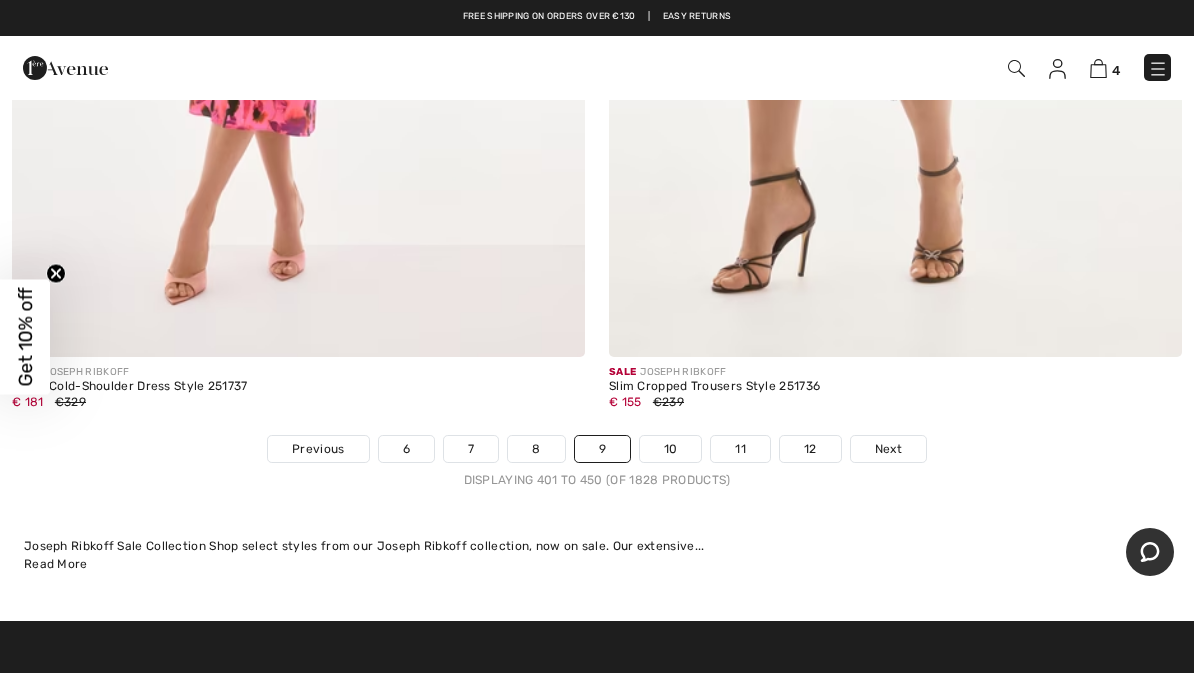 click on "Next" at bounding box center (888, 449) 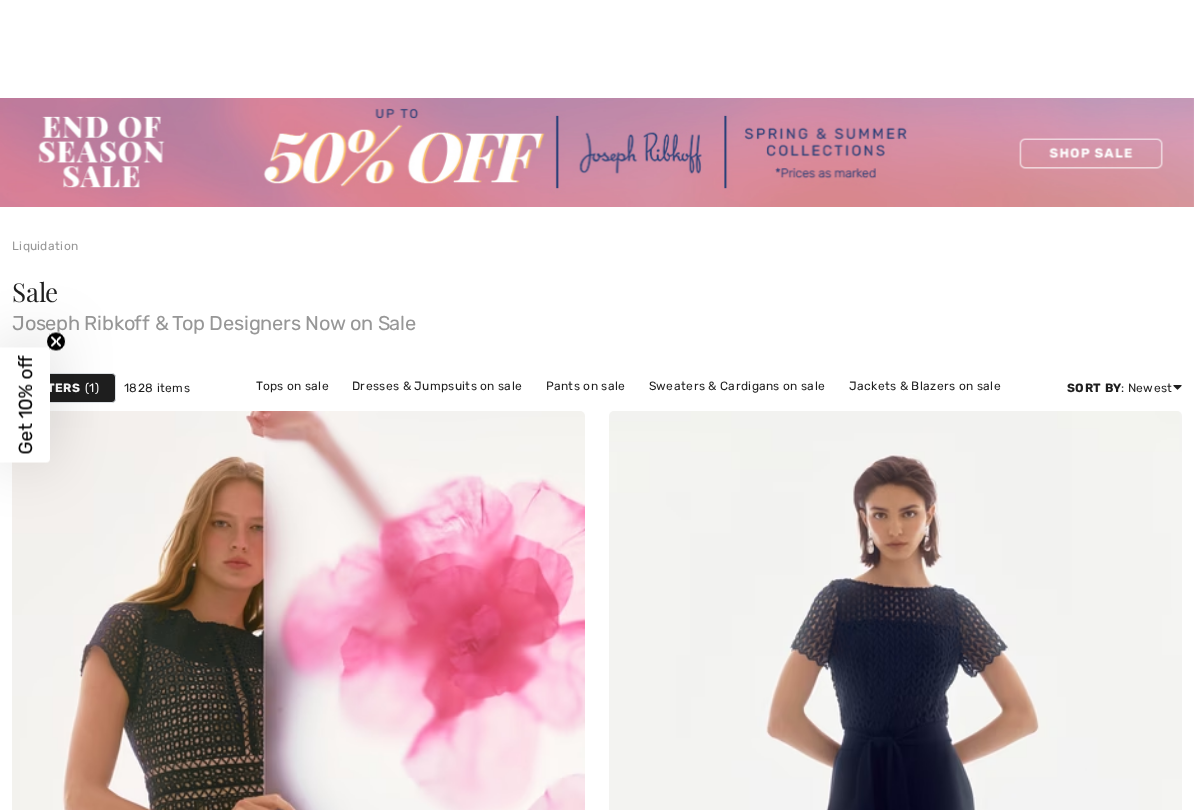 scroll, scrollTop: 467, scrollLeft: 0, axis: vertical 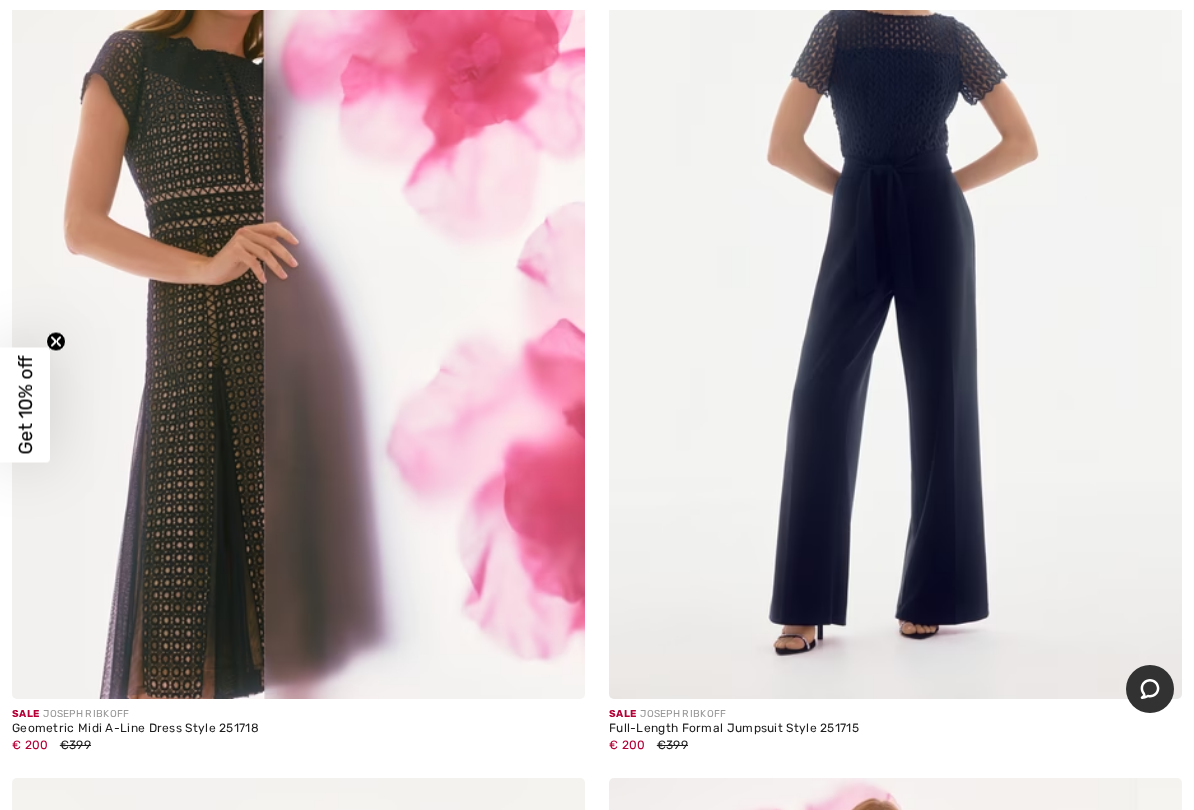 click at bounding box center (895, 269) 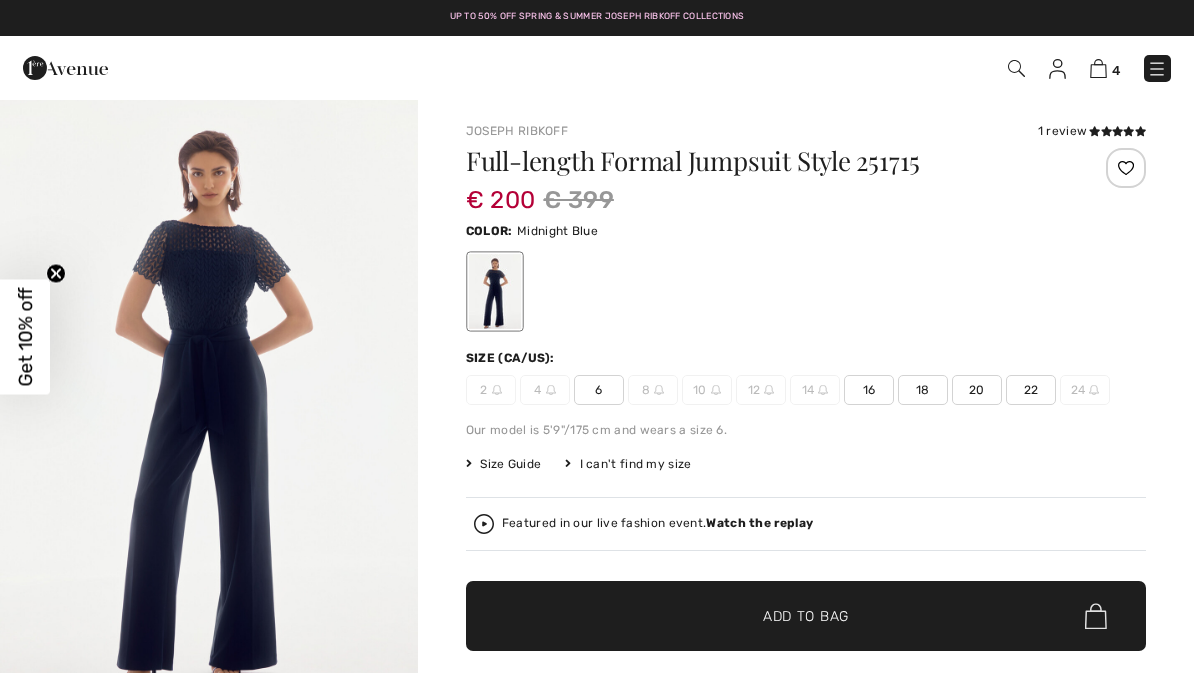 scroll, scrollTop: 0, scrollLeft: 0, axis: both 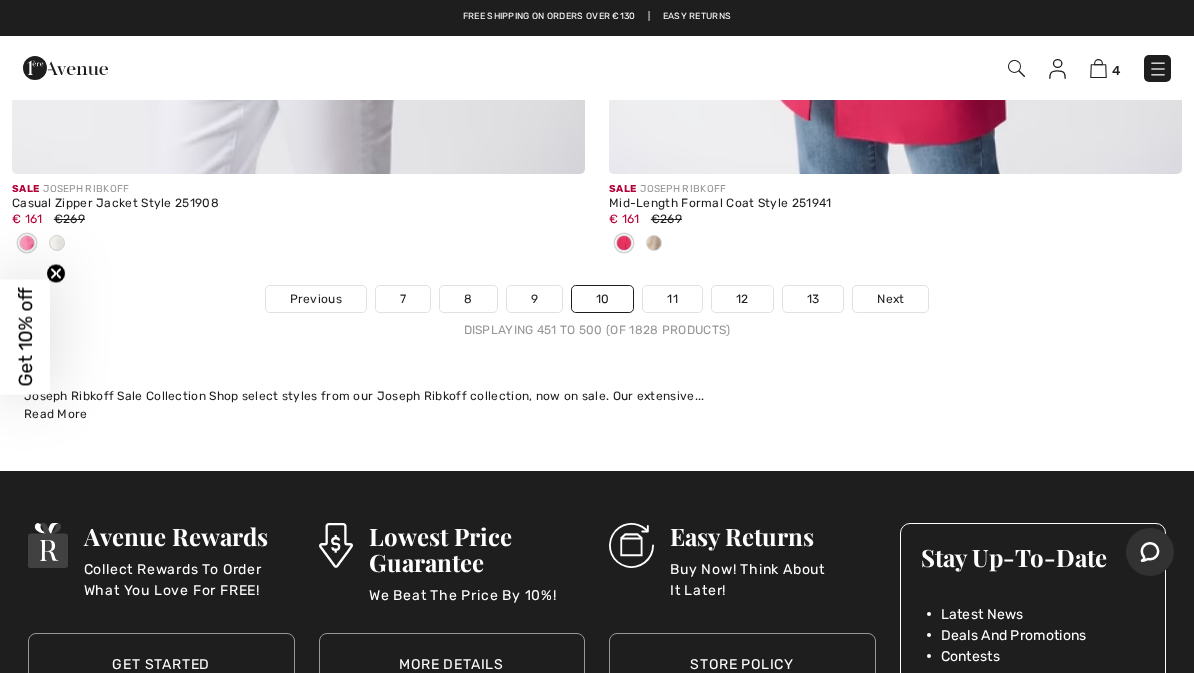 click on "Next" at bounding box center [890, 299] 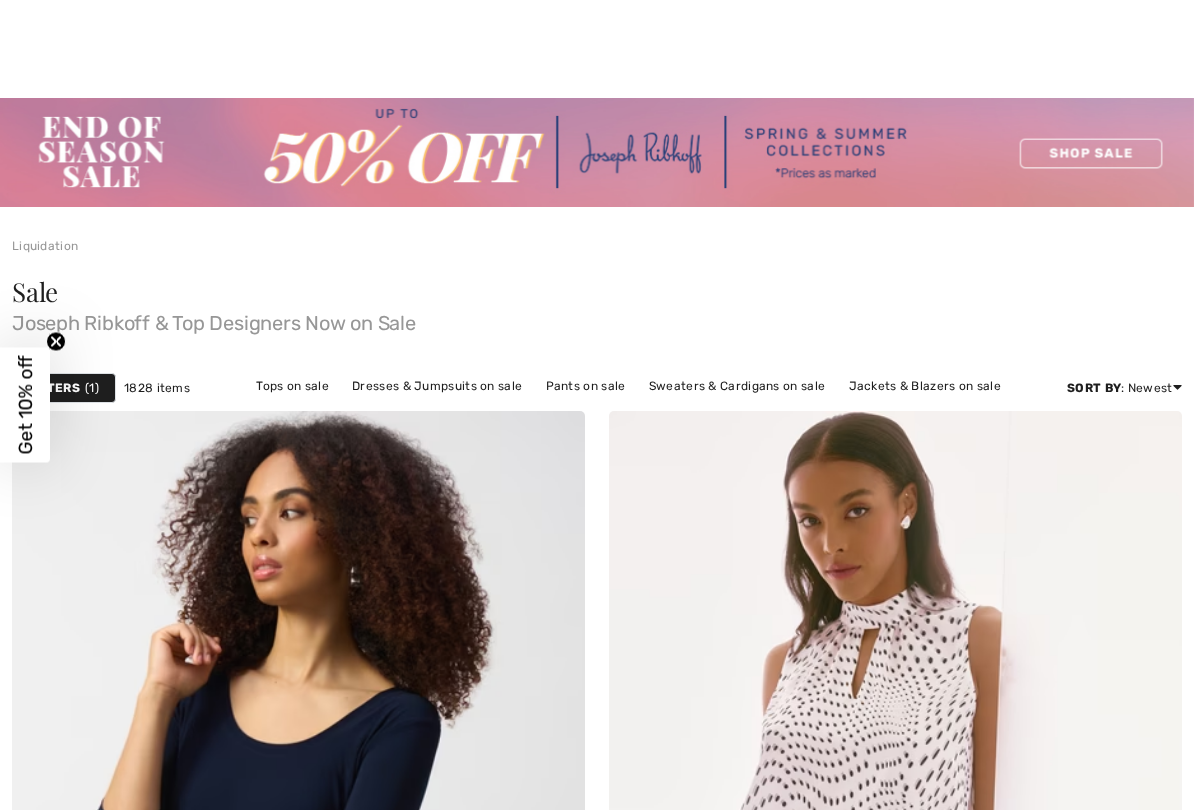 scroll, scrollTop: 389, scrollLeft: 0, axis: vertical 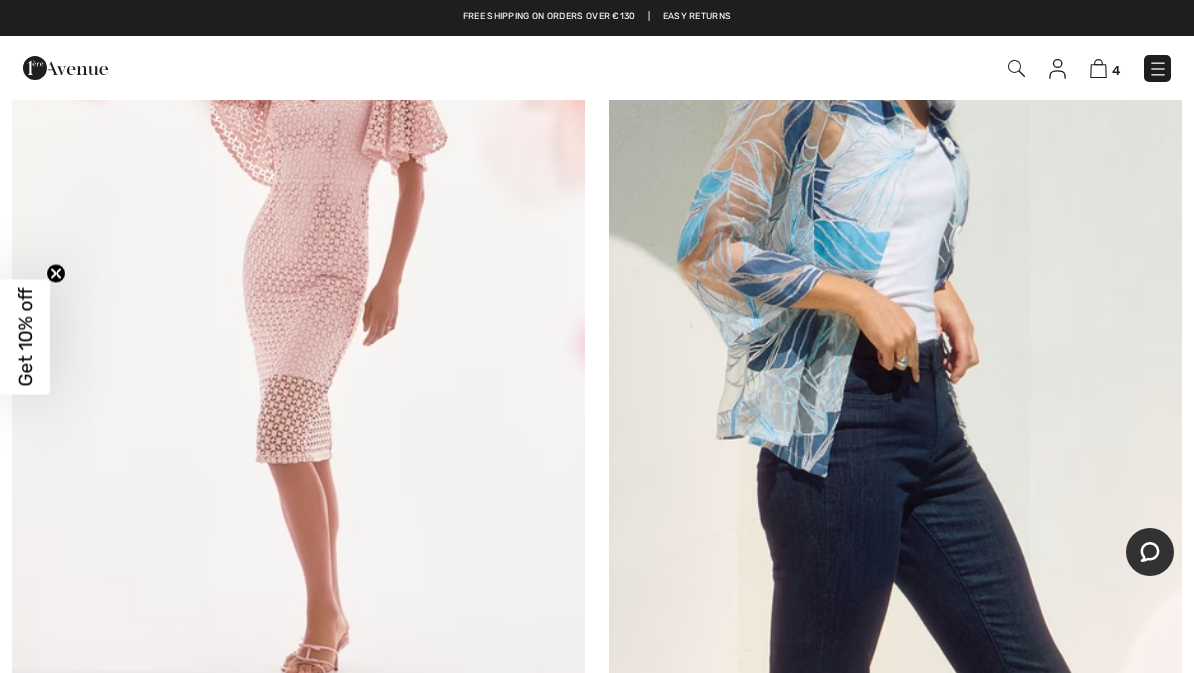 click at bounding box center [895, 274] 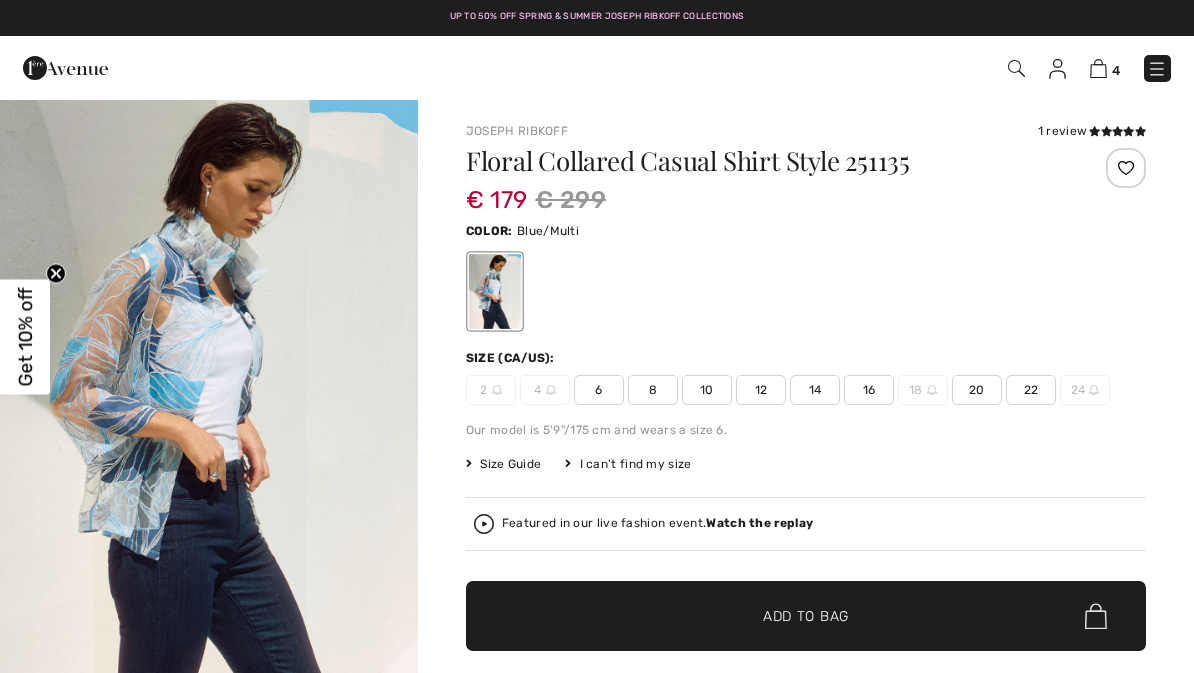 scroll, scrollTop: 0, scrollLeft: 0, axis: both 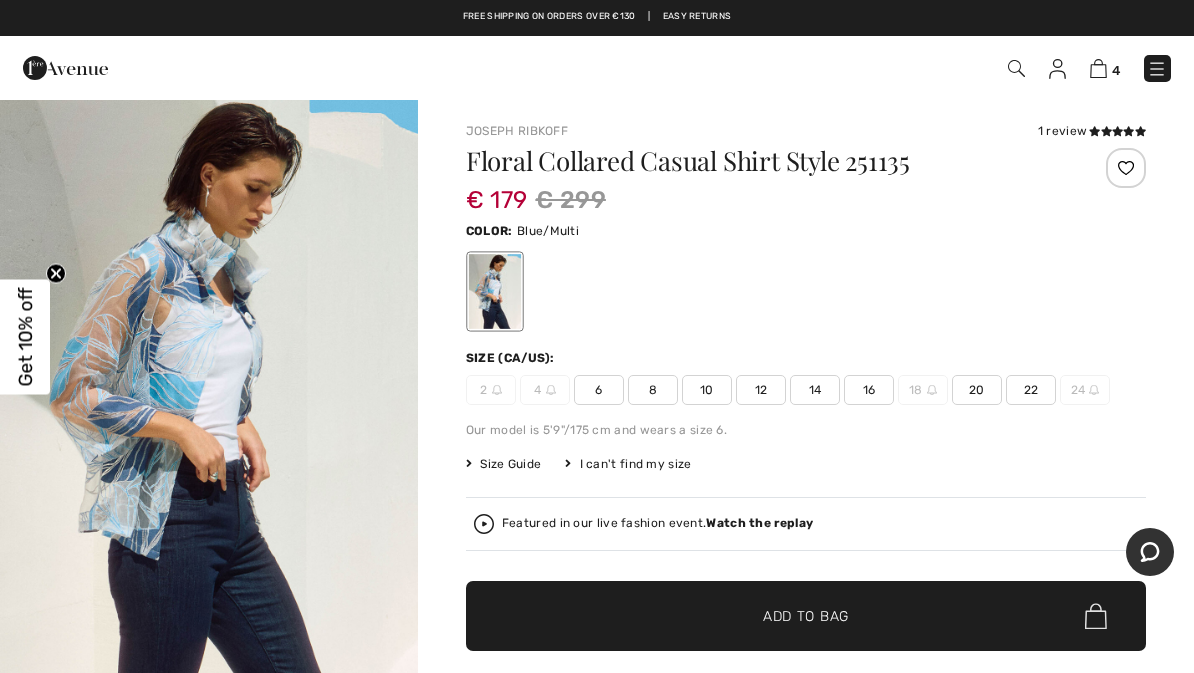 click on "8" at bounding box center (653, 390) 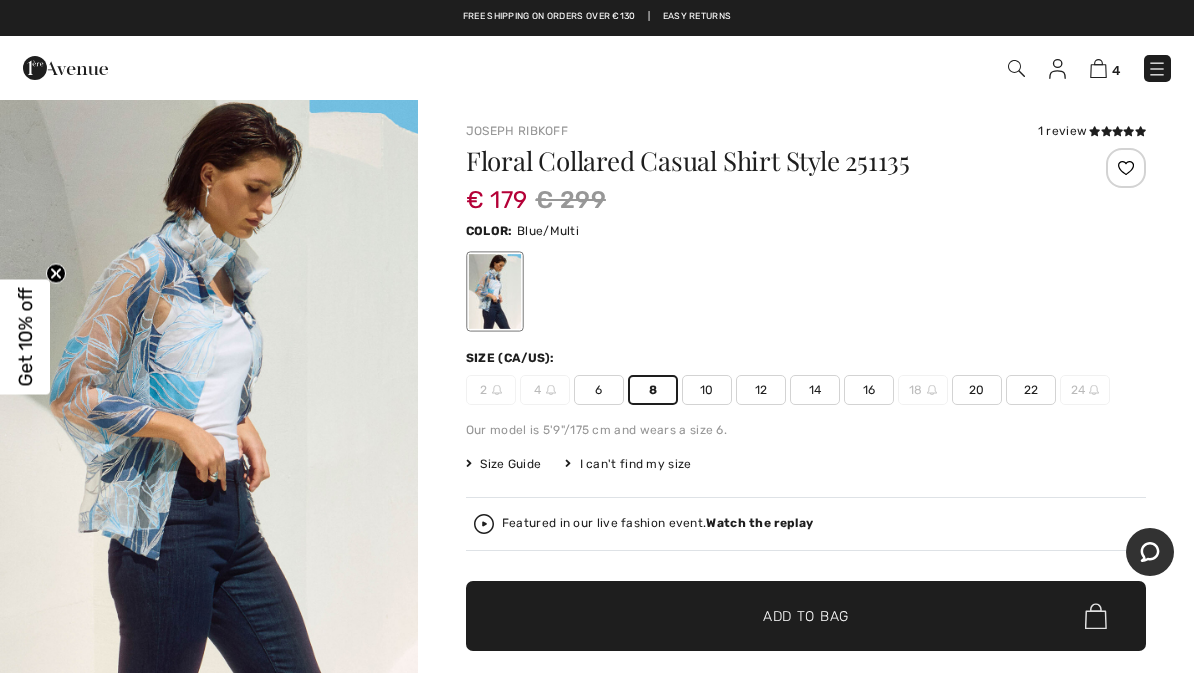 click on "Add to Bag" at bounding box center [806, 616] 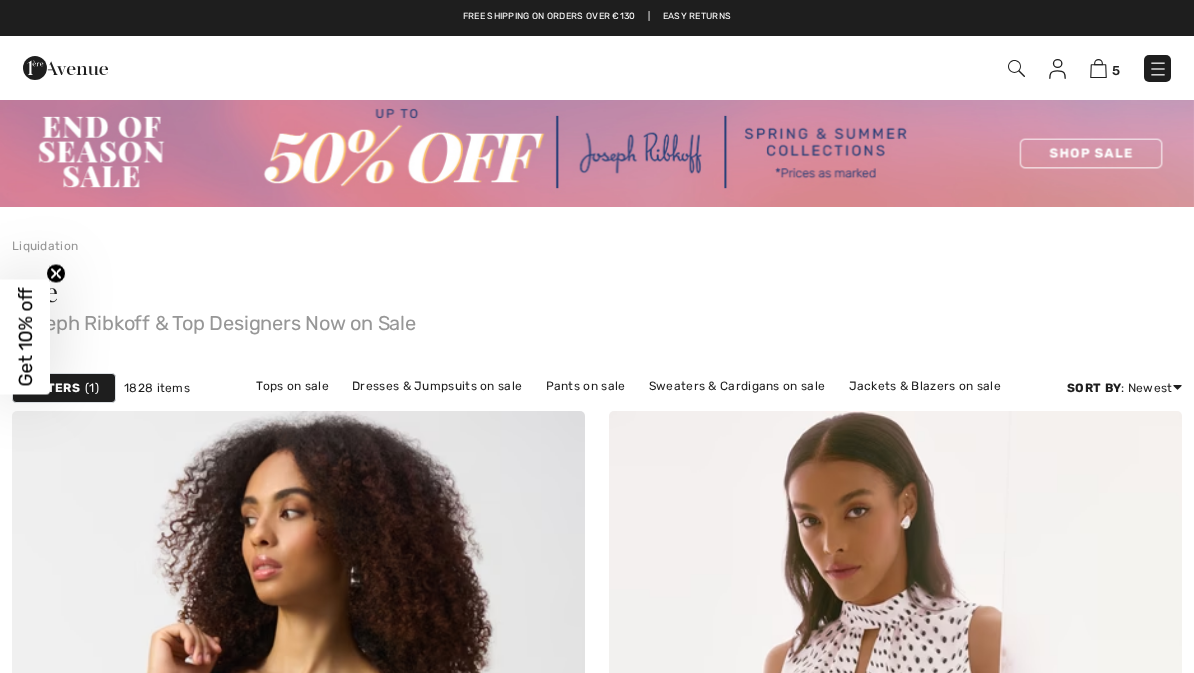 scroll, scrollTop: 4420, scrollLeft: 0, axis: vertical 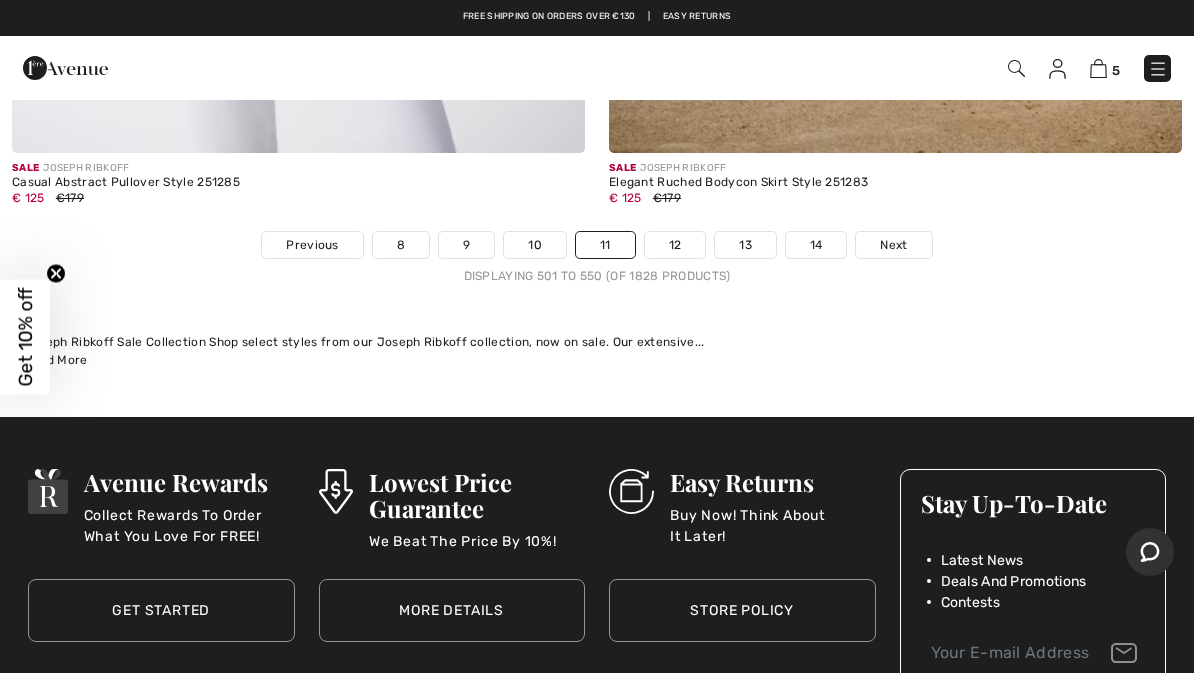 click on "Next" at bounding box center [893, 245] 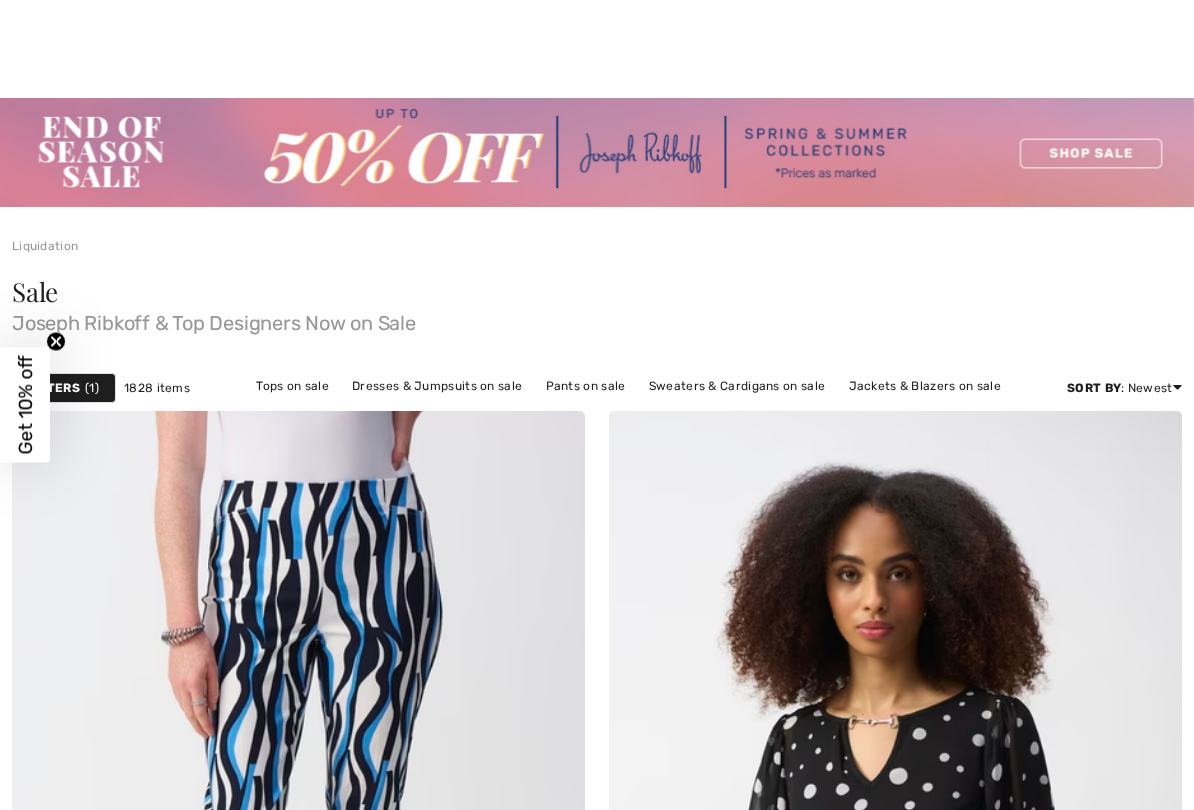 scroll, scrollTop: 566, scrollLeft: 0, axis: vertical 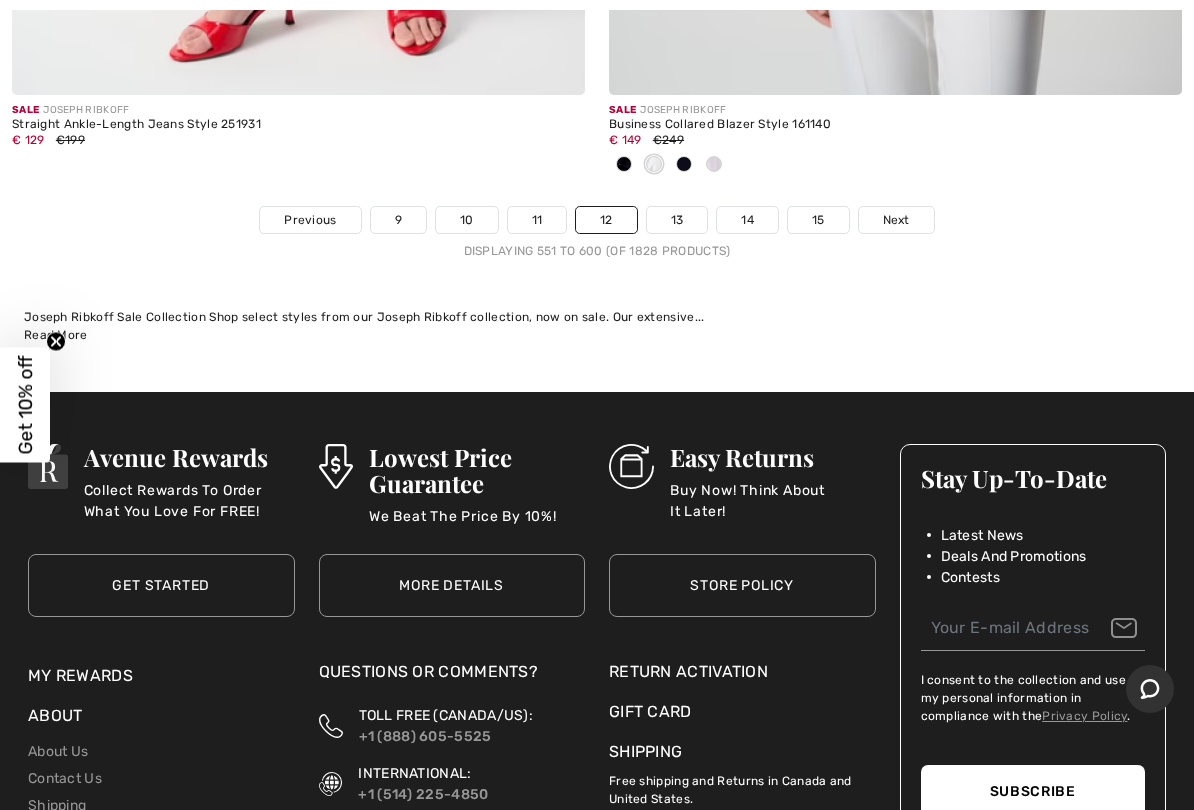 click on "Next" at bounding box center (896, 220) 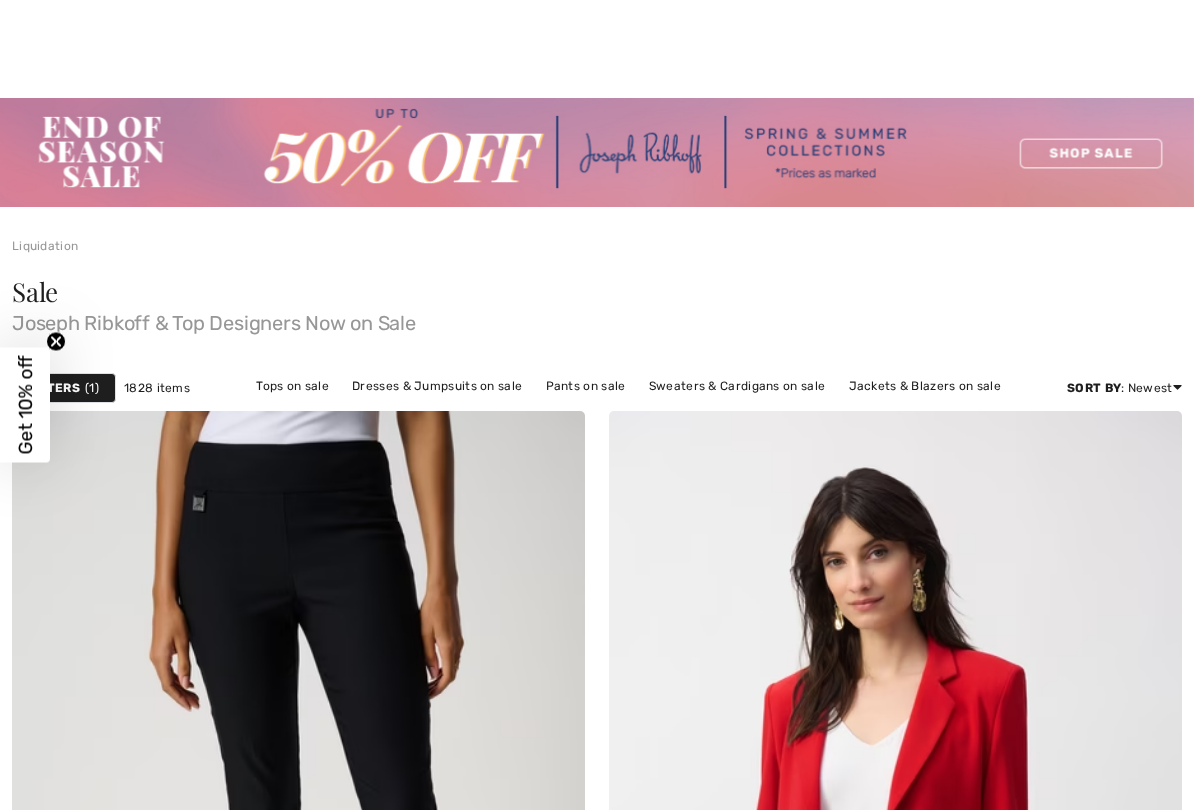scroll, scrollTop: 627, scrollLeft: 0, axis: vertical 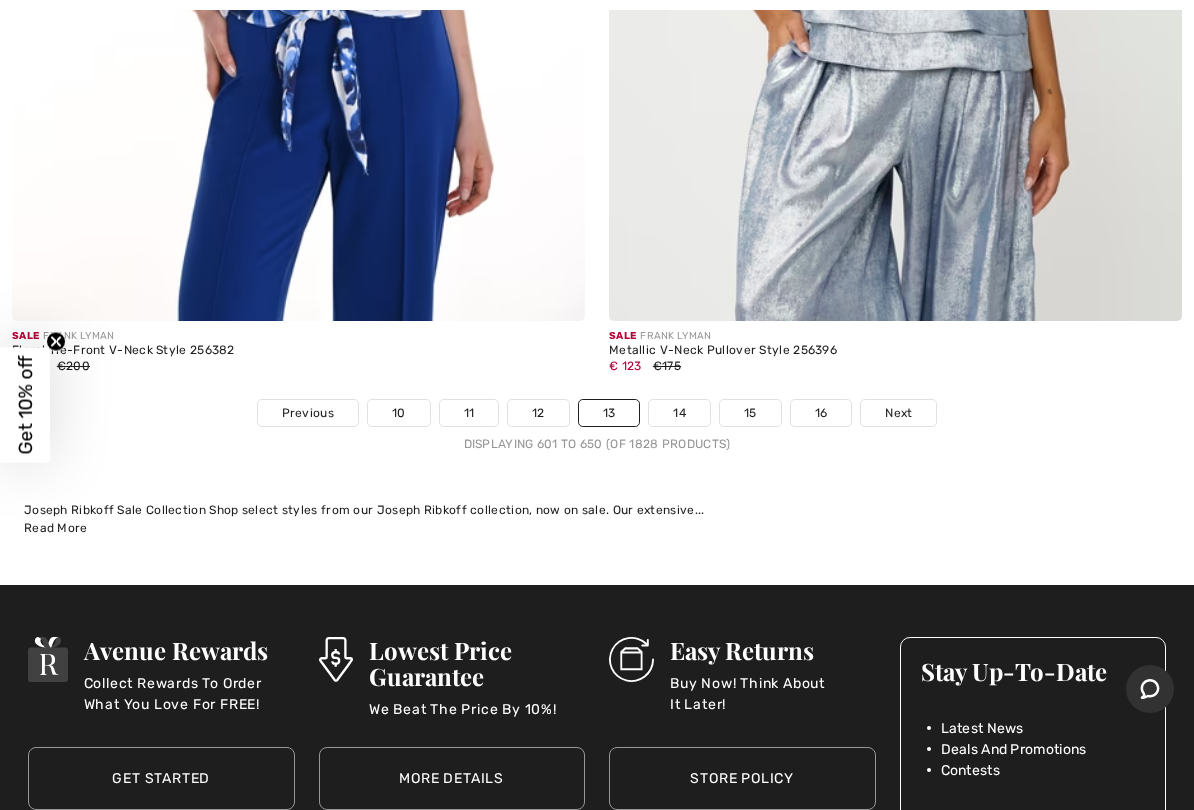 click on "Next" at bounding box center [898, 413] 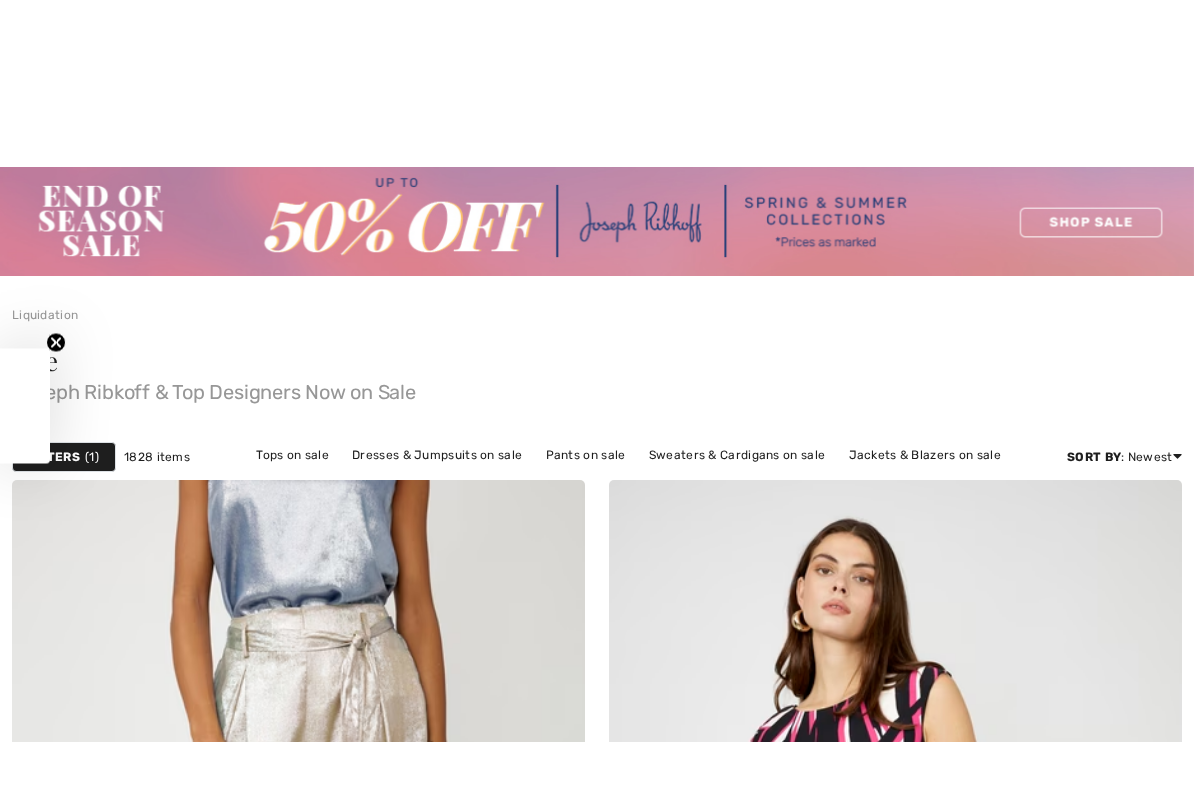 scroll, scrollTop: 386, scrollLeft: 0, axis: vertical 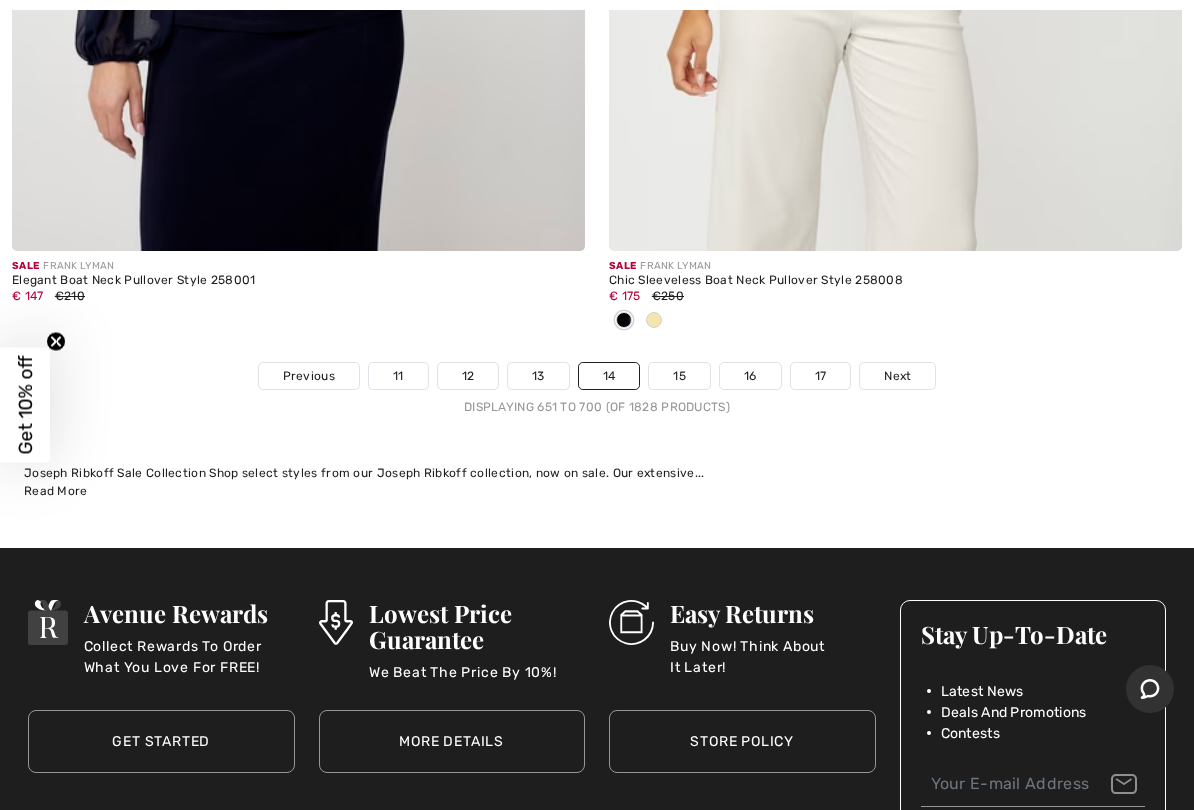 click on "Next" at bounding box center (897, 376) 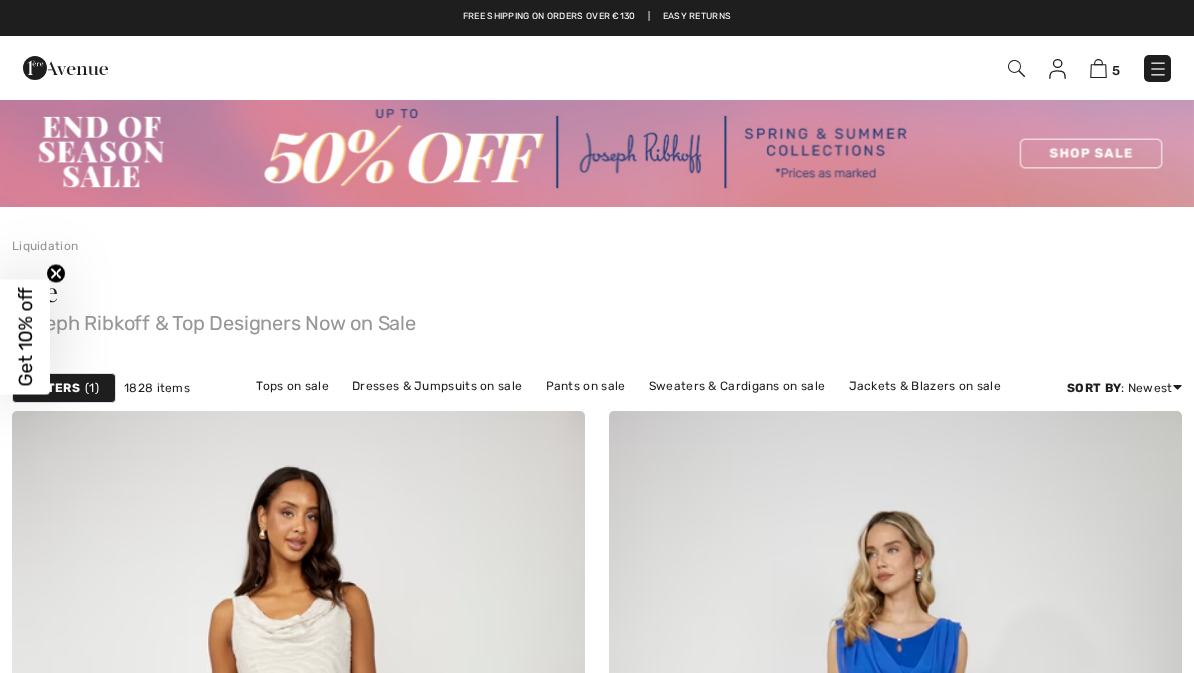 scroll, scrollTop: 0, scrollLeft: 0, axis: both 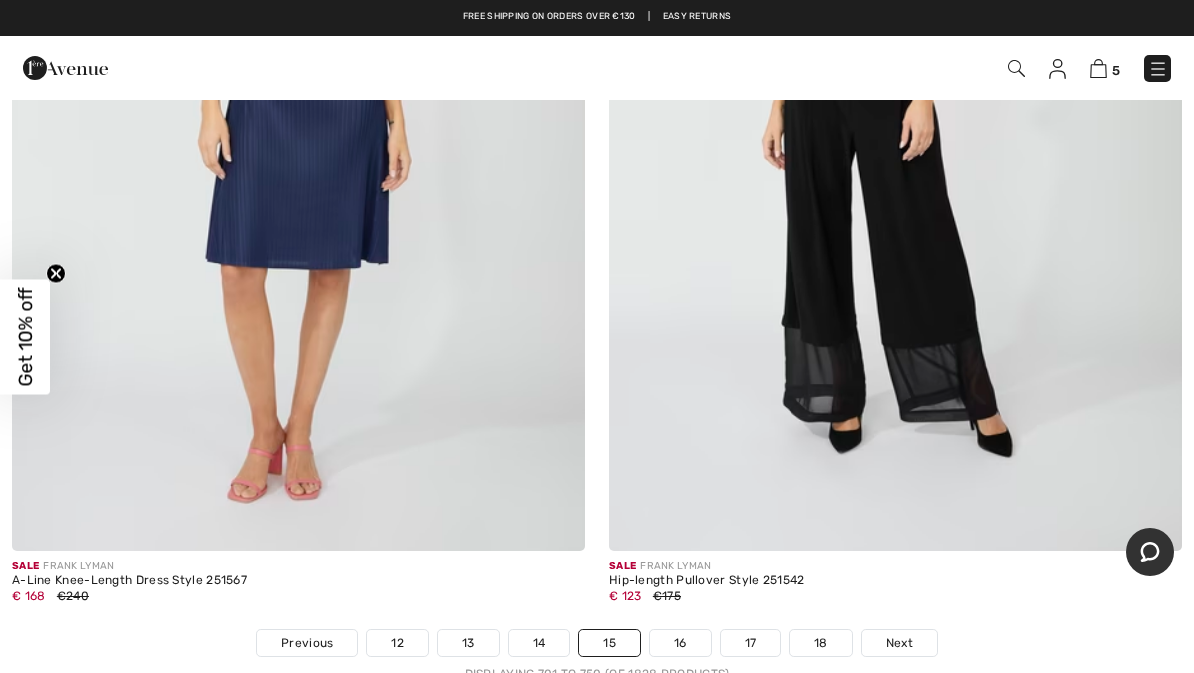 click on "Next" at bounding box center [899, 643] 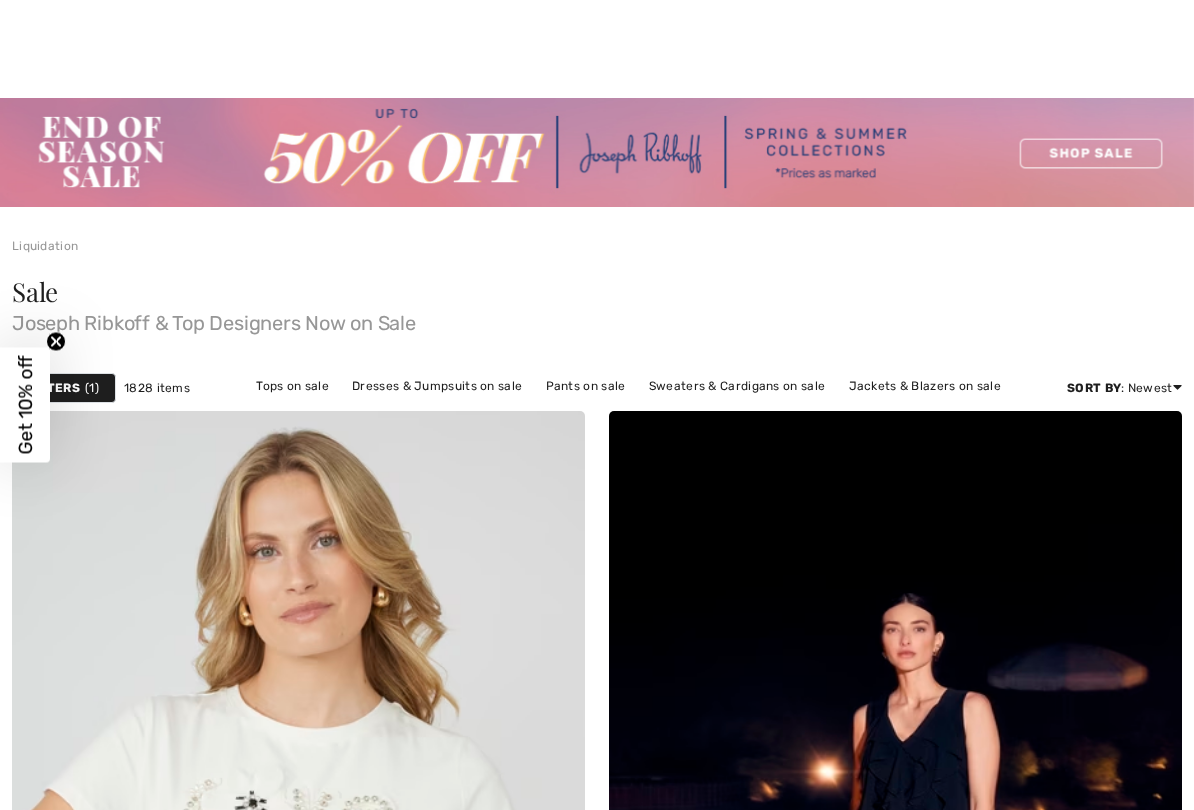 checkbox on "true" 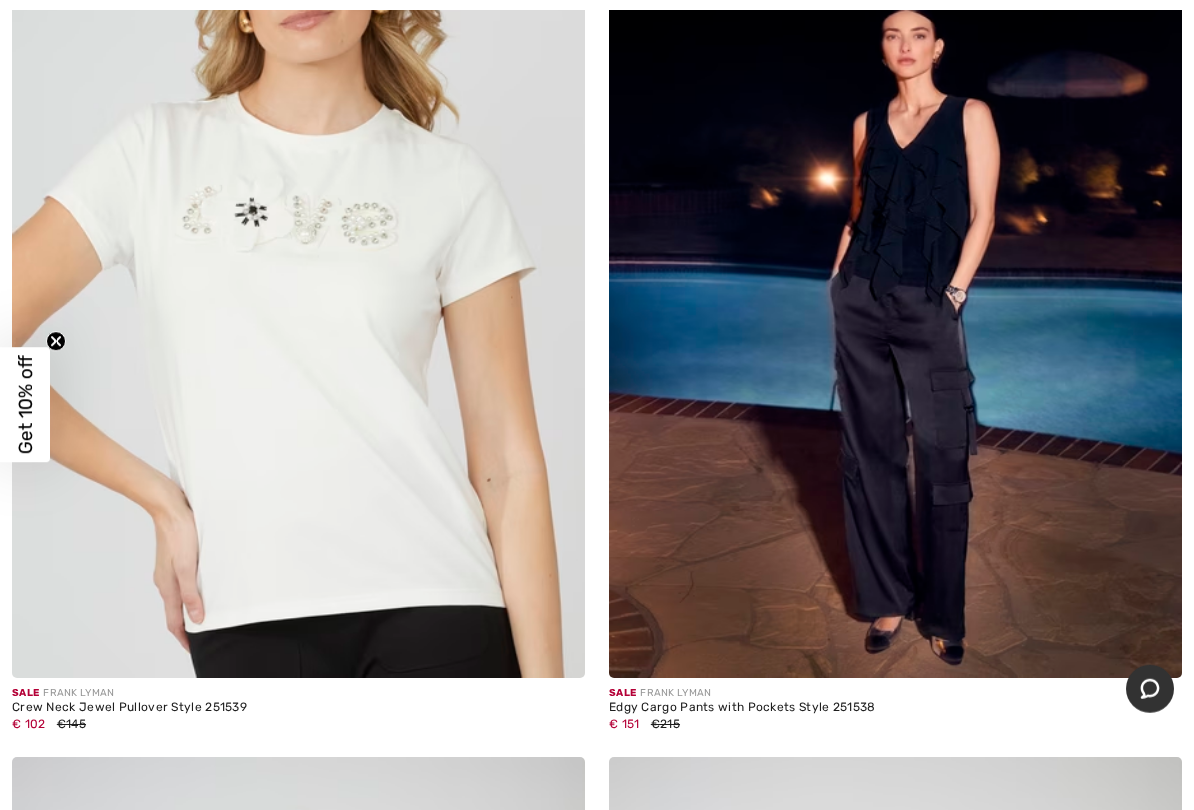 scroll, scrollTop: 0, scrollLeft: 0, axis: both 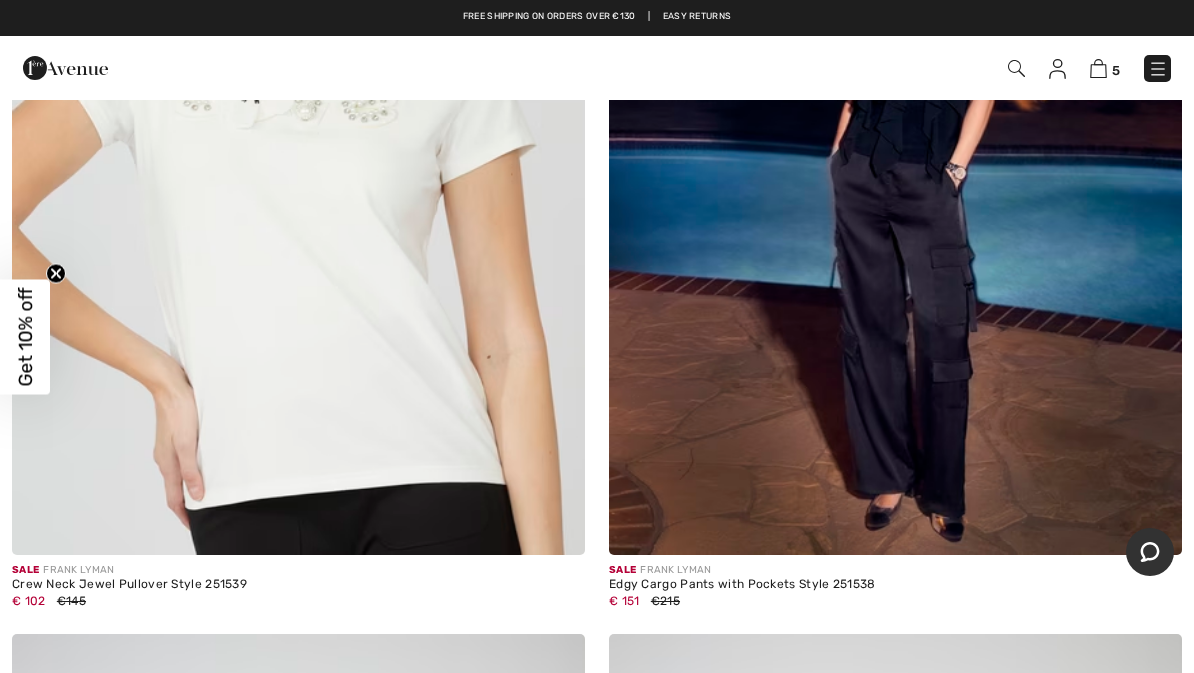 click at bounding box center [895, 125] 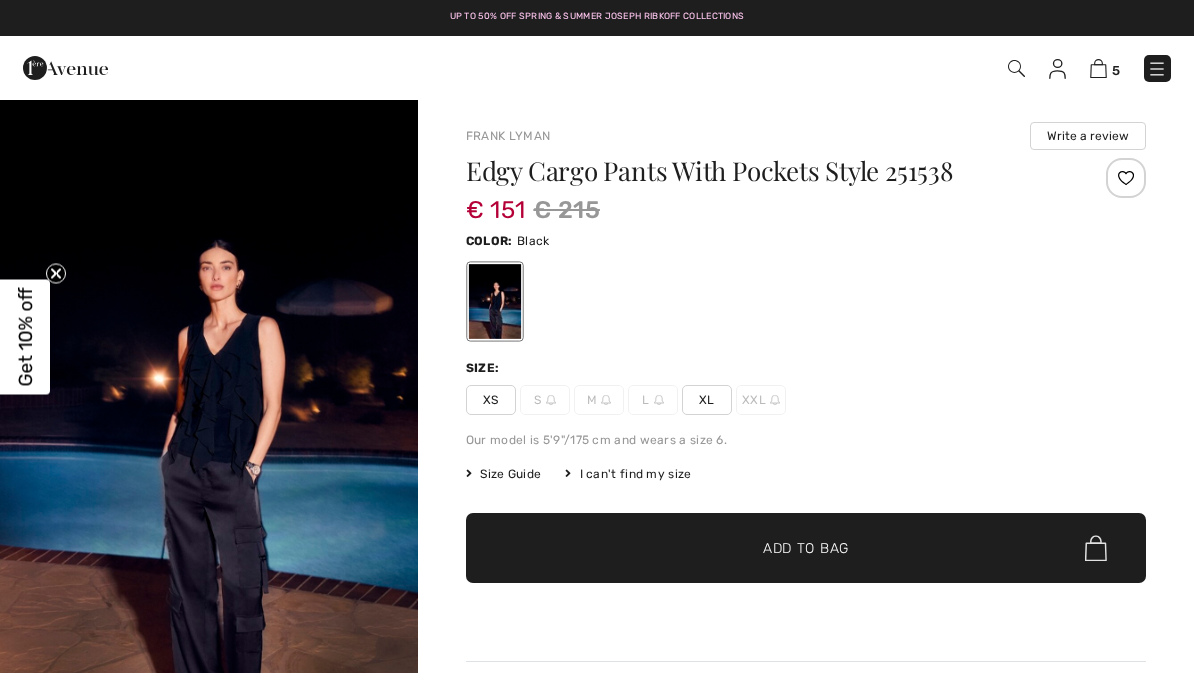 scroll, scrollTop: 0, scrollLeft: 0, axis: both 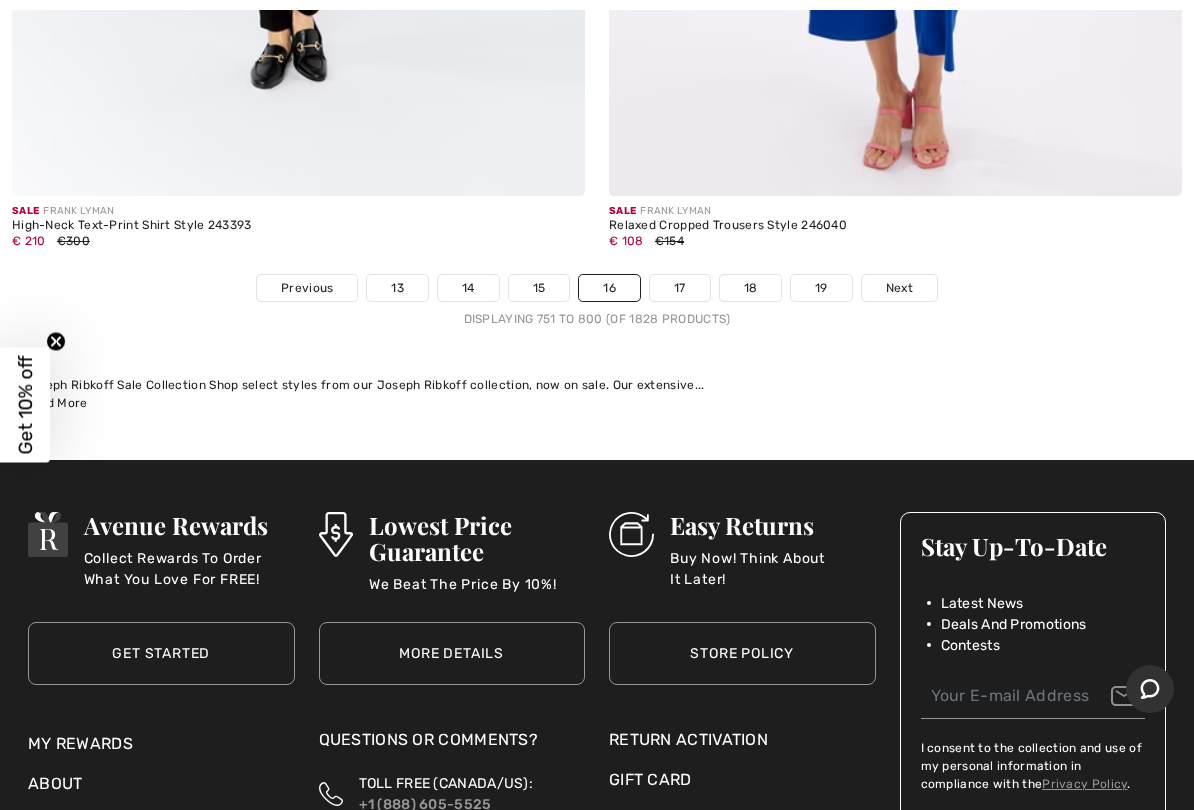 click on "Next" at bounding box center [899, 288] 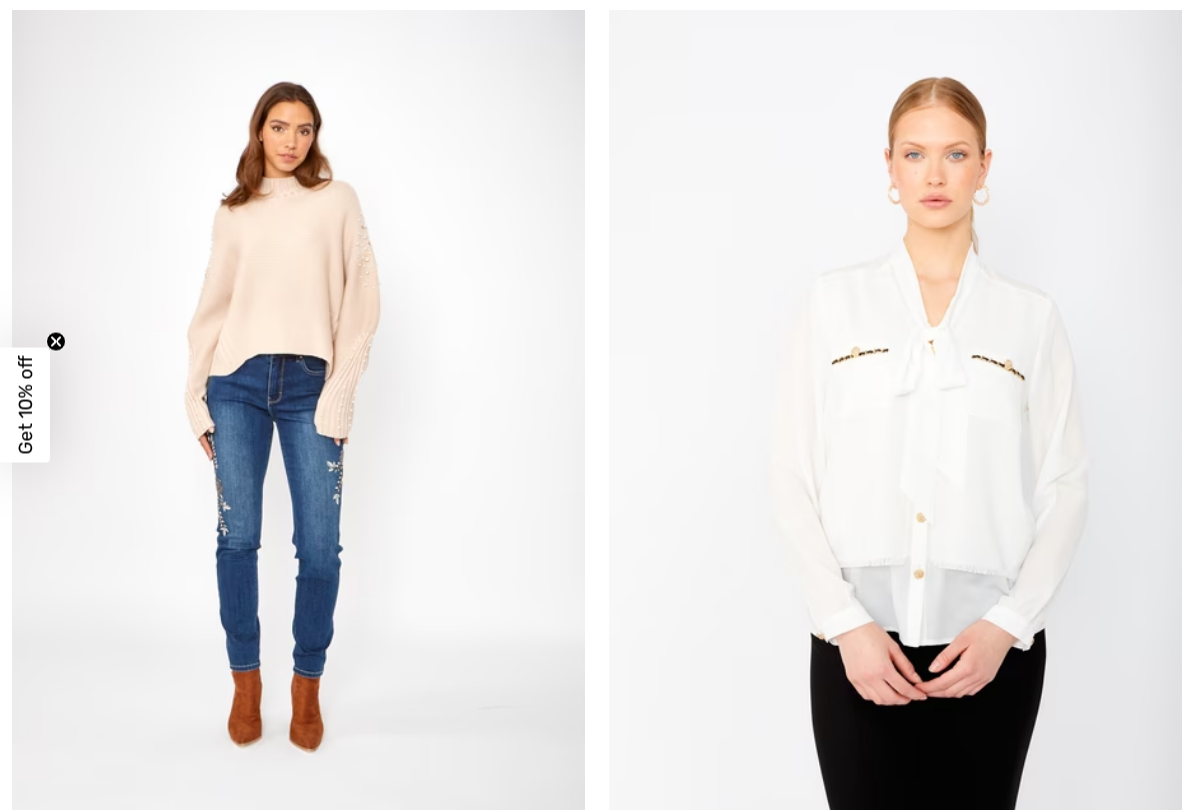 scroll, scrollTop: 0, scrollLeft: 0, axis: both 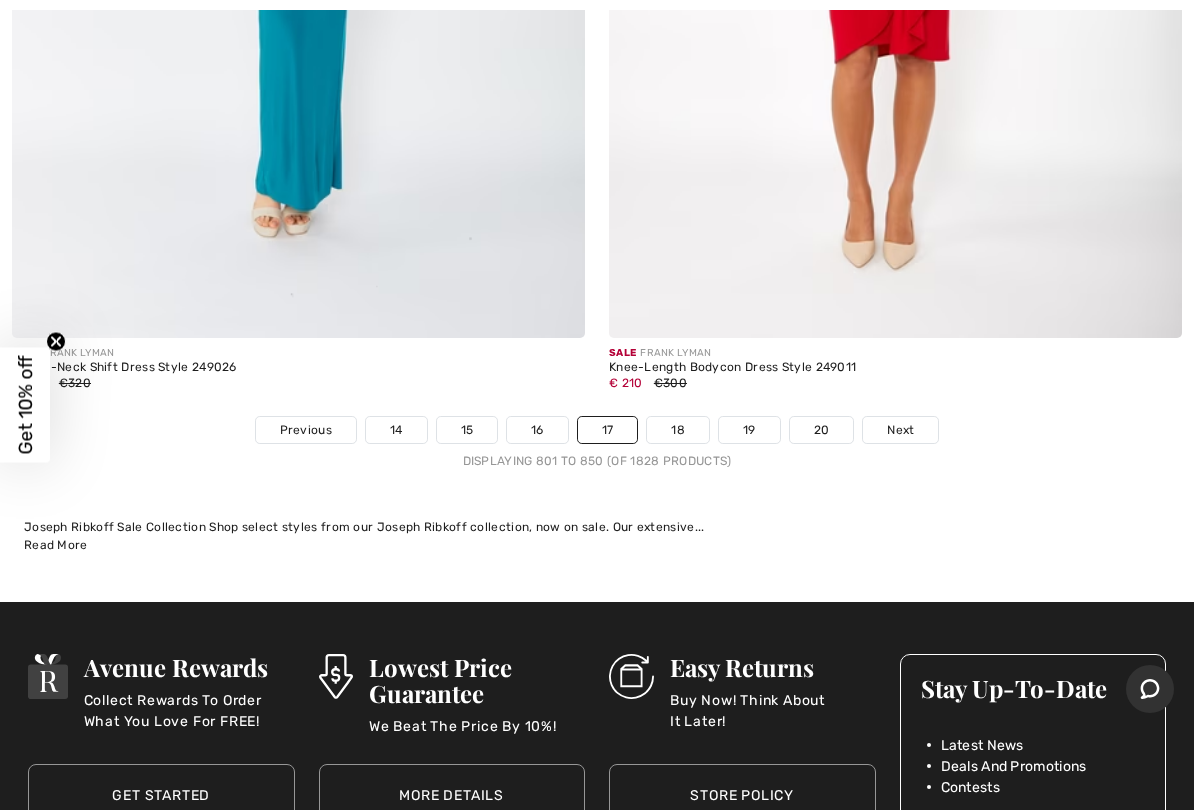 click on "Next" at bounding box center (900, 430) 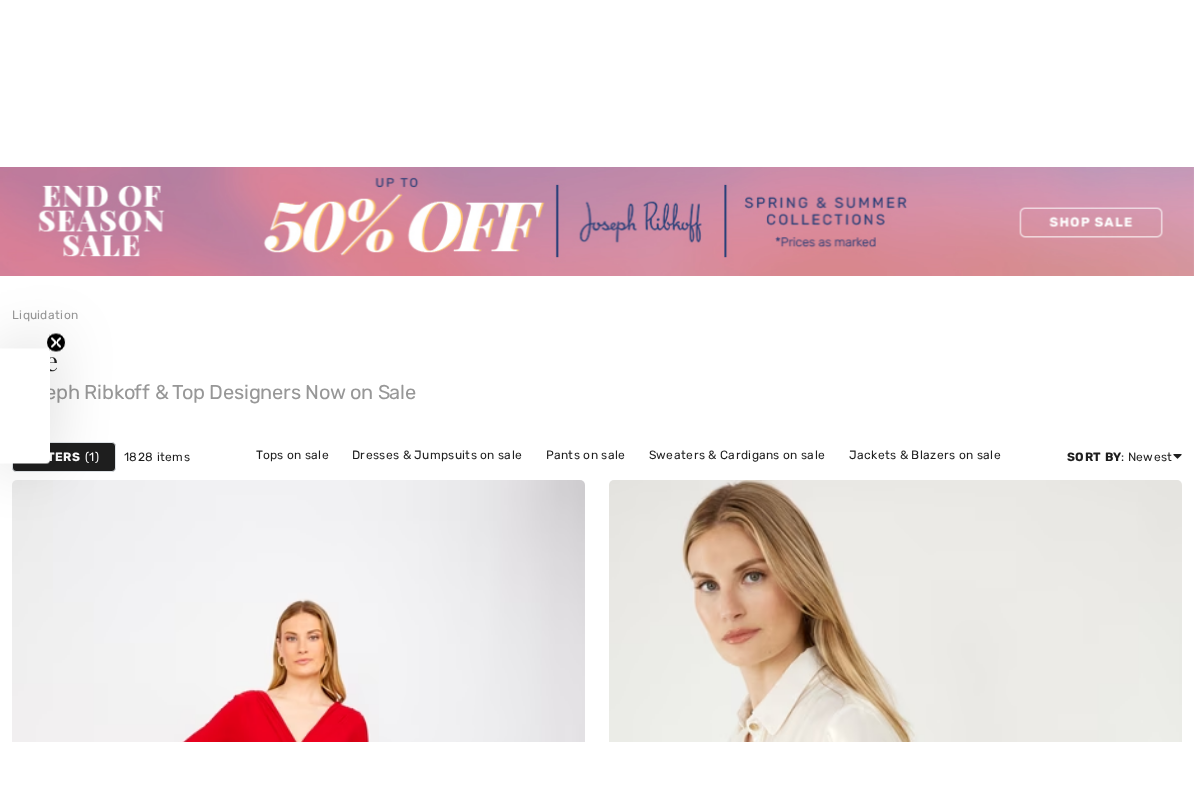 scroll, scrollTop: 519, scrollLeft: 0, axis: vertical 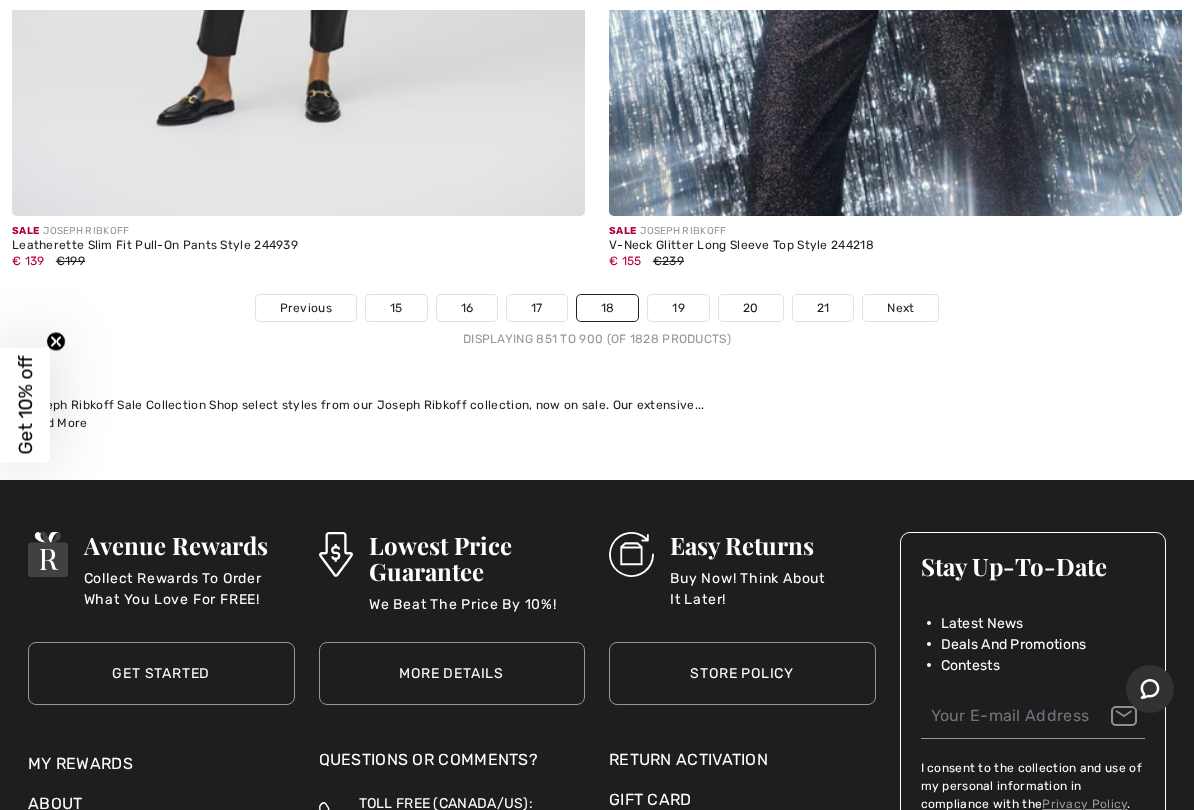 click on "Next" at bounding box center (900, 308) 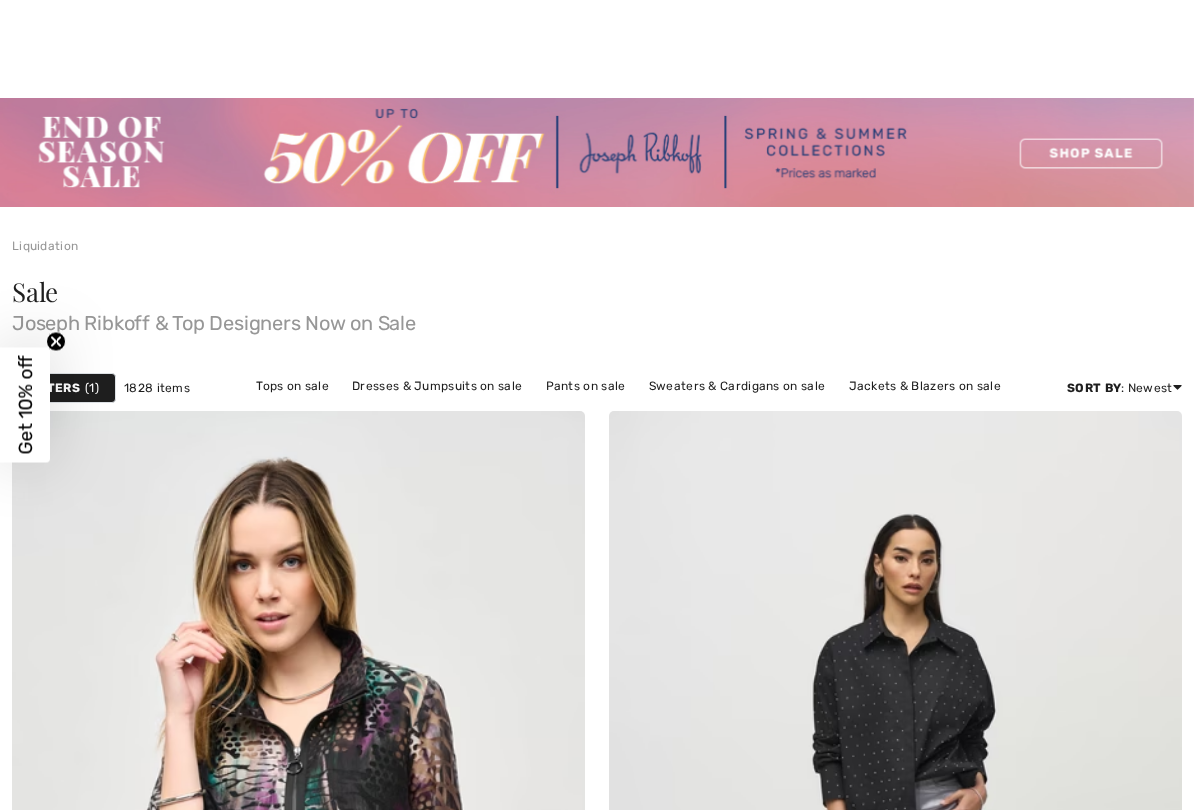 scroll, scrollTop: 299, scrollLeft: 0, axis: vertical 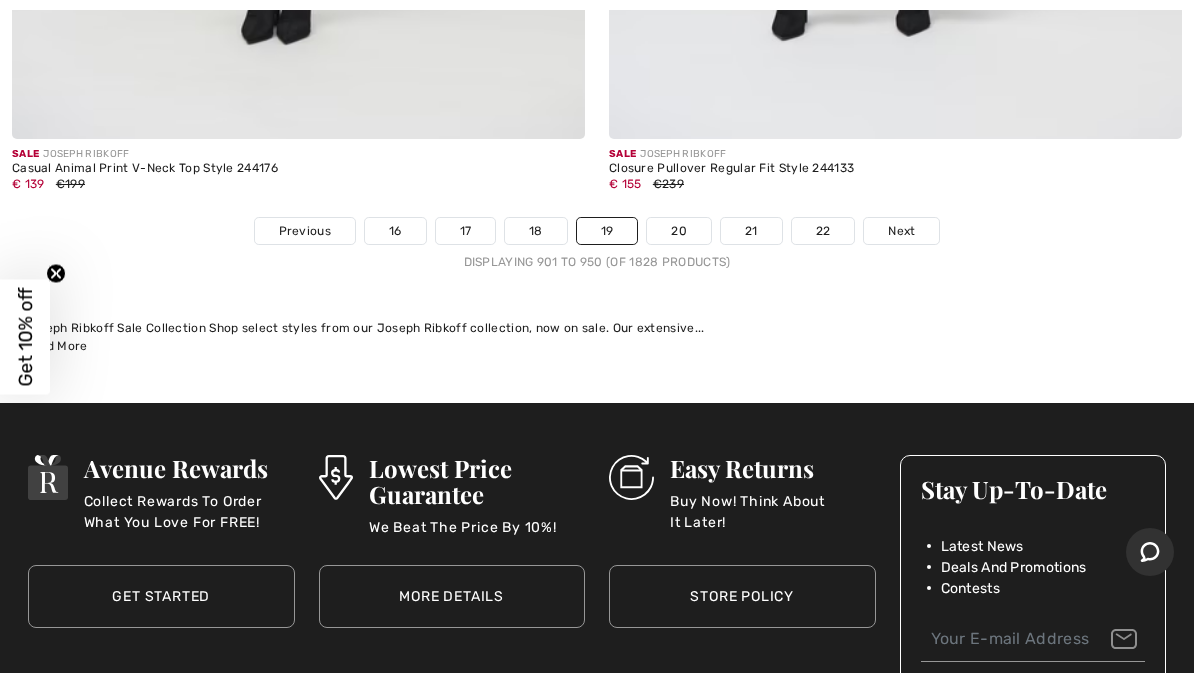 click on "Next" at bounding box center [901, 231] 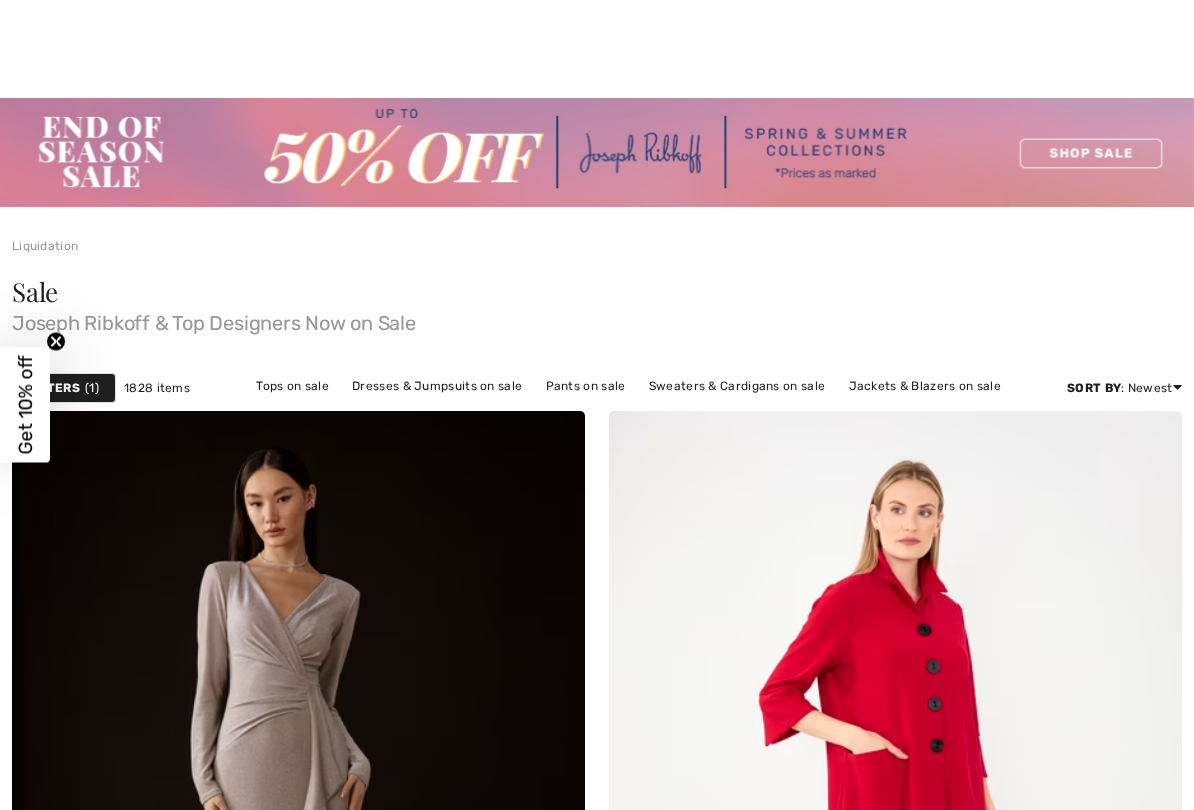 scroll, scrollTop: 508, scrollLeft: 0, axis: vertical 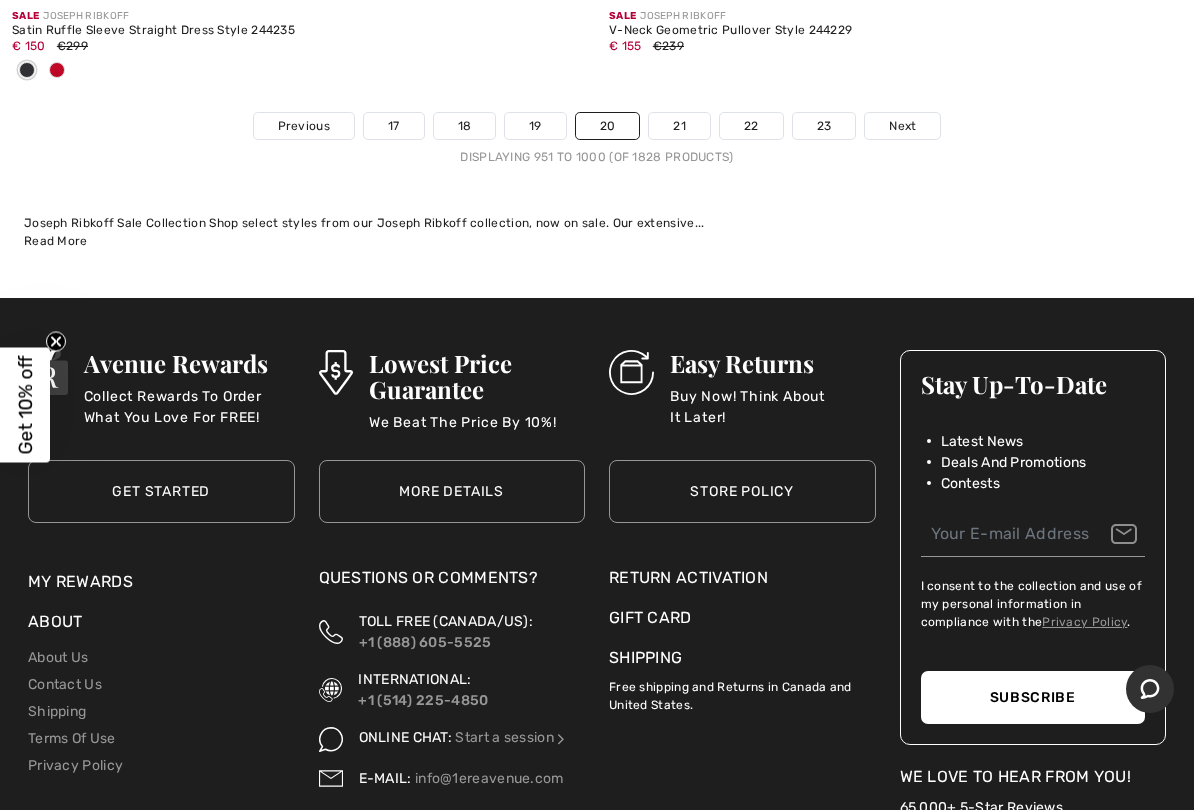 click on "Next" at bounding box center [902, 126] 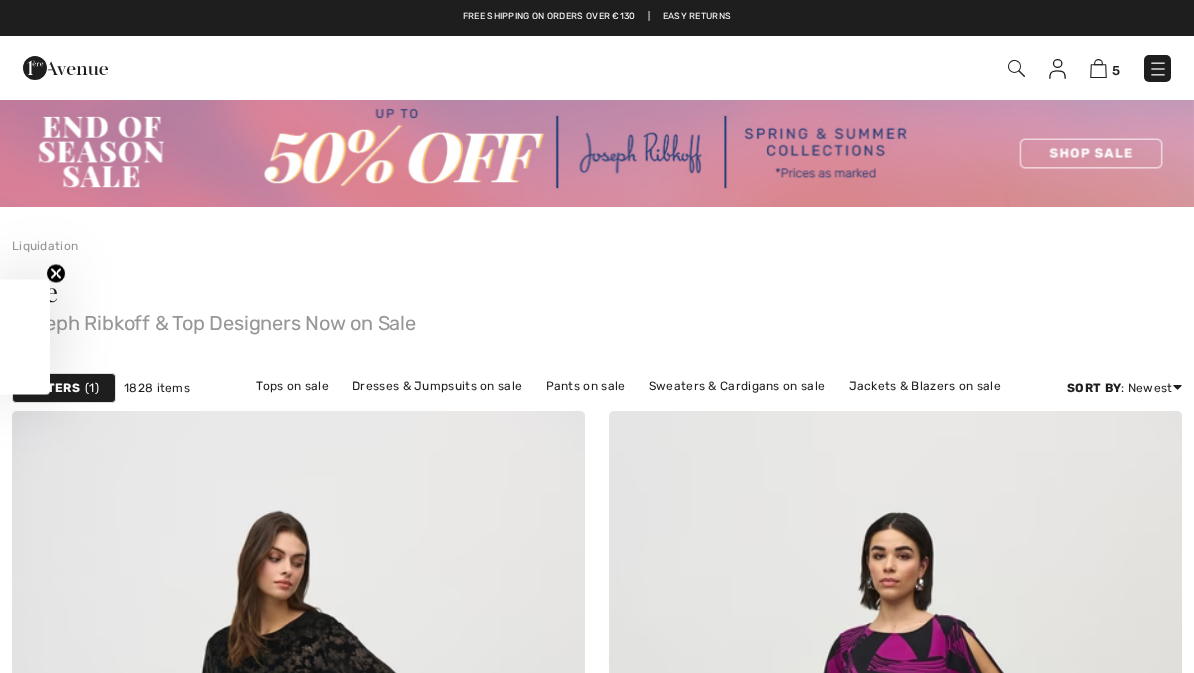 scroll, scrollTop: 0, scrollLeft: 0, axis: both 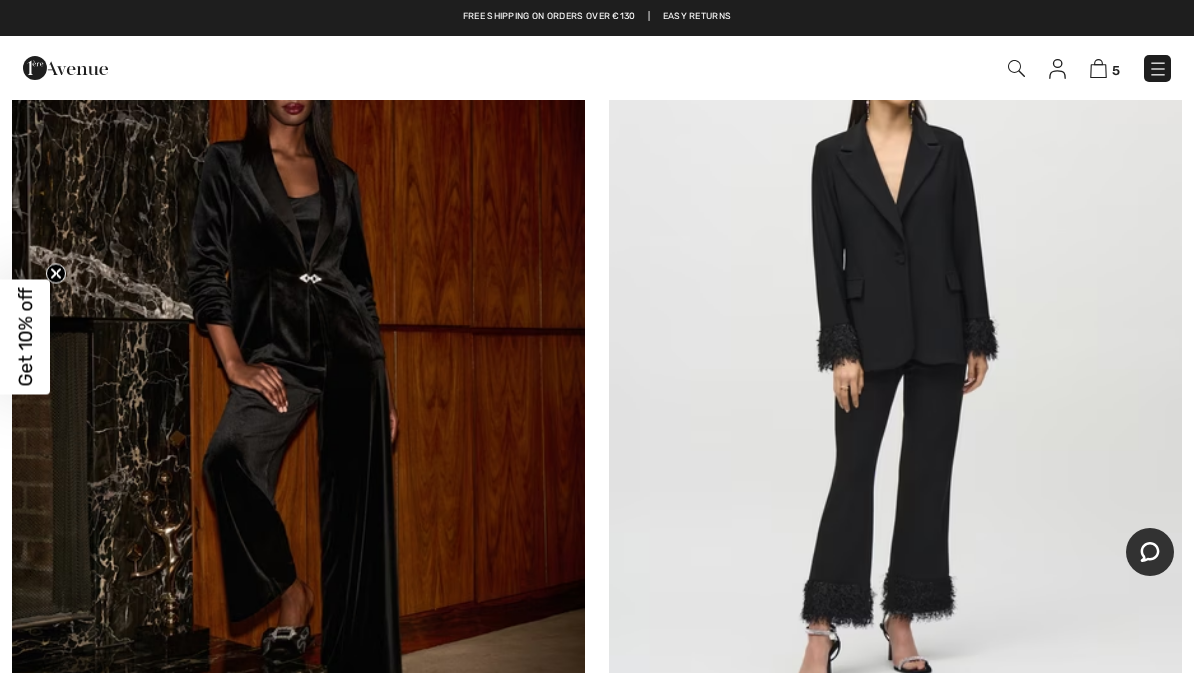 click at bounding box center [895, 350] 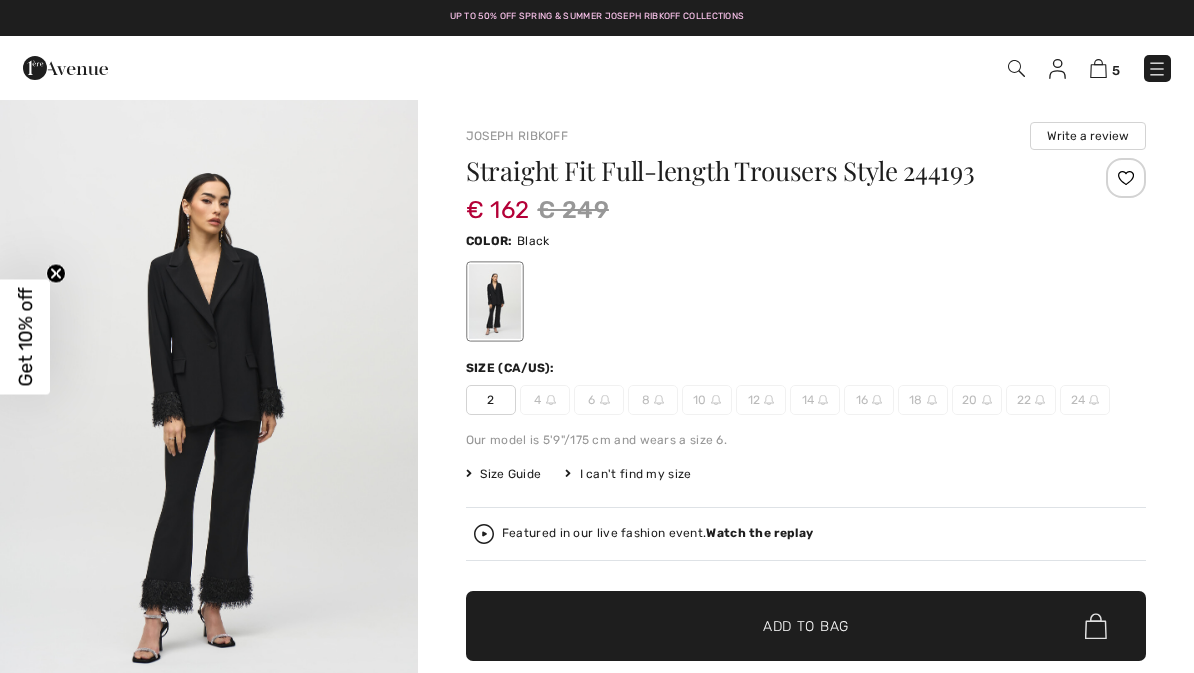 scroll, scrollTop: 0, scrollLeft: 0, axis: both 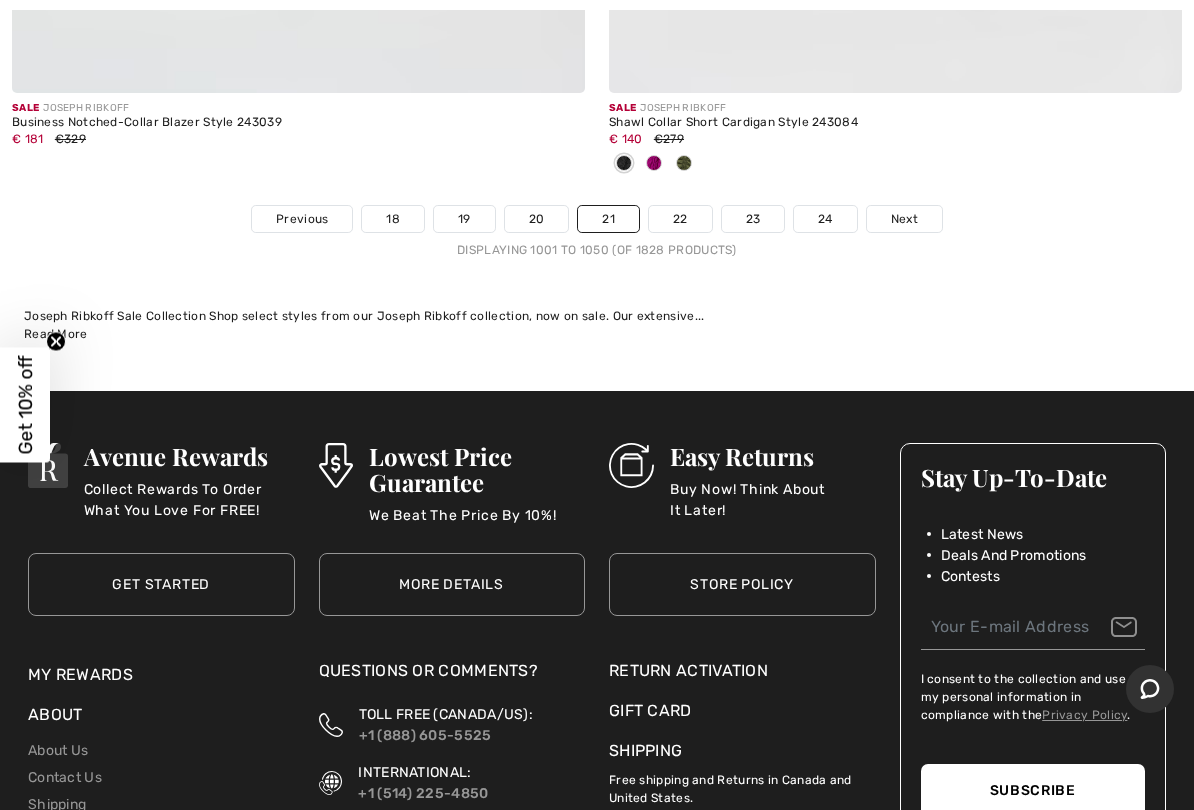 click on "Next" at bounding box center (904, 219) 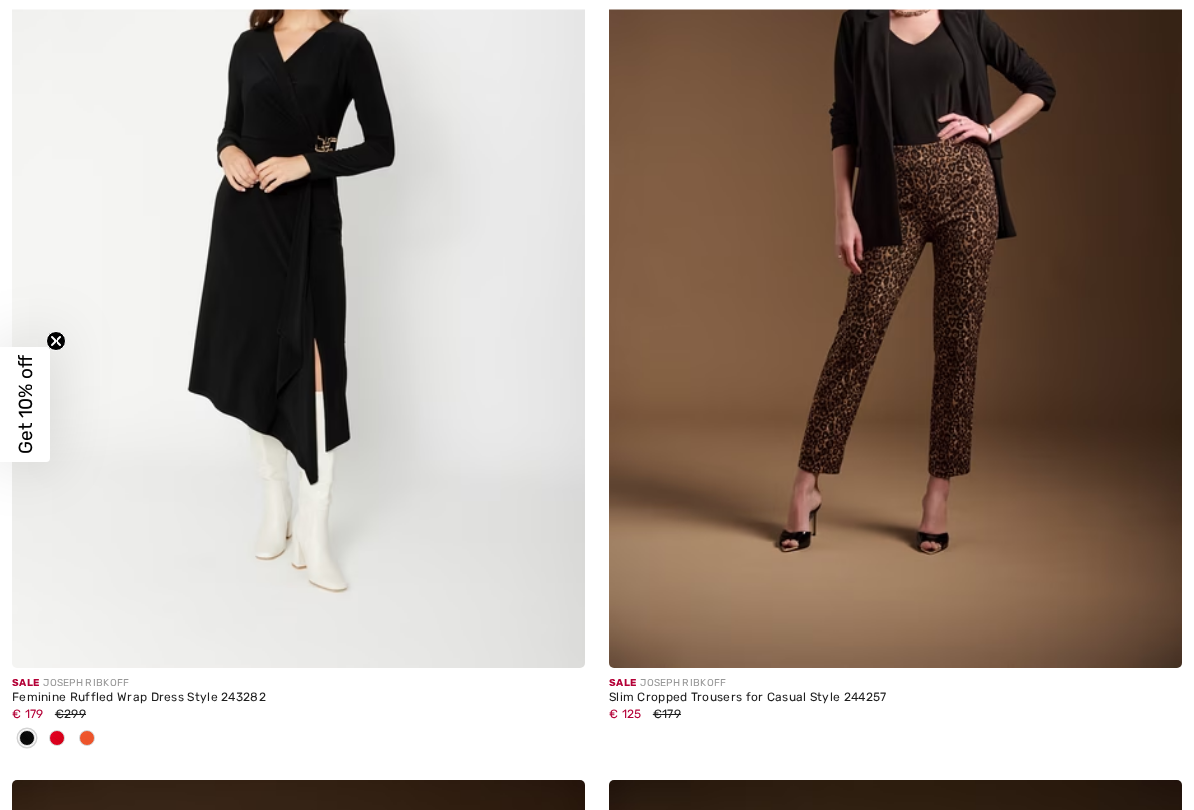 scroll, scrollTop: 0, scrollLeft: 0, axis: both 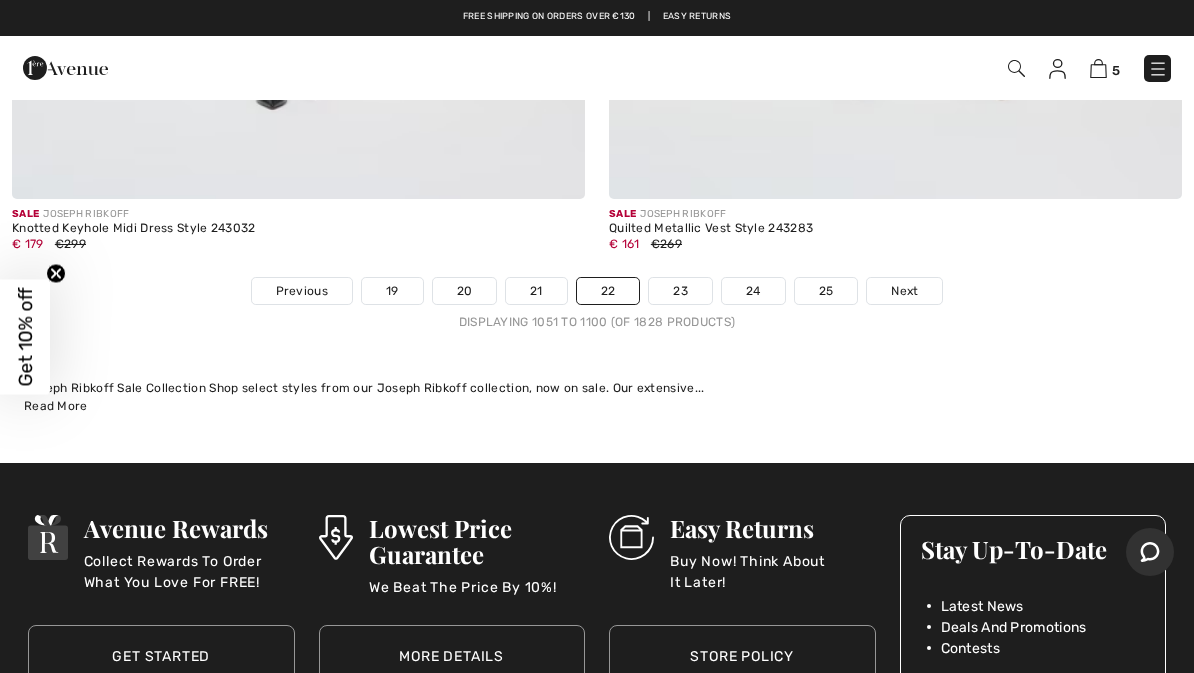 click on "Next" at bounding box center [904, 291] 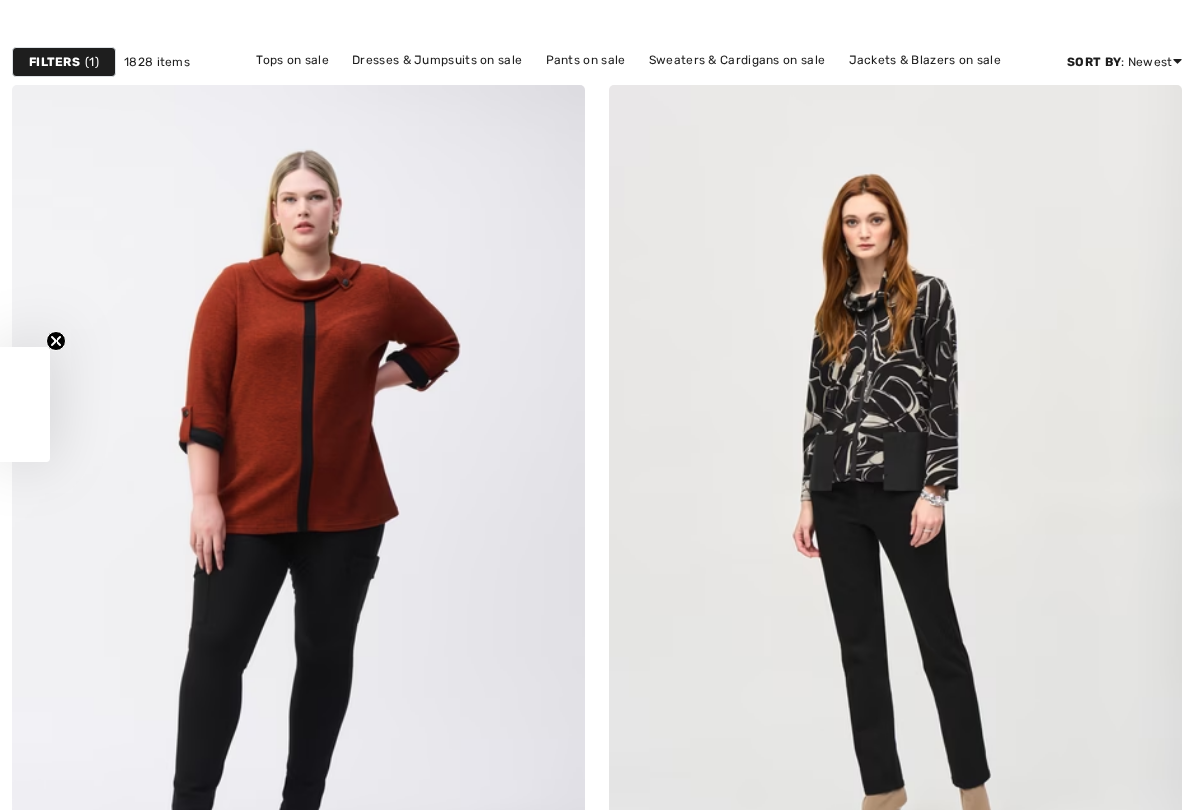 scroll, scrollTop: 0, scrollLeft: 0, axis: both 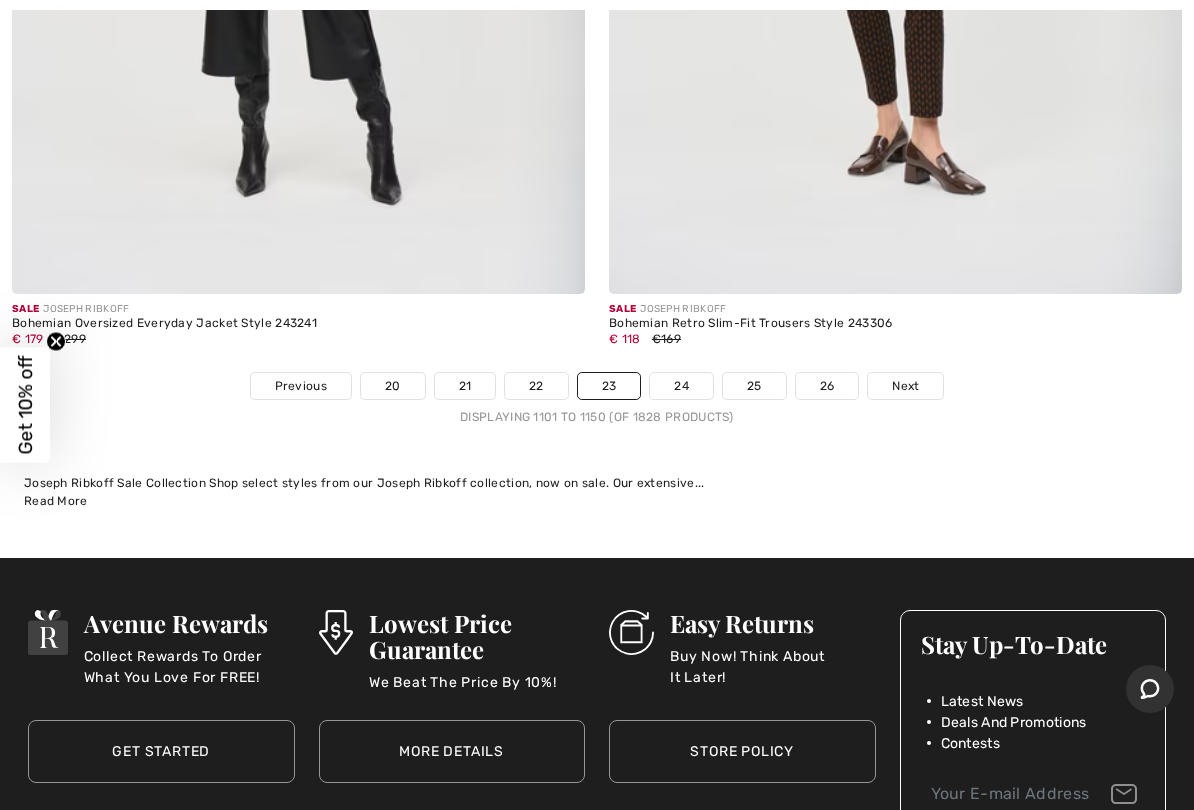 click on "Next" at bounding box center (905, 386) 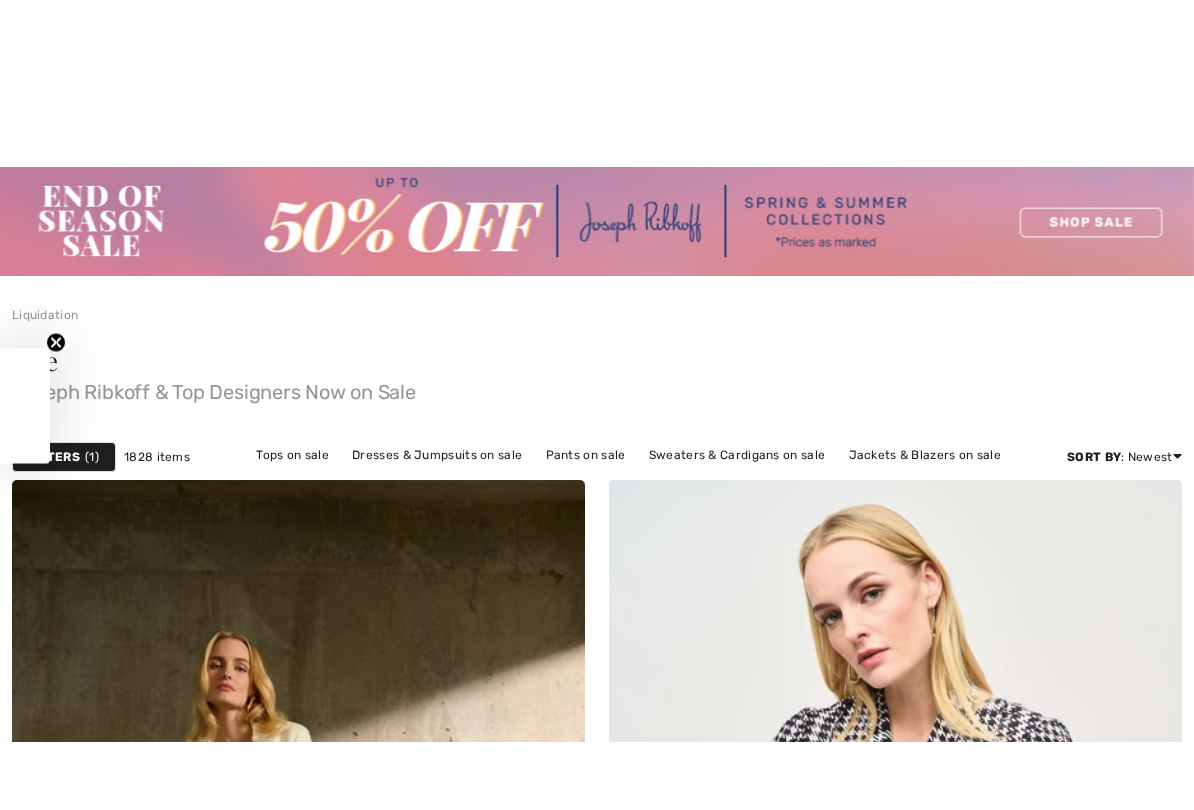 scroll, scrollTop: 398, scrollLeft: 0, axis: vertical 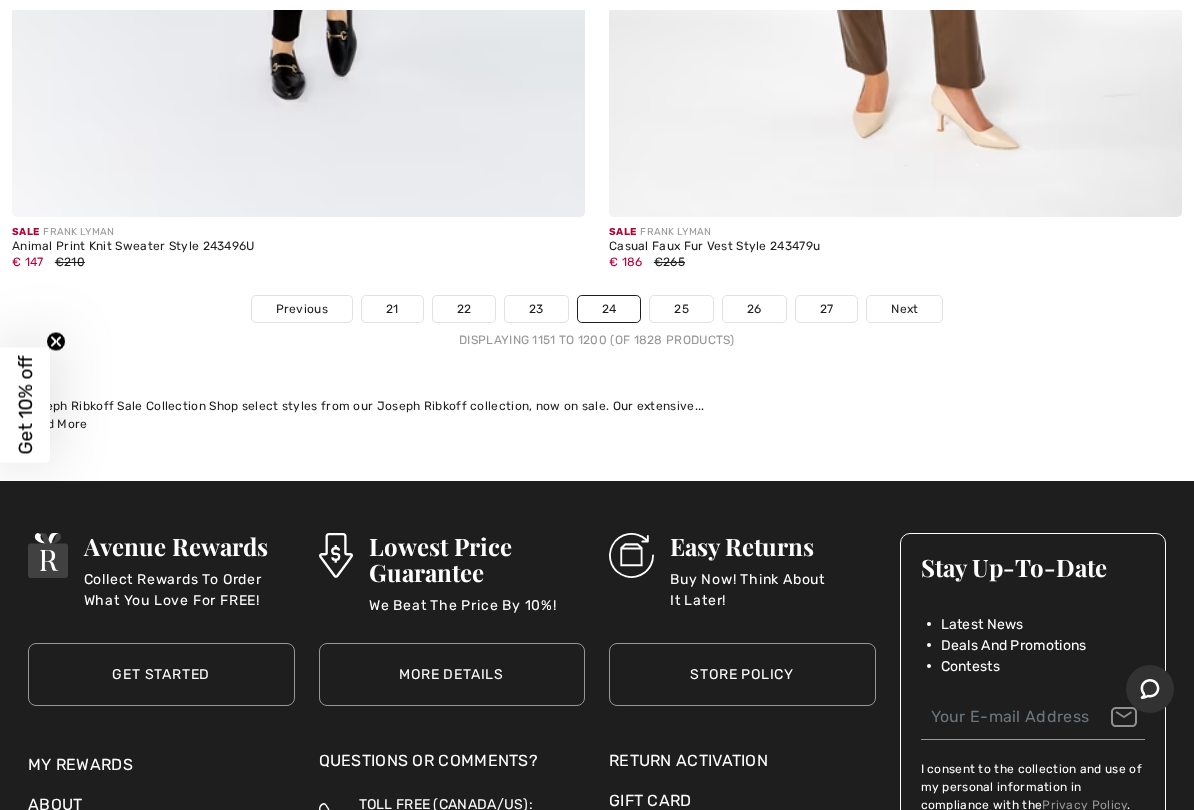 click on "Next" at bounding box center [904, 309] 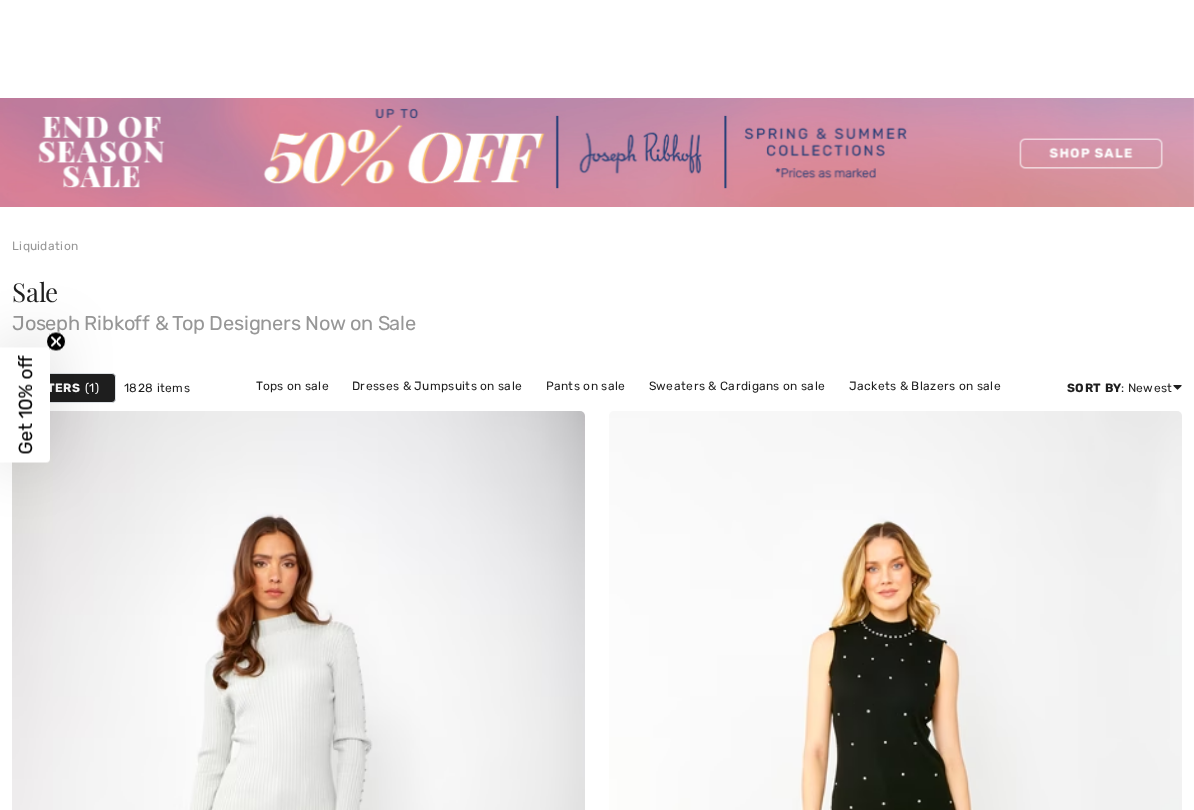 scroll, scrollTop: 517, scrollLeft: 0, axis: vertical 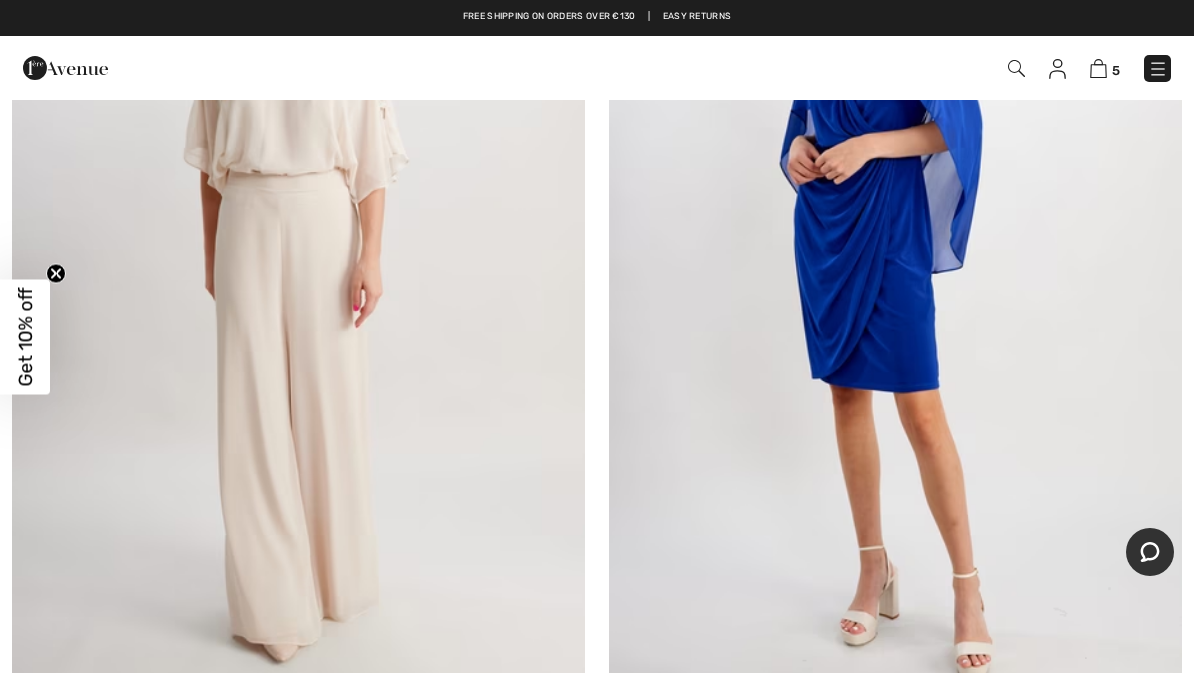 click at bounding box center (298, 272) 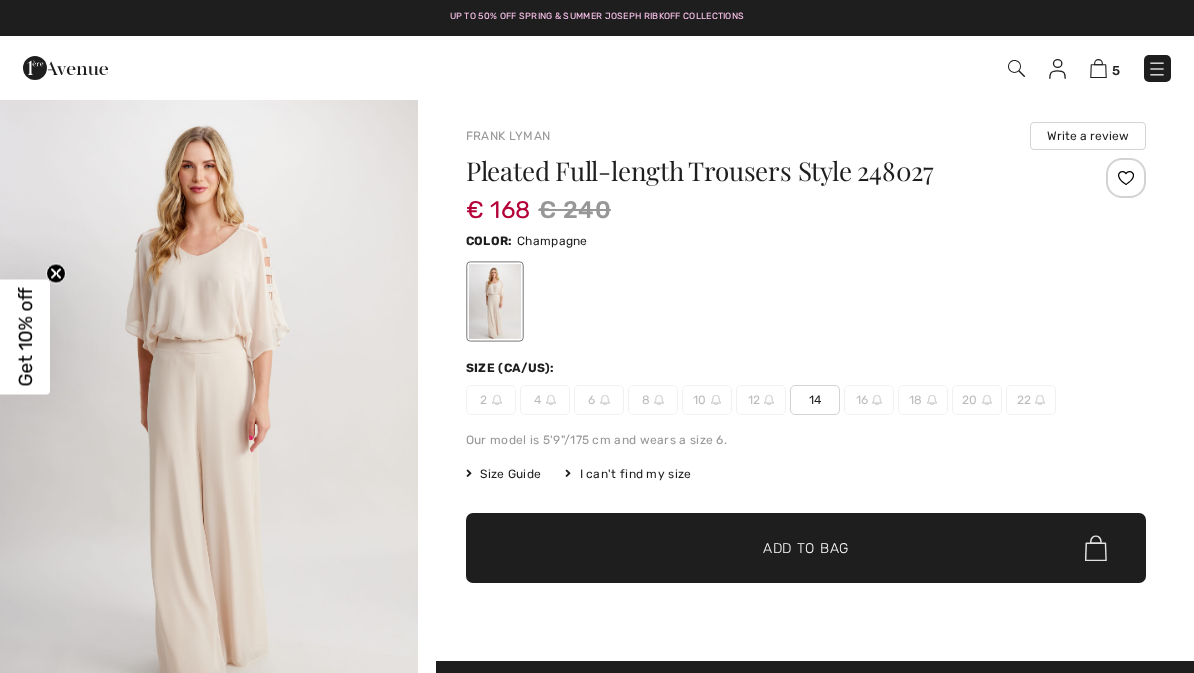 scroll, scrollTop: 0, scrollLeft: 0, axis: both 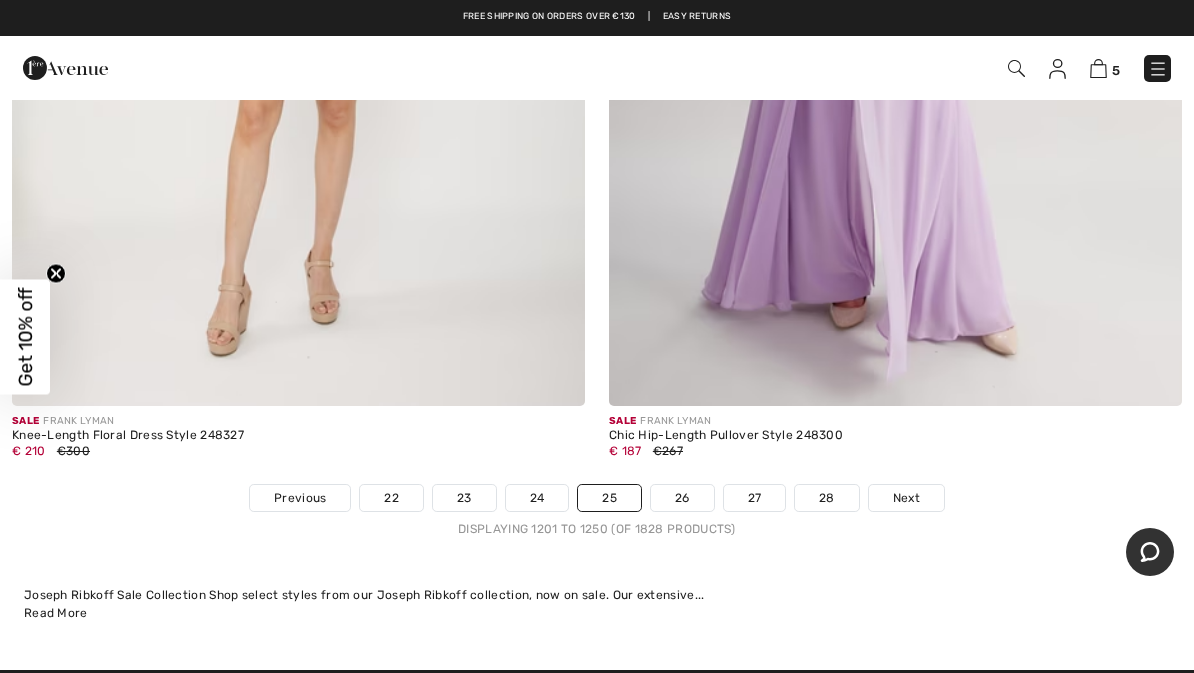 click on "Next" at bounding box center [906, 498] 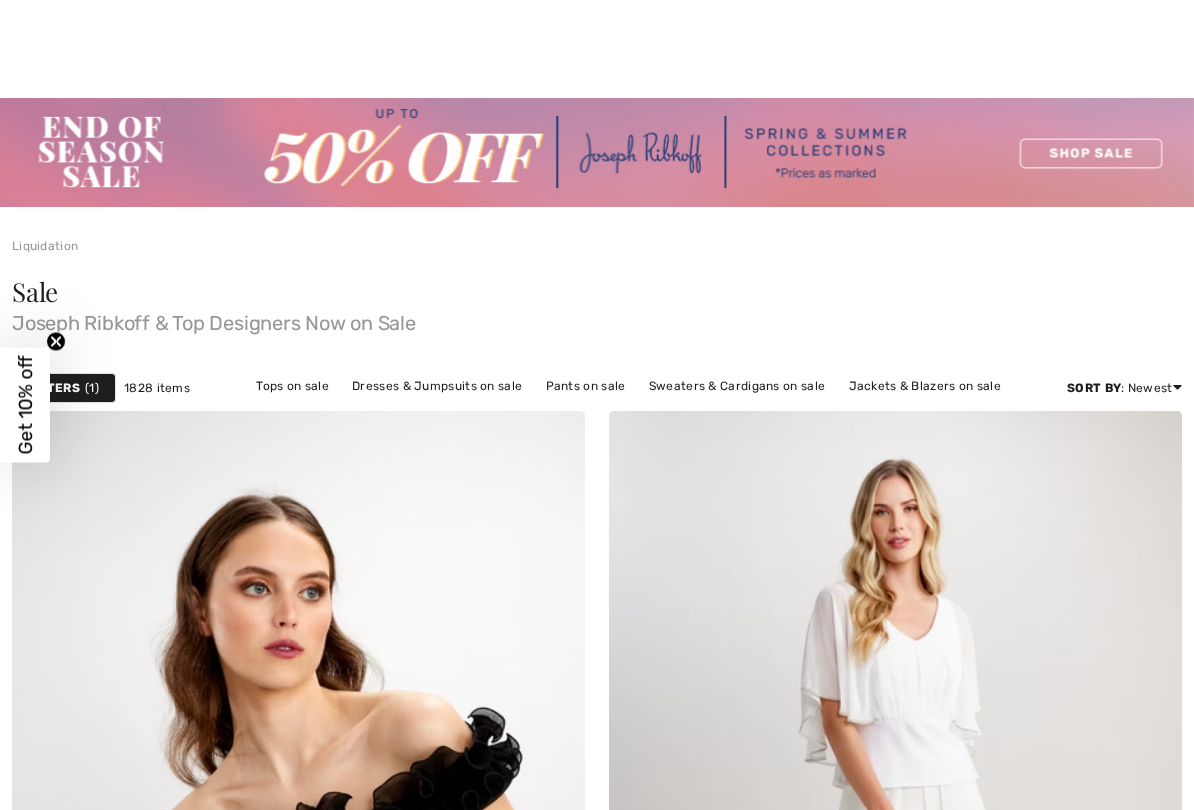 scroll, scrollTop: 387, scrollLeft: 0, axis: vertical 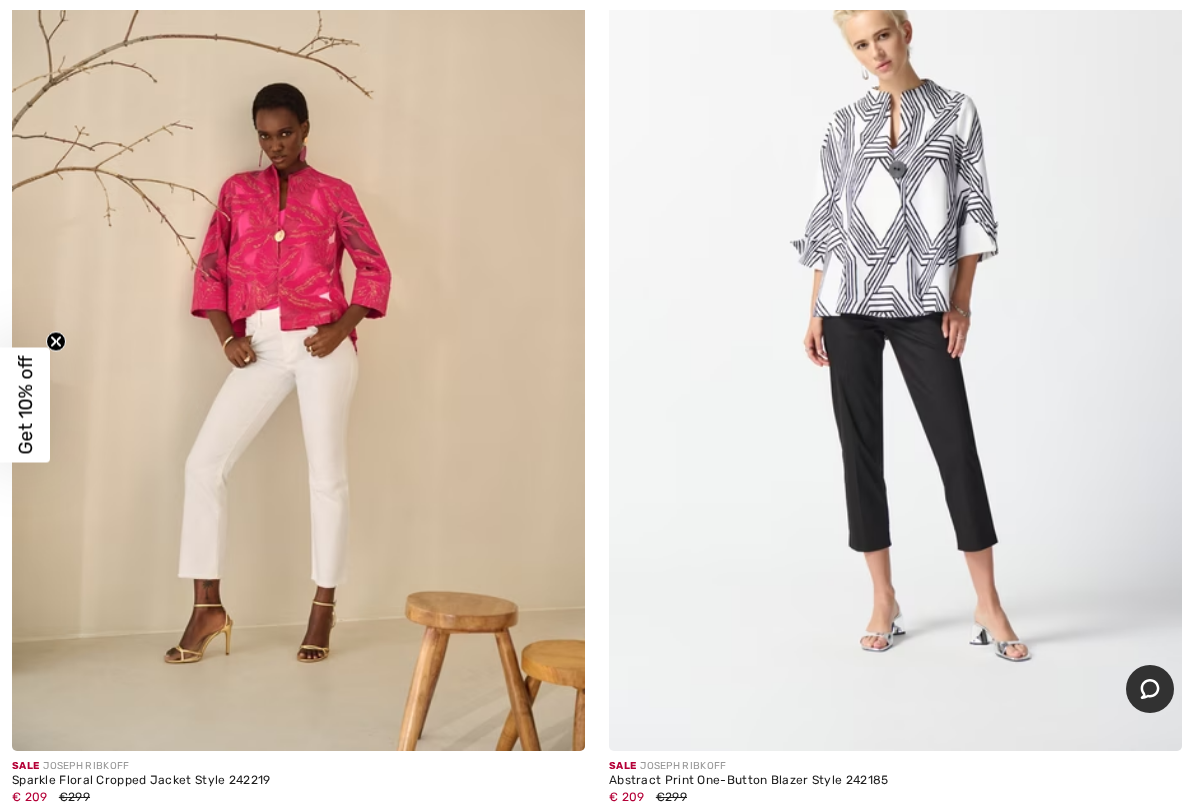 click at bounding box center (298, 321) 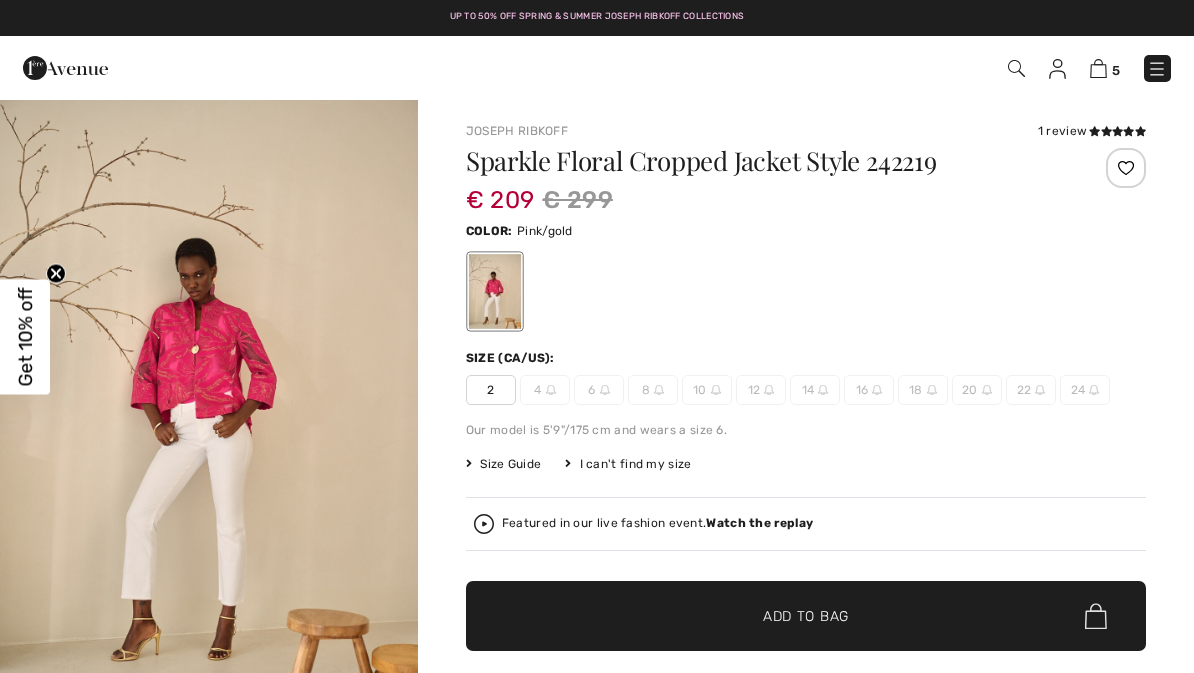 scroll, scrollTop: 0, scrollLeft: 0, axis: both 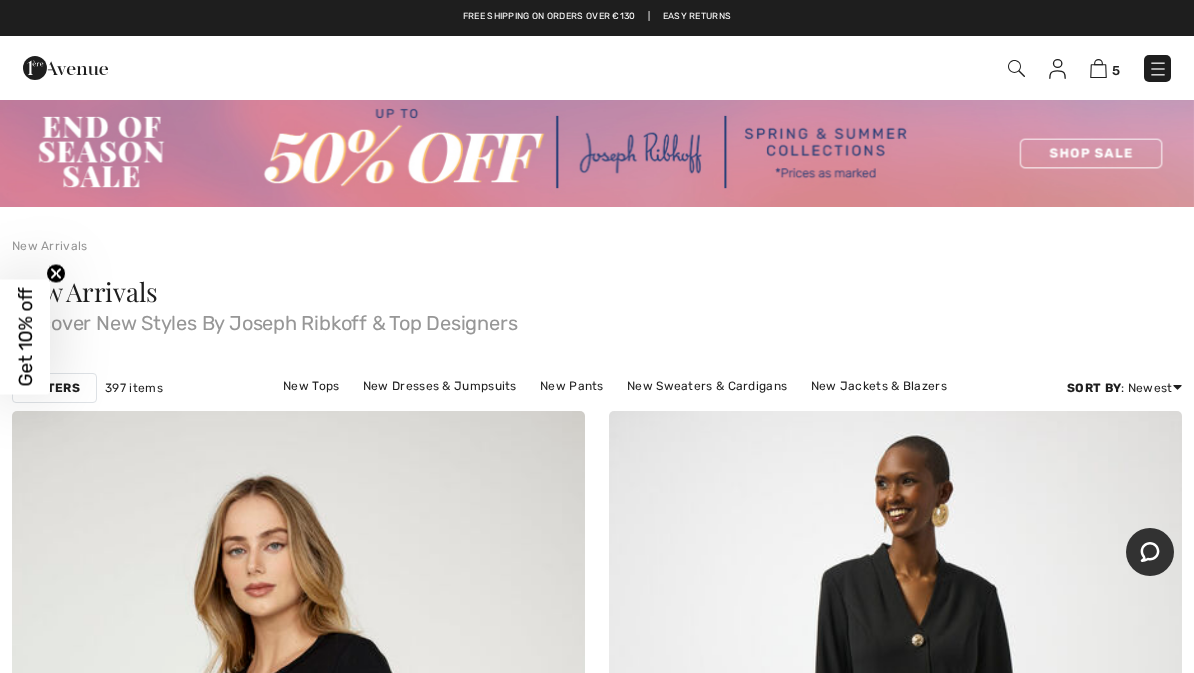 click at bounding box center (597, 152) 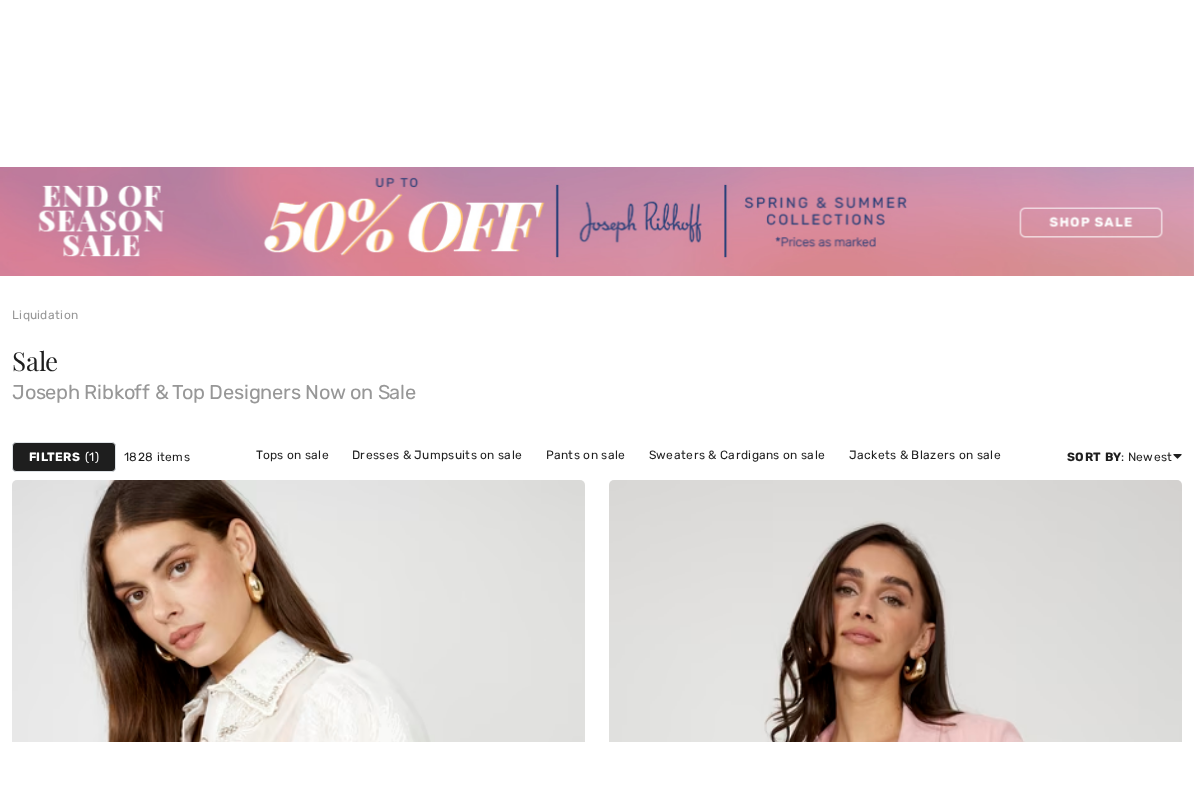 scroll, scrollTop: 4, scrollLeft: 0, axis: vertical 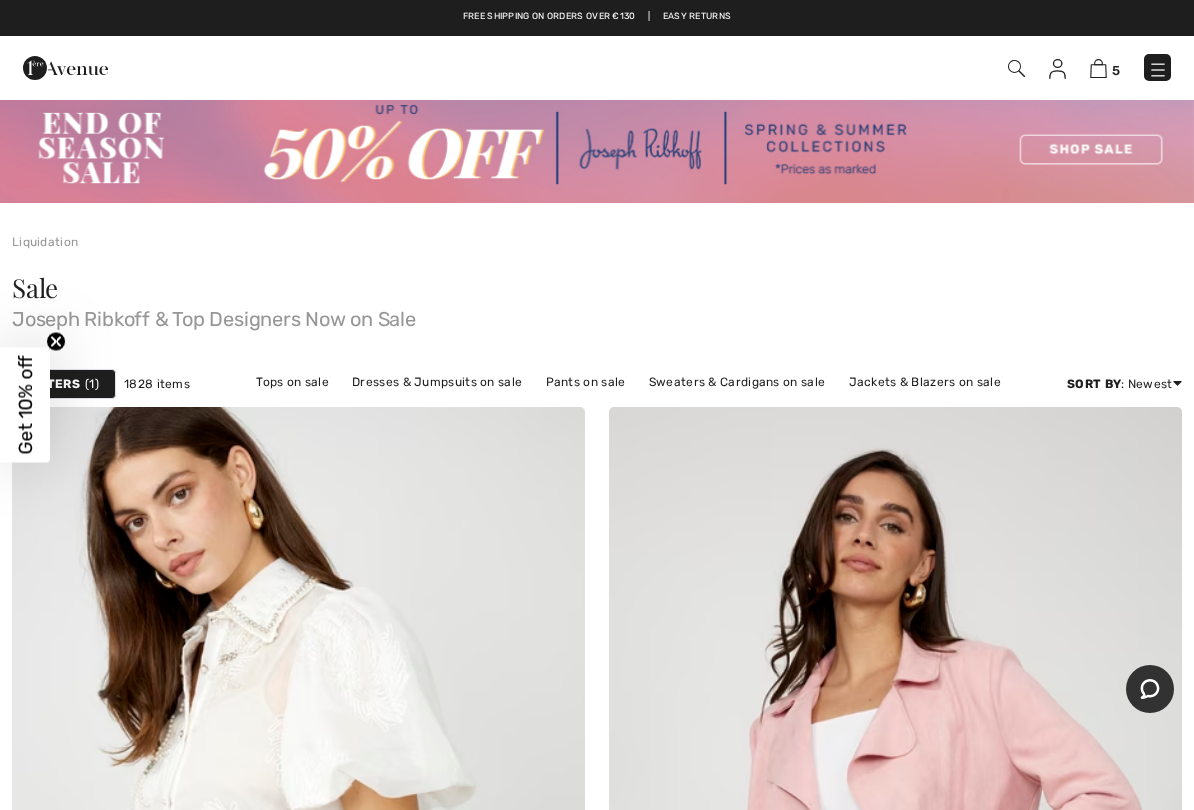 checkbox on "true" 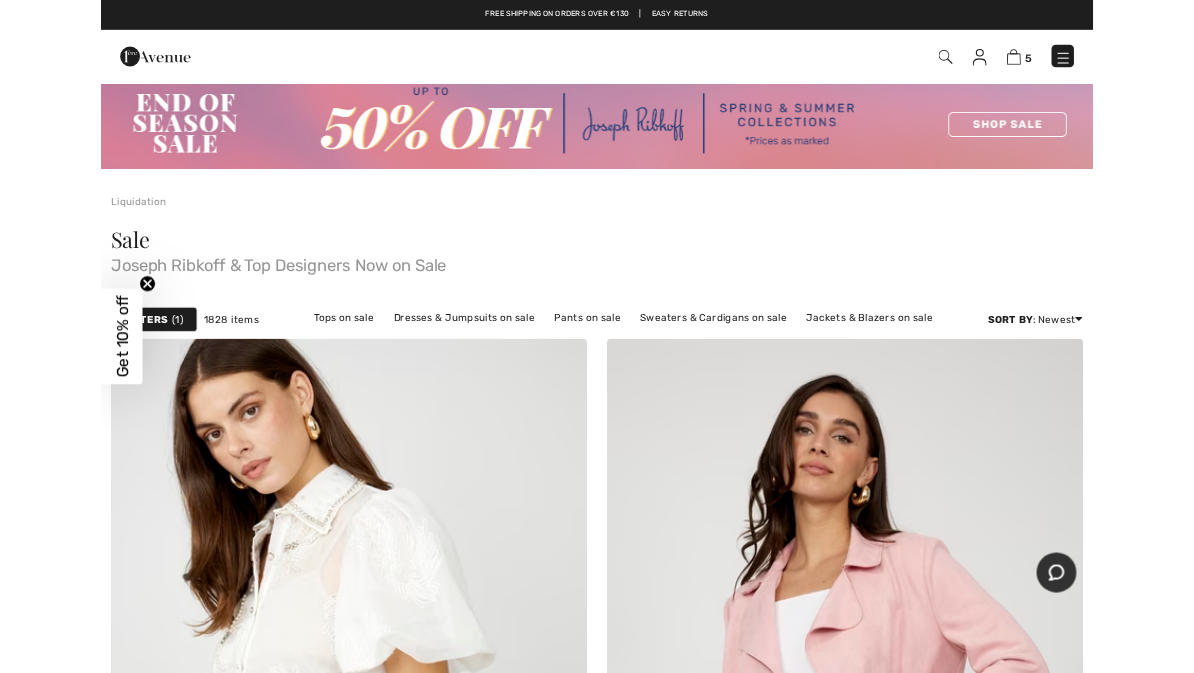 scroll, scrollTop: 0, scrollLeft: 0, axis: both 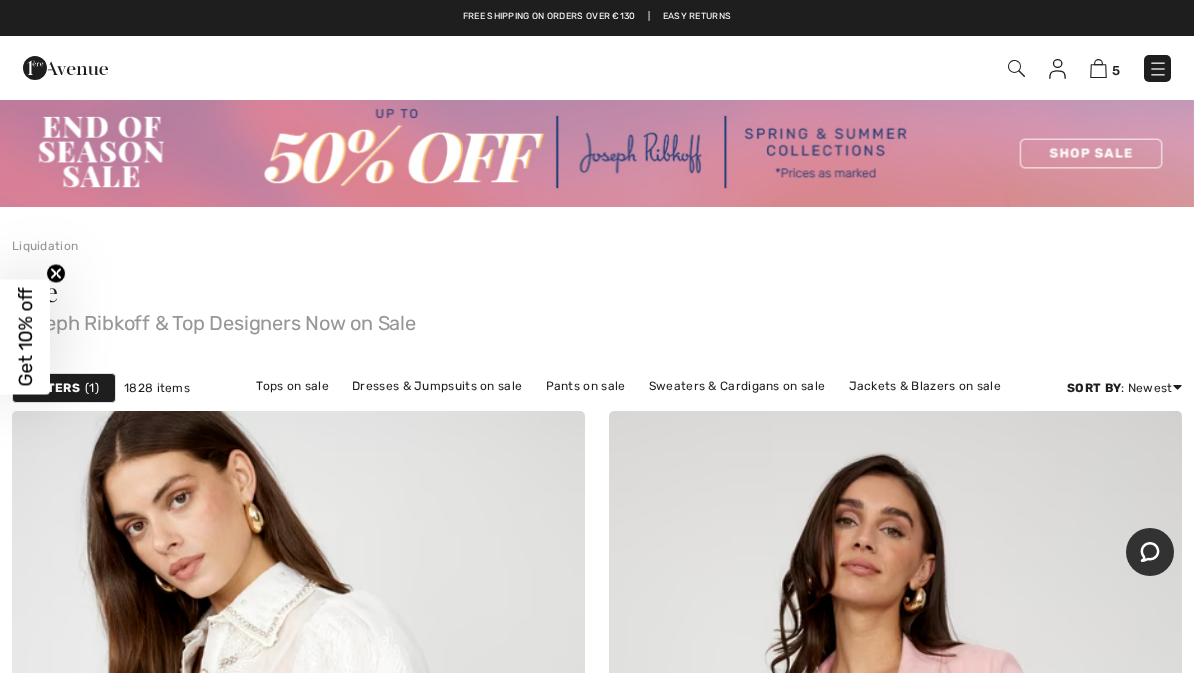 click on "Pants on sale" at bounding box center [586, 386] 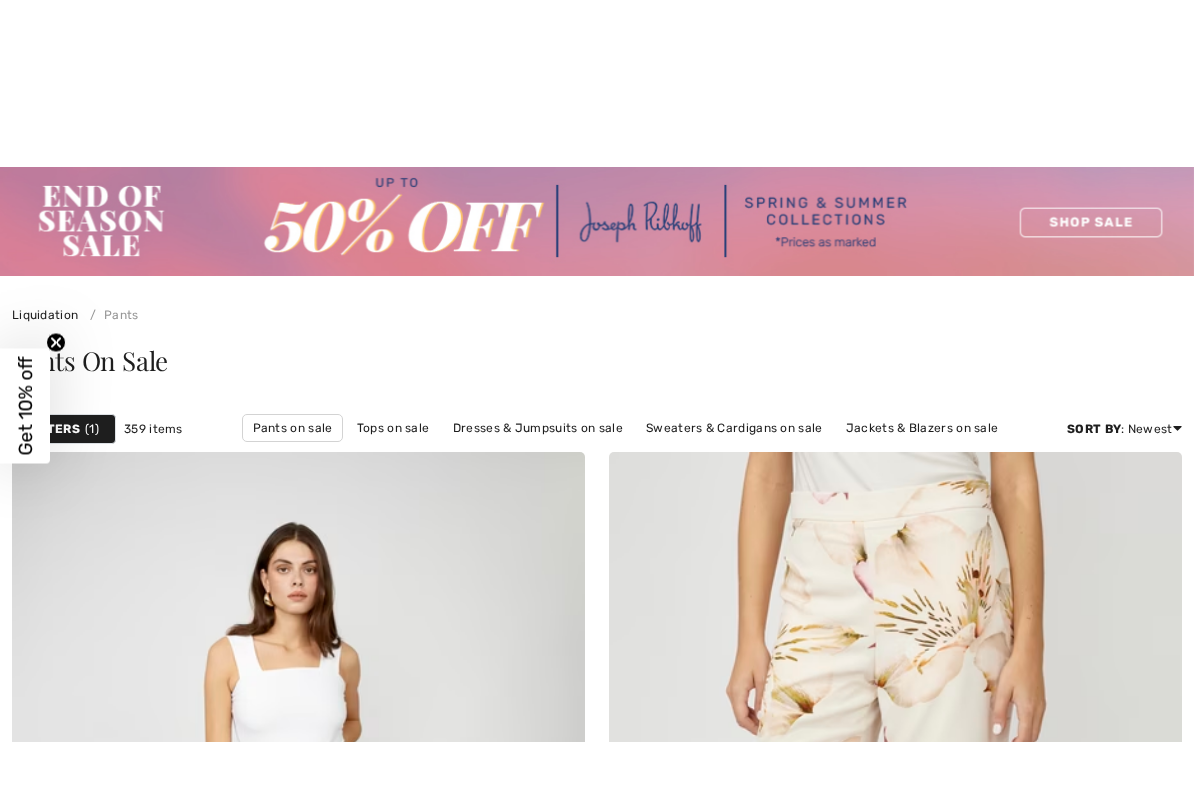 scroll, scrollTop: 437, scrollLeft: 0, axis: vertical 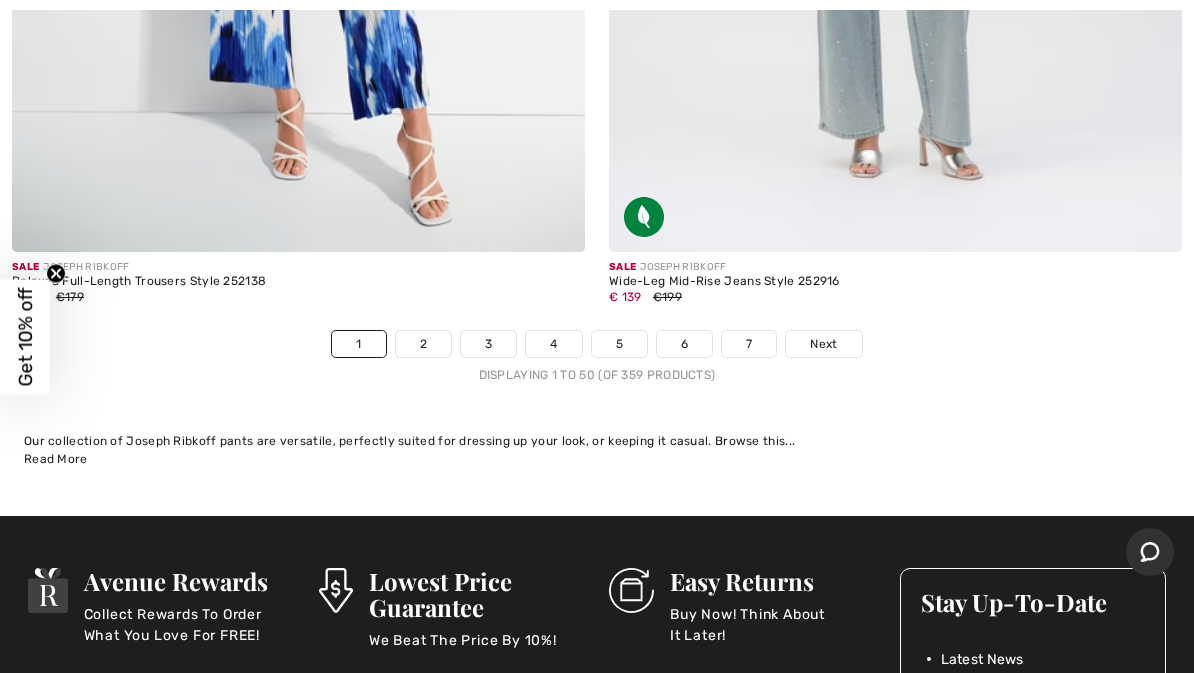 click on "Next" at bounding box center (823, 344) 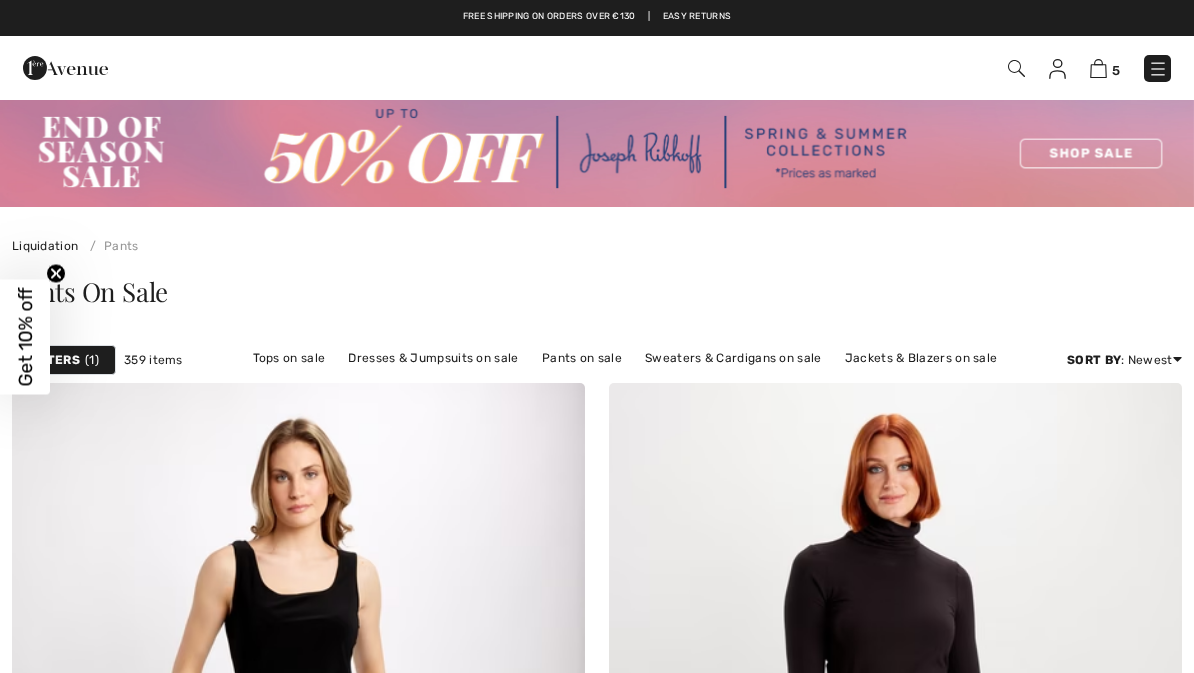 scroll, scrollTop: 0, scrollLeft: 0, axis: both 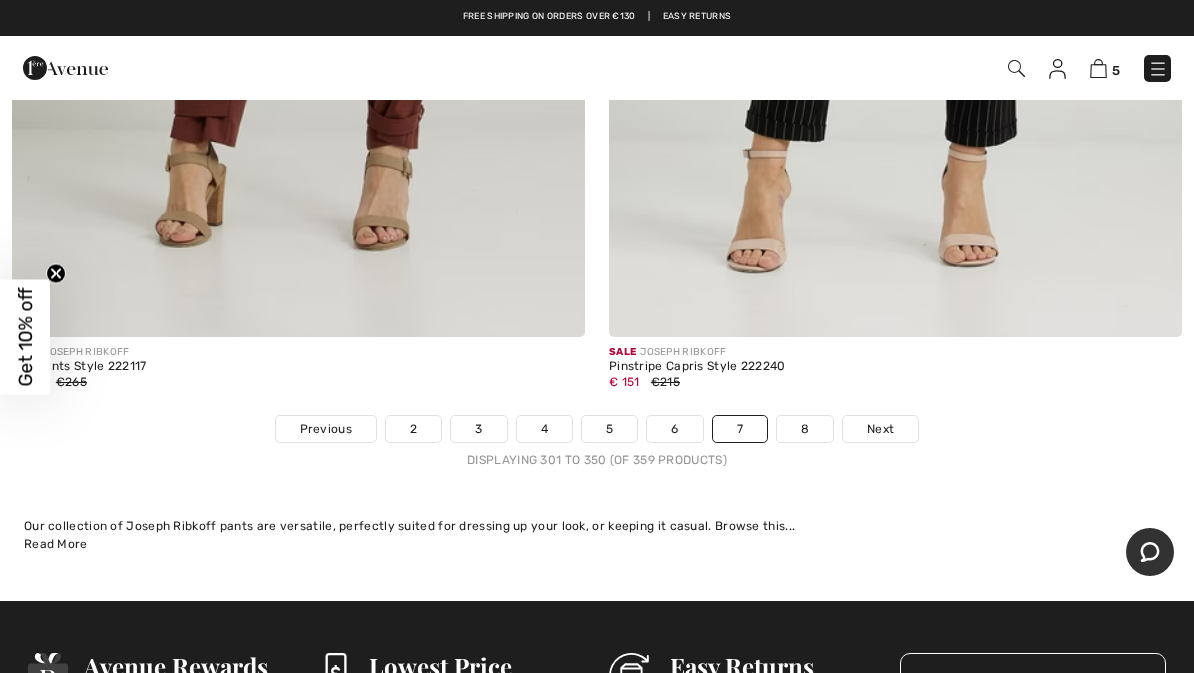 click on "3" at bounding box center (478, 429) 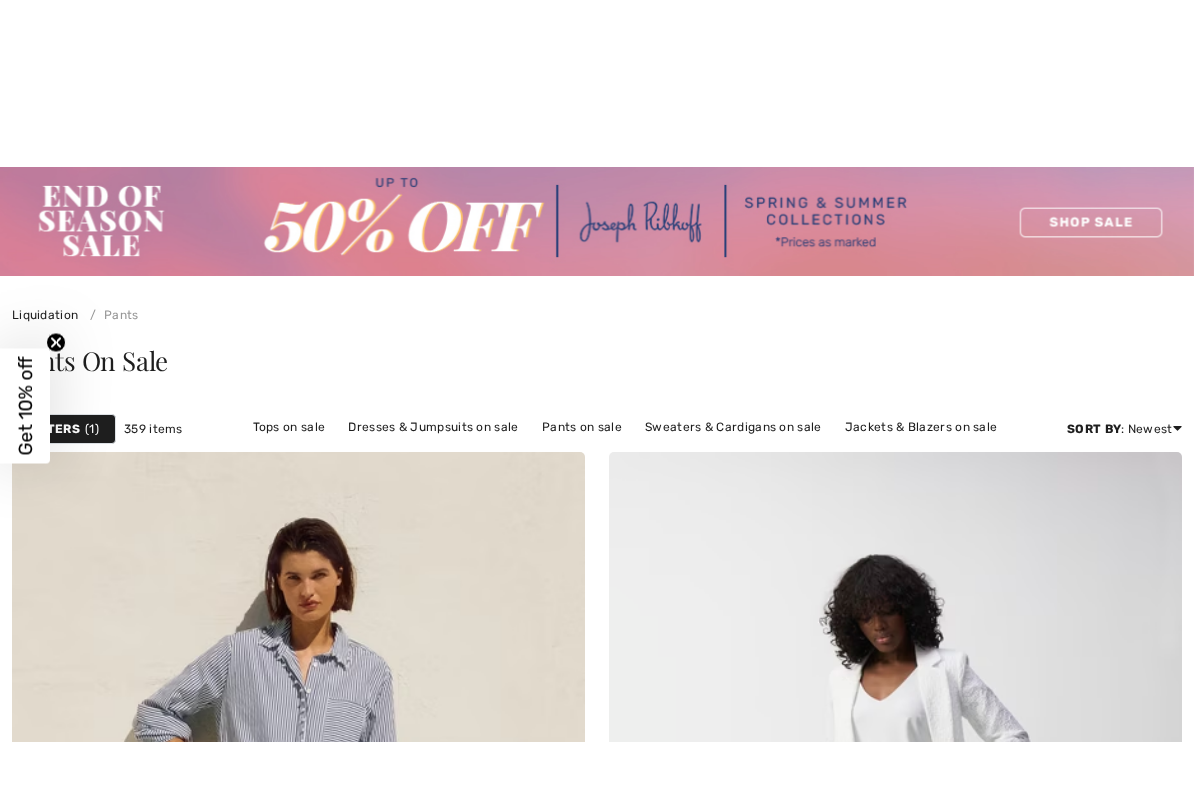 scroll, scrollTop: 380, scrollLeft: 0, axis: vertical 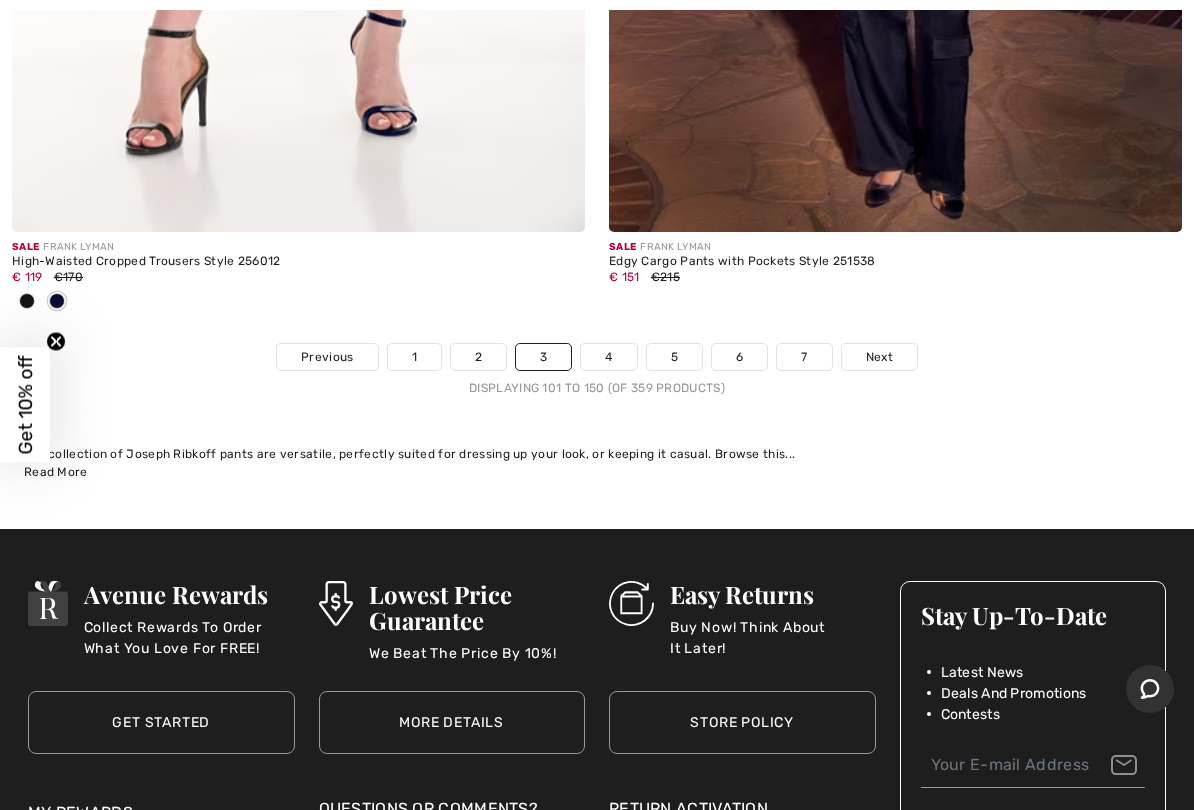 click on "6" at bounding box center (739, 357) 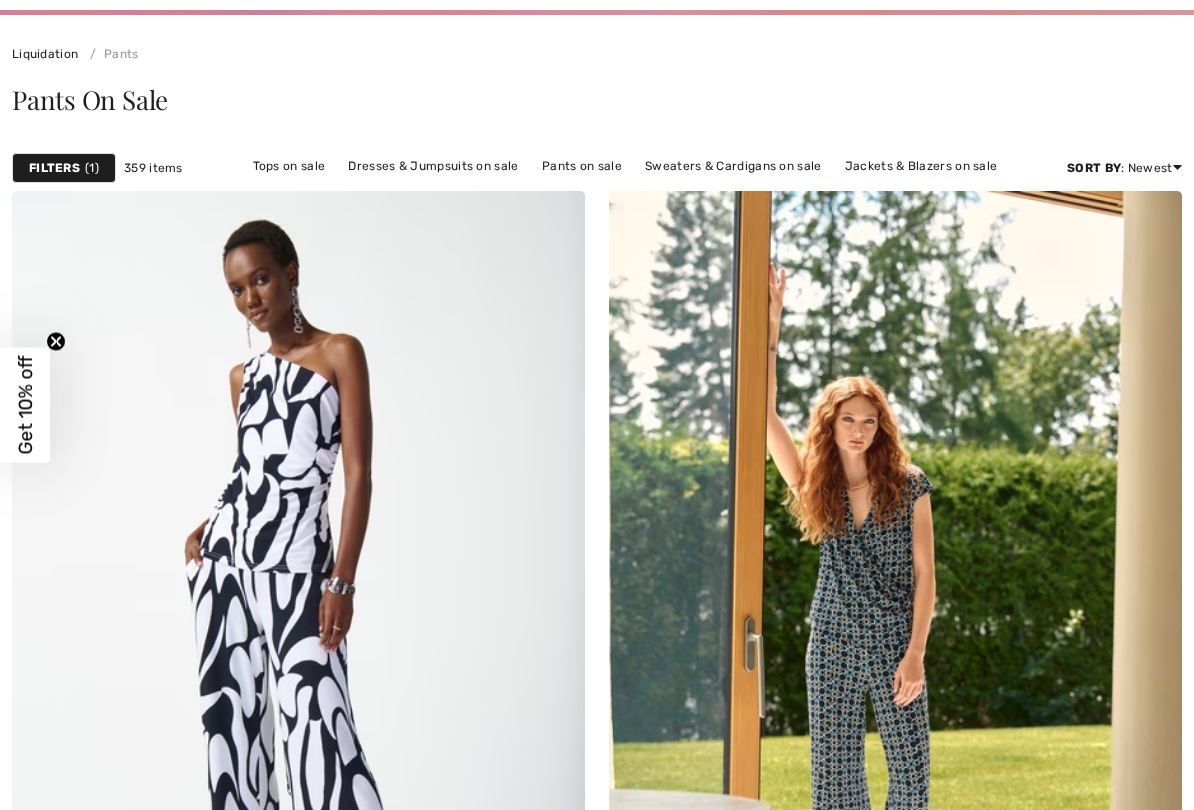 scroll, scrollTop: 284, scrollLeft: 0, axis: vertical 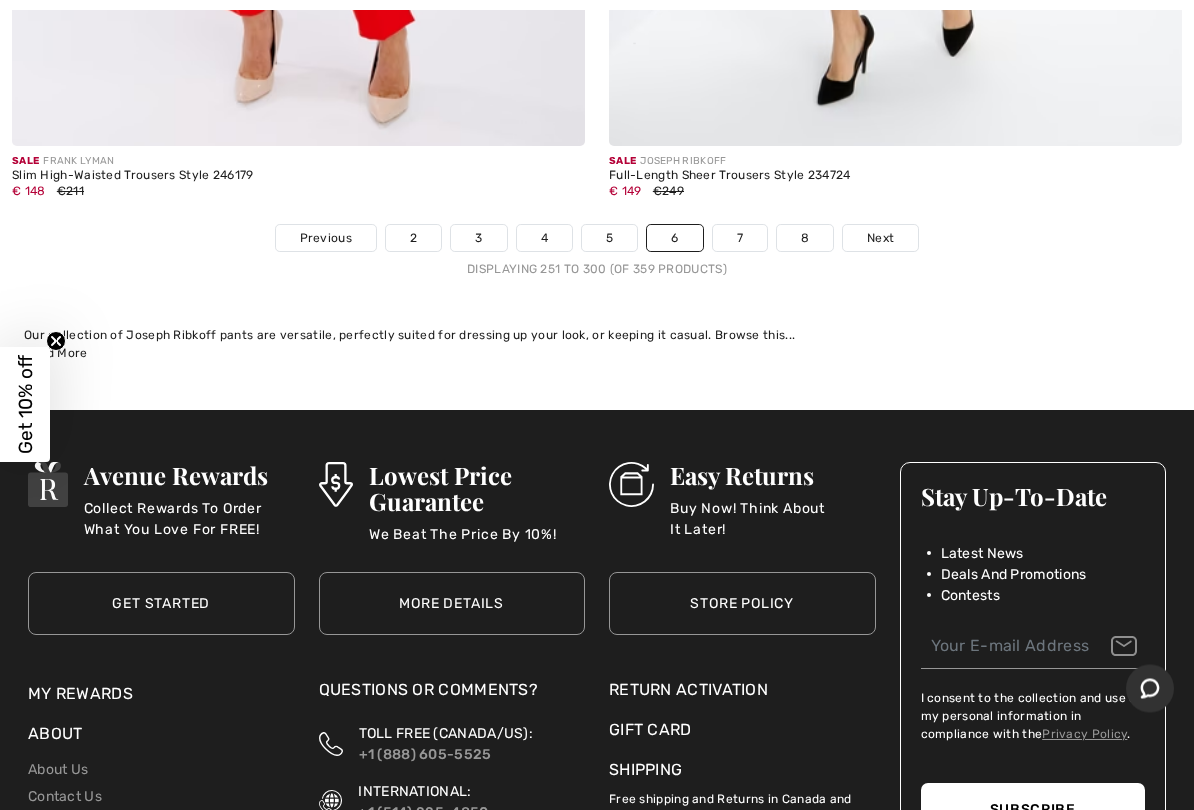 click on "Next" at bounding box center [880, 239] 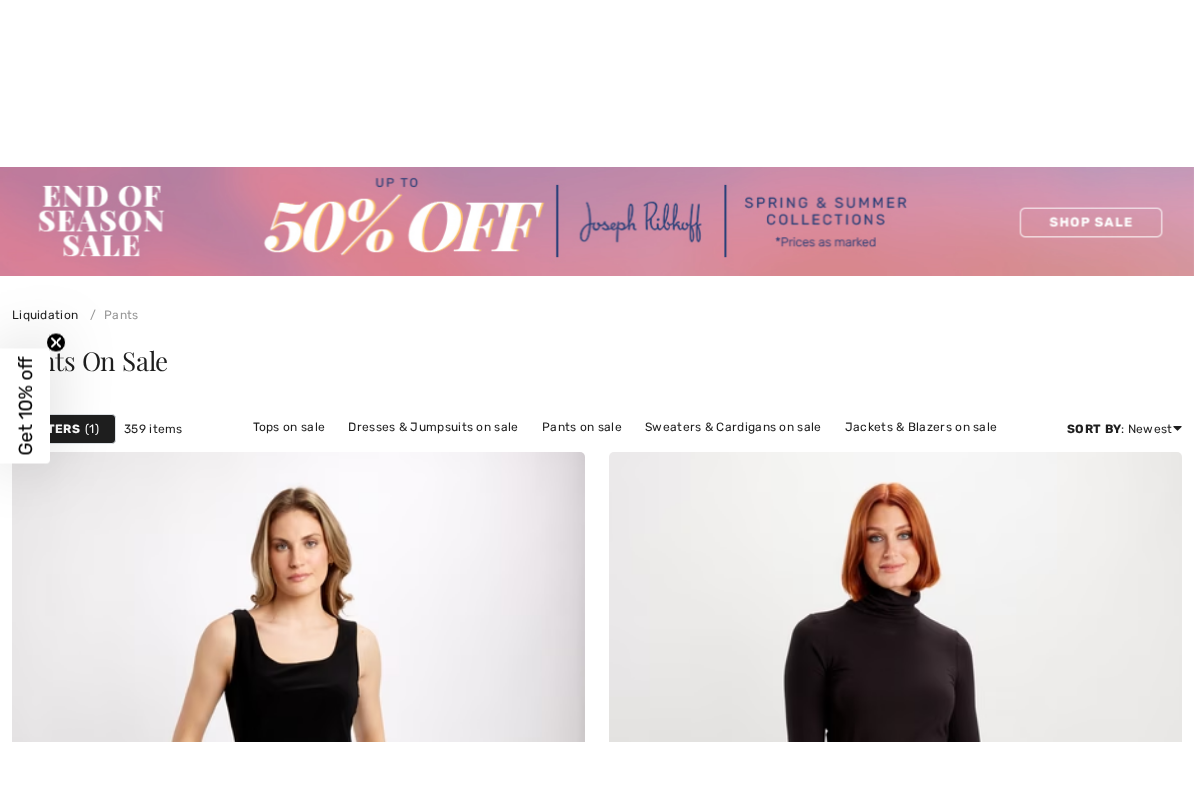 scroll, scrollTop: 242, scrollLeft: 0, axis: vertical 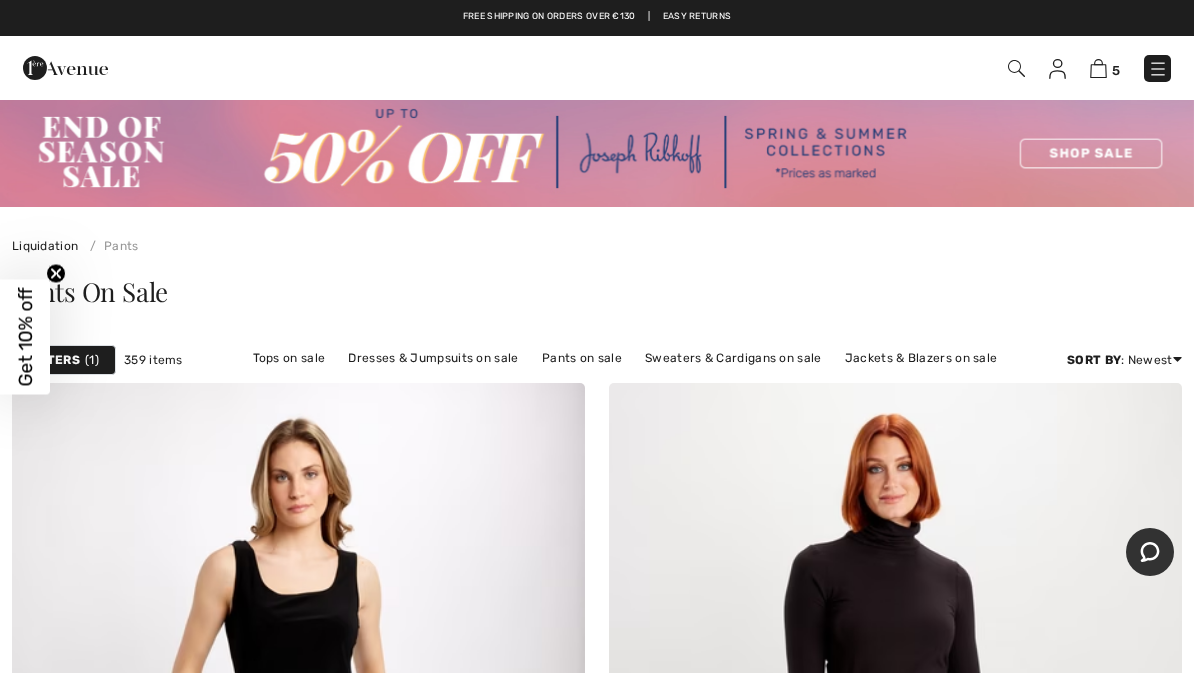 click on "Pants On Sale" at bounding box center [597, 296] 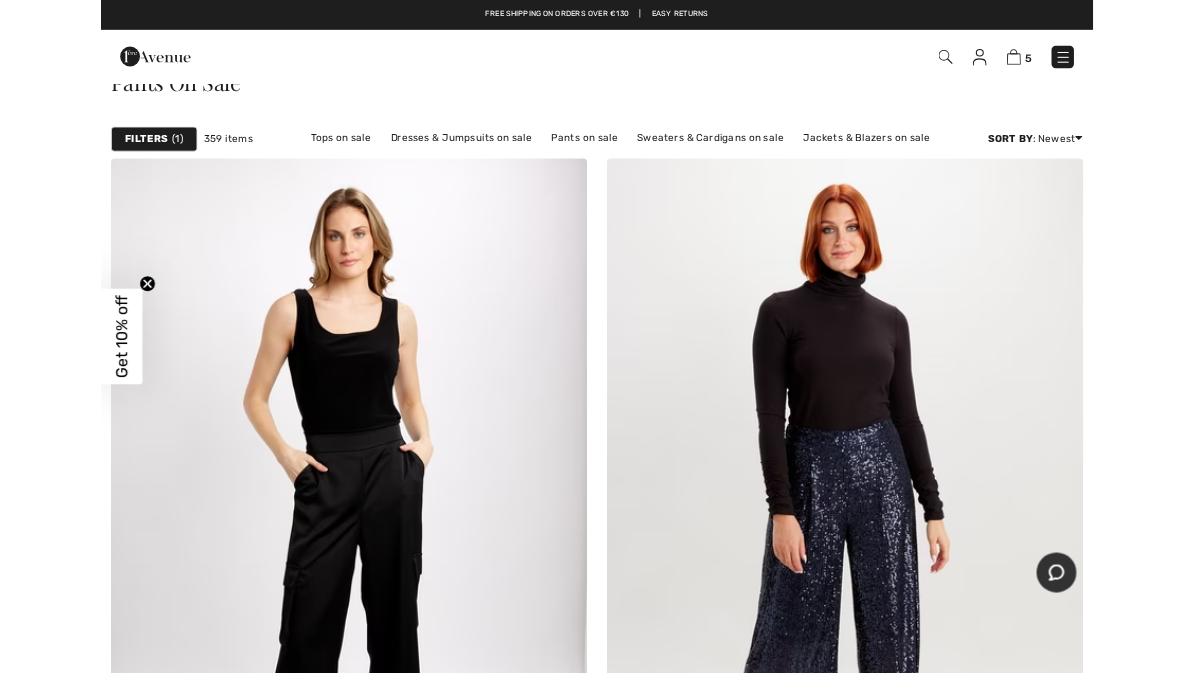scroll, scrollTop: 0, scrollLeft: 0, axis: both 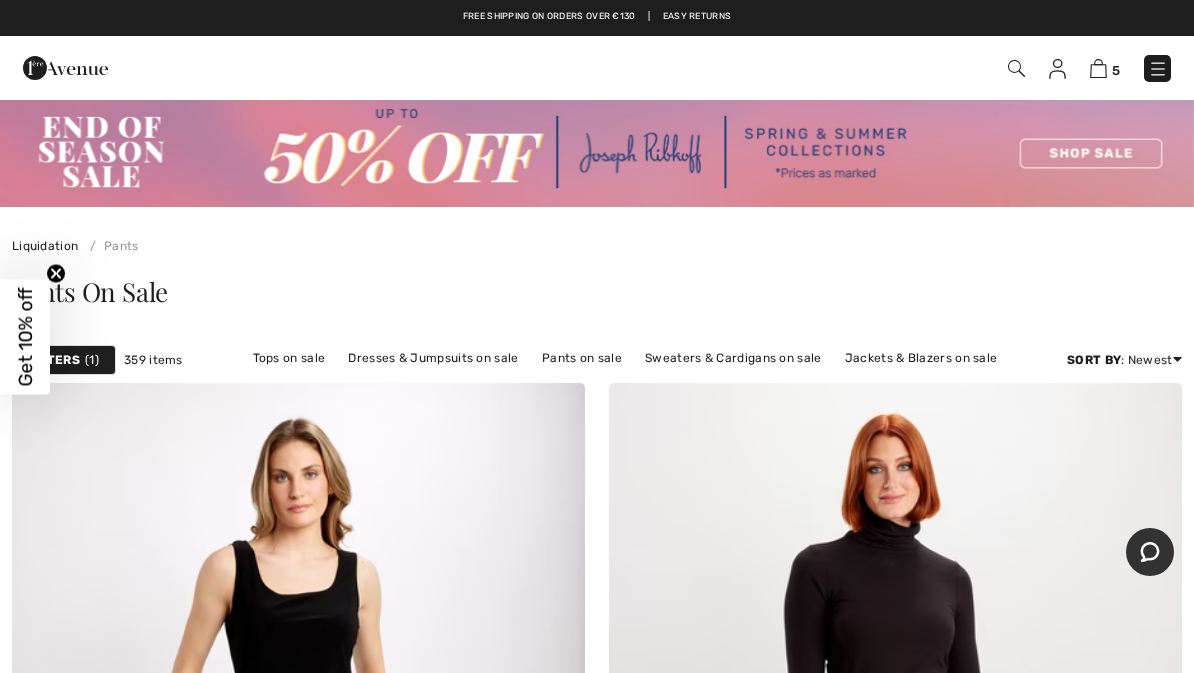 click at bounding box center [1098, 68] 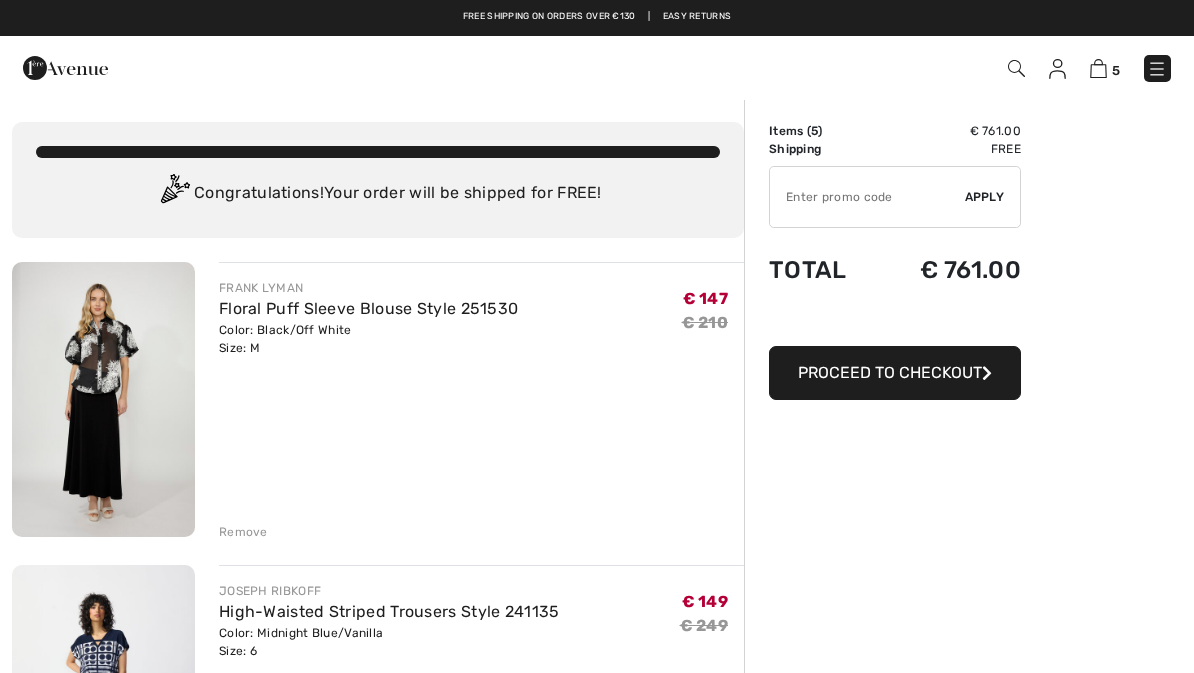scroll, scrollTop: 0, scrollLeft: 0, axis: both 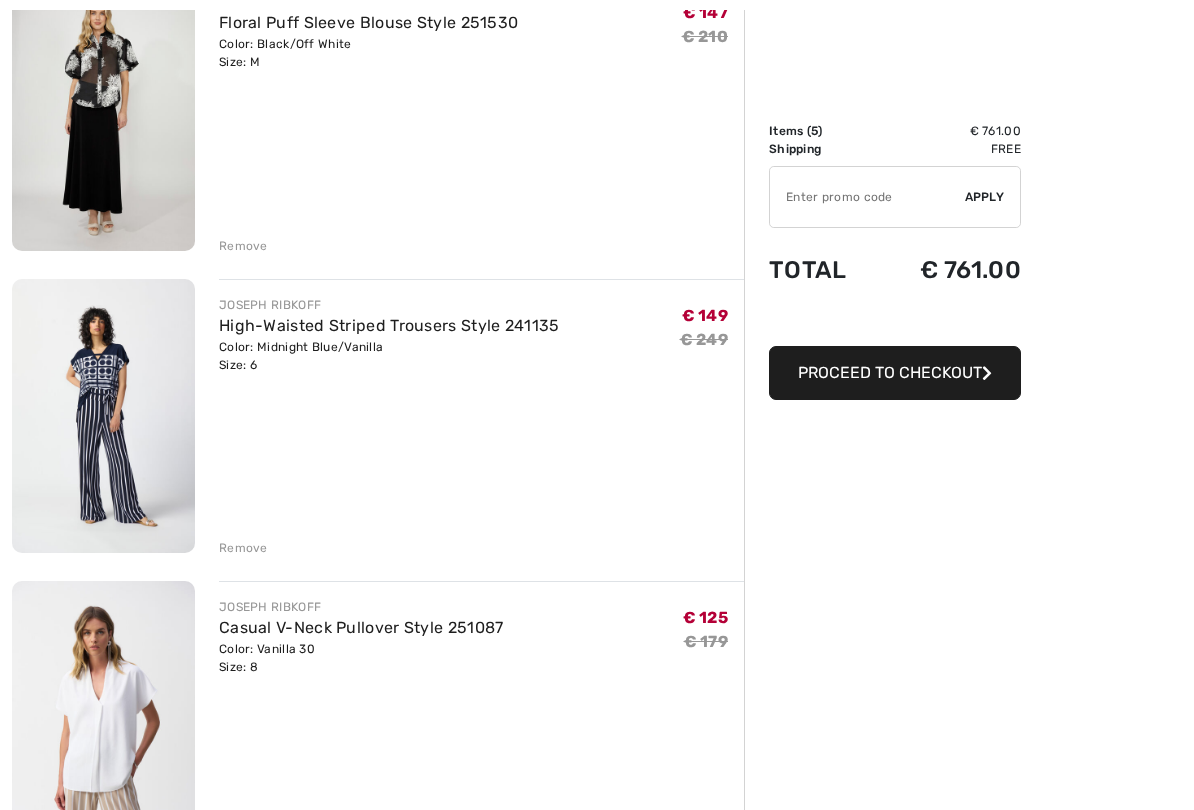click on "Remove" at bounding box center (481, 546) 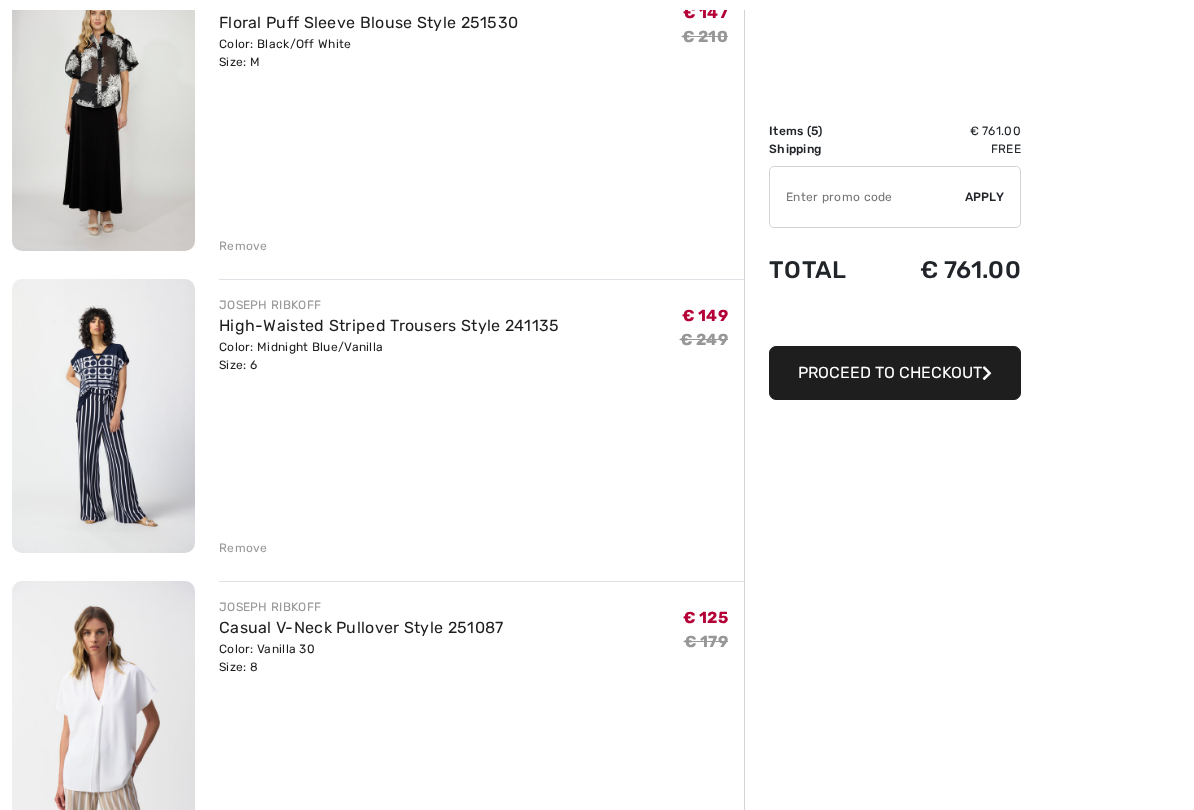click on "Remove" at bounding box center [243, 548] 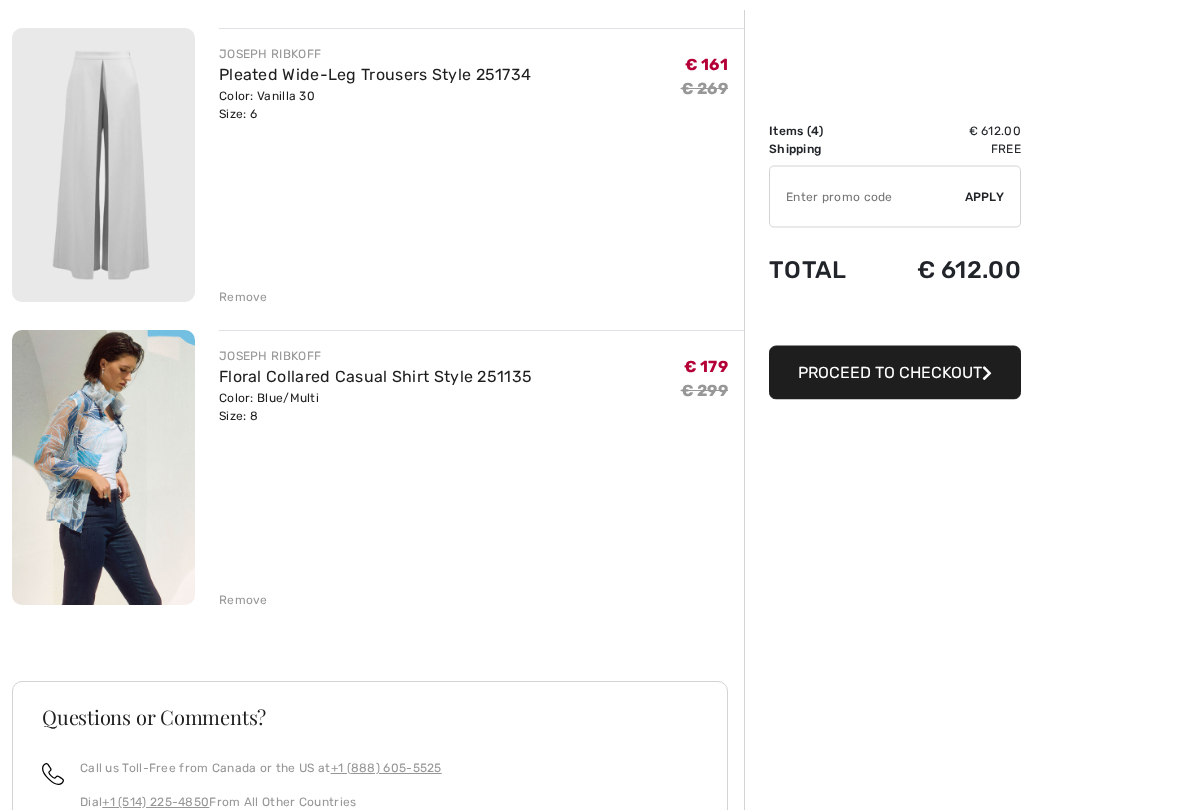 scroll, scrollTop: 846, scrollLeft: 0, axis: vertical 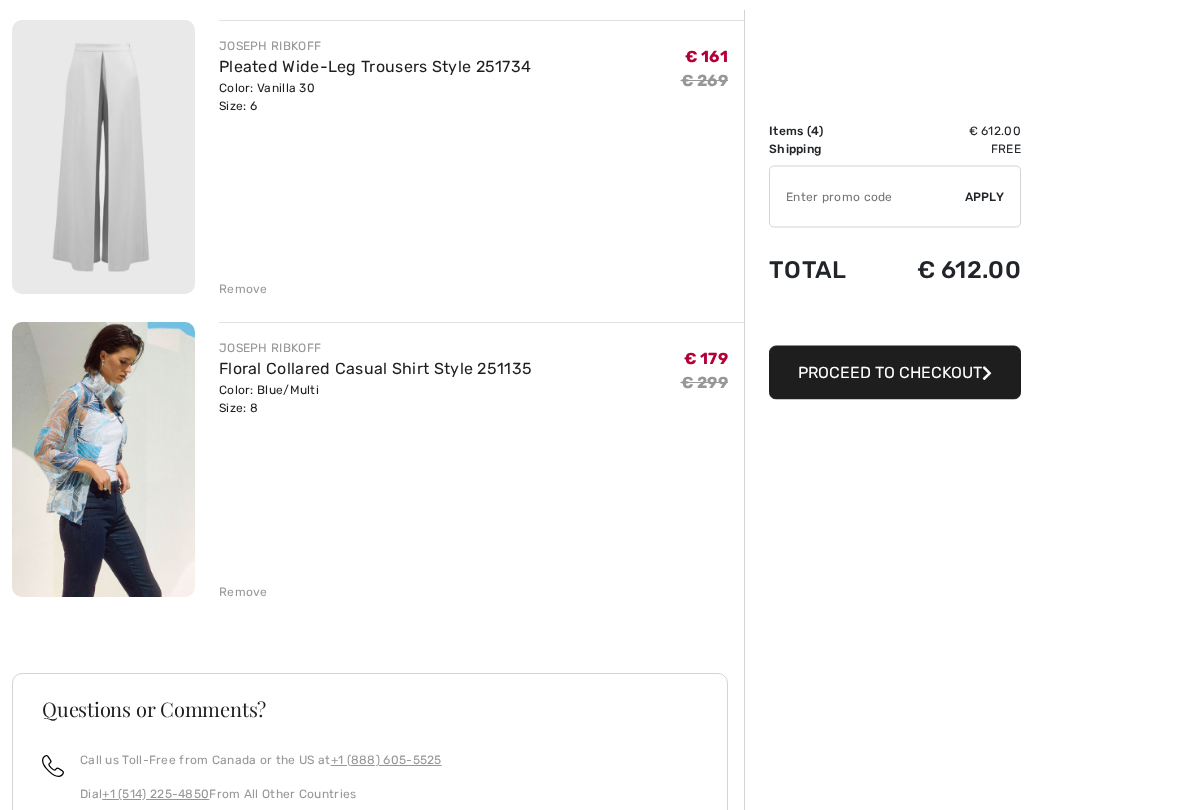 click on "Remove" at bounding box center (481, 591) 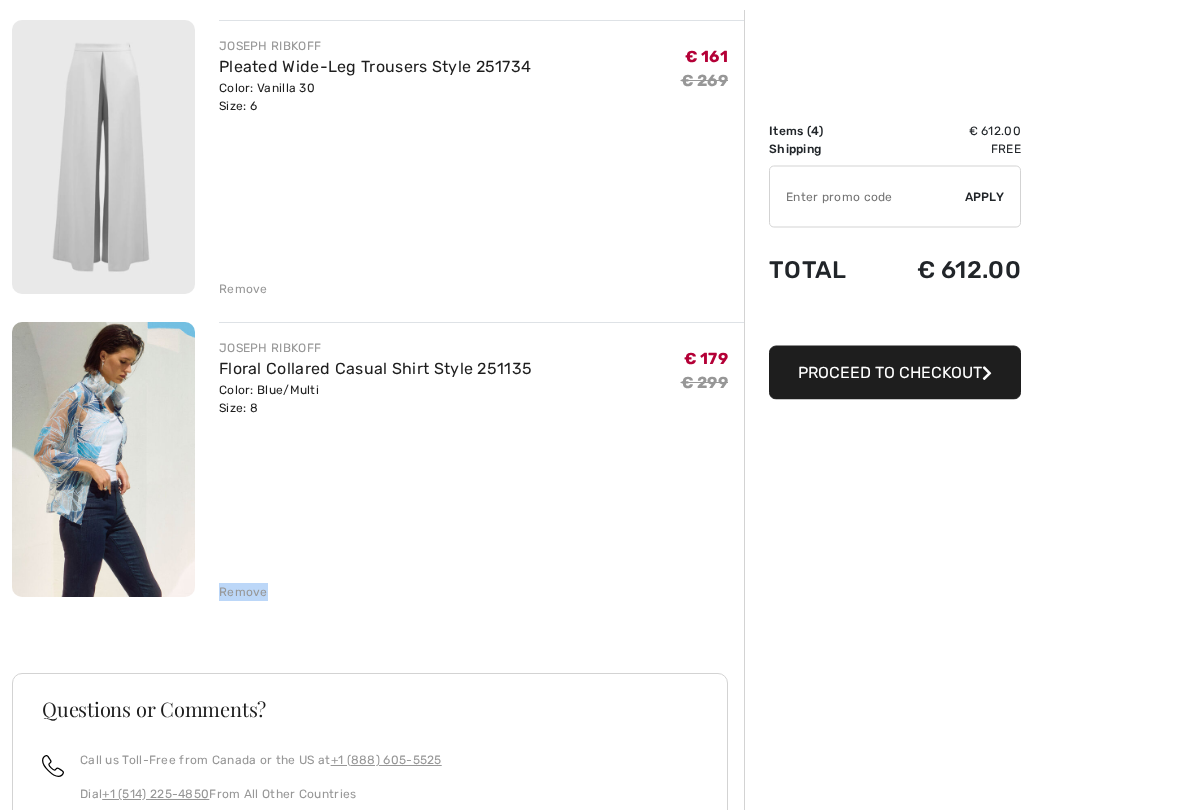 click at bounding box center [103, 460] 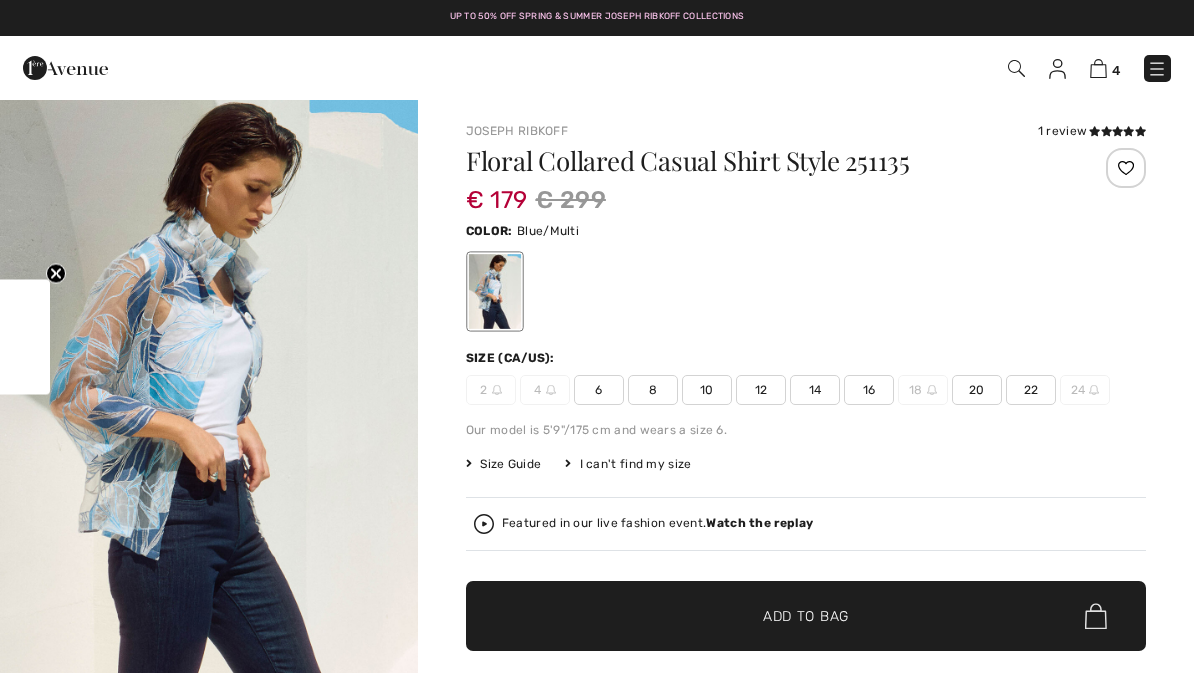 scroll, scrollTop: 0, scrollLeft: 0, axis: both 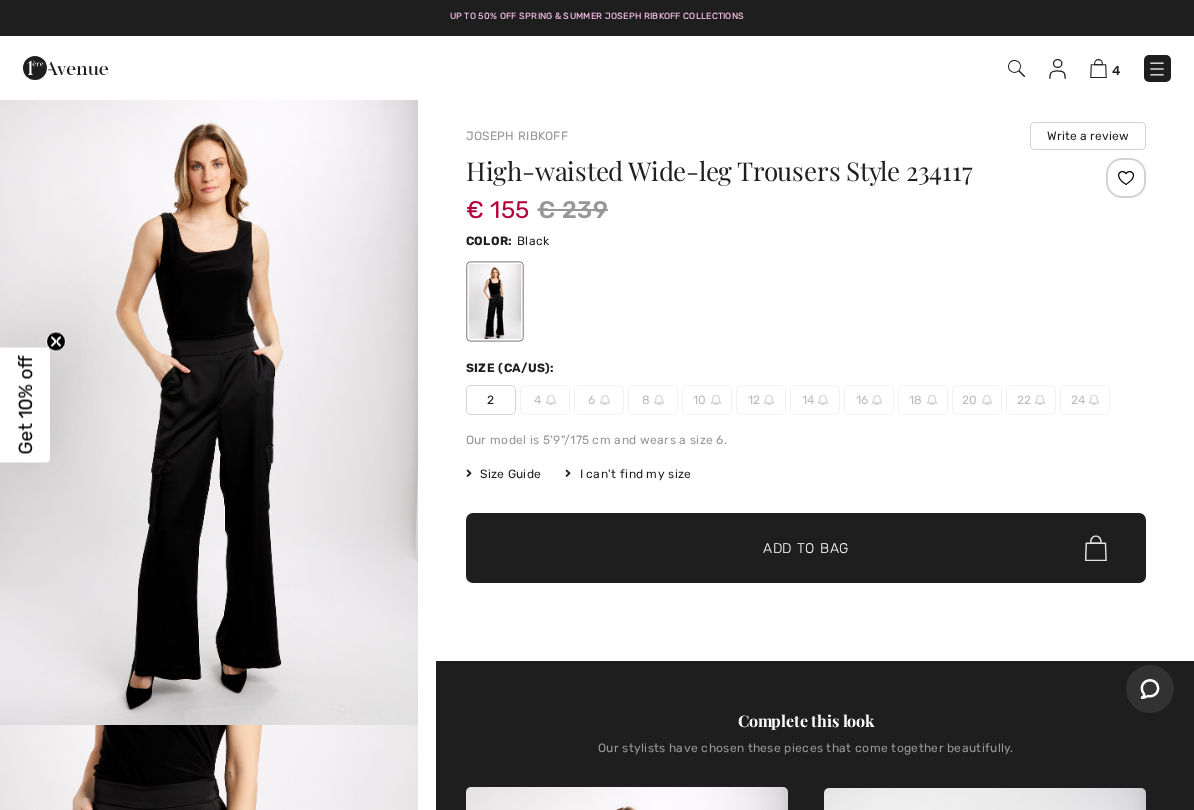 click at bounding box center [1098, 68] 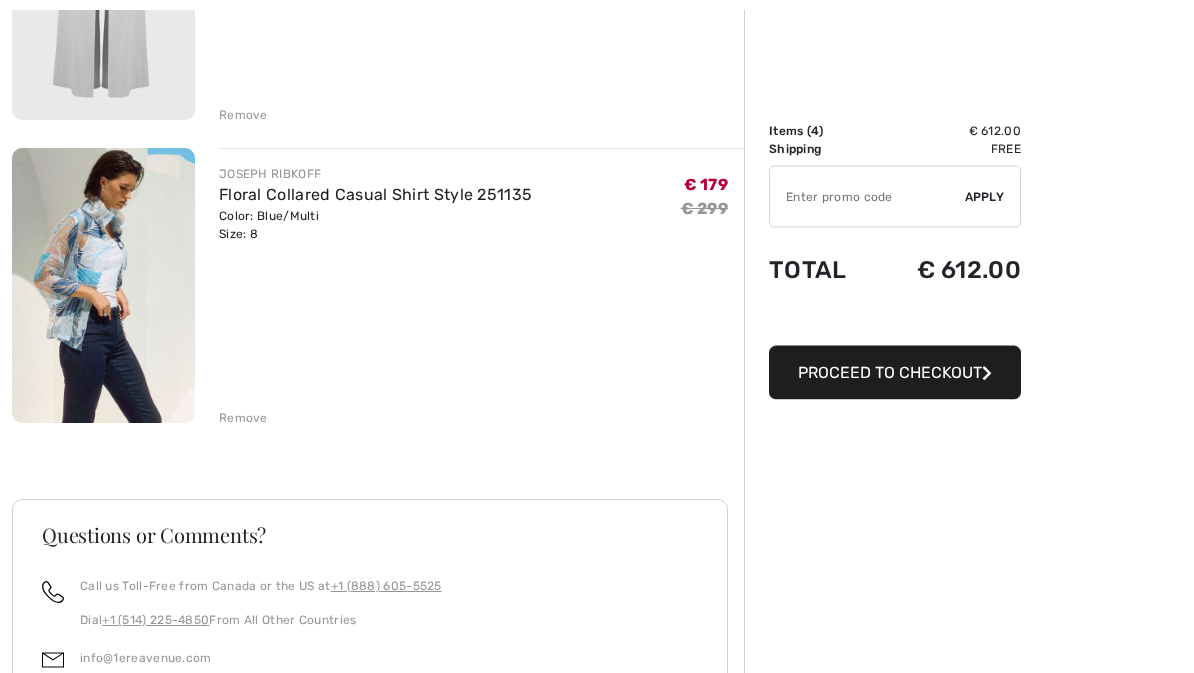 scroll, scrollTop: 1051, scrollLeft: 0, axis: vertical 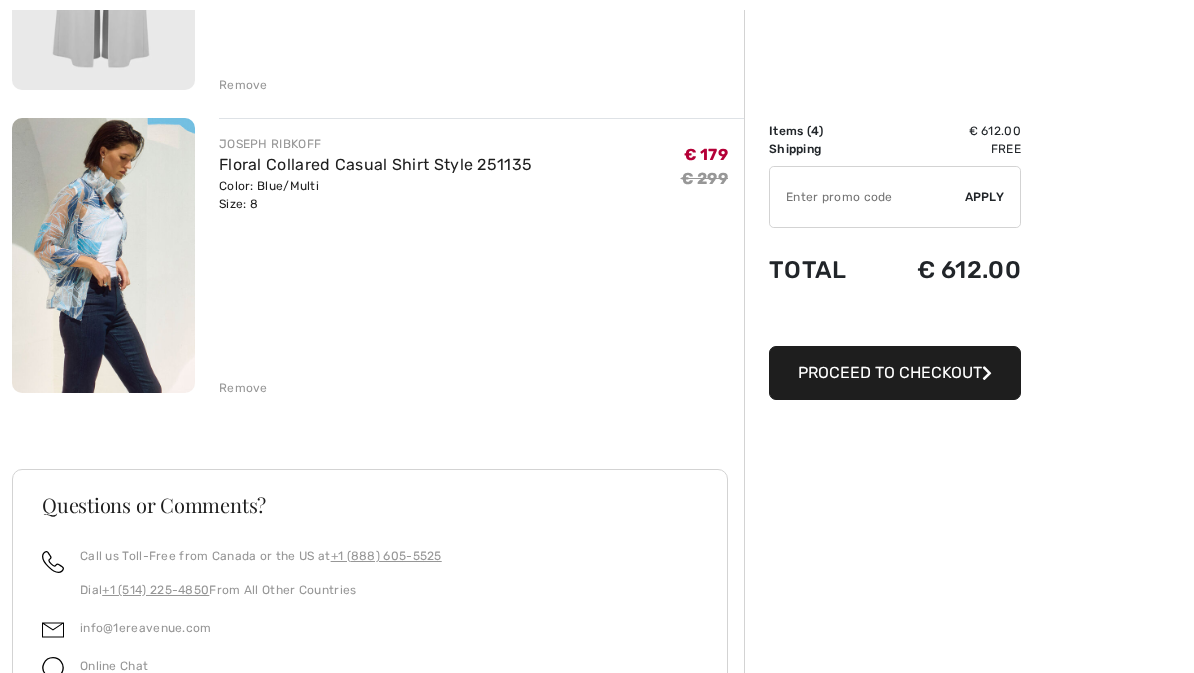click on "Remove" at bounding box center [243, 388] 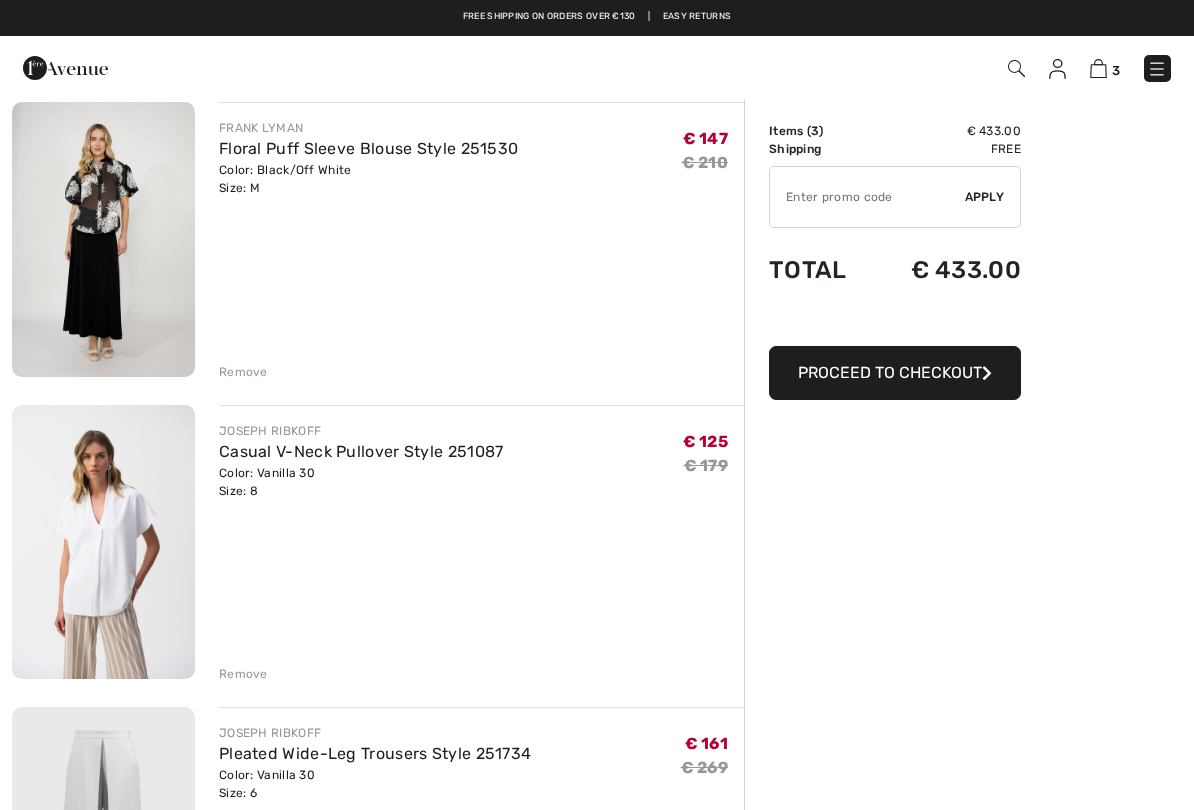 scroll, scrollTop: 163, scrollLeft: 0, axis: vertical 